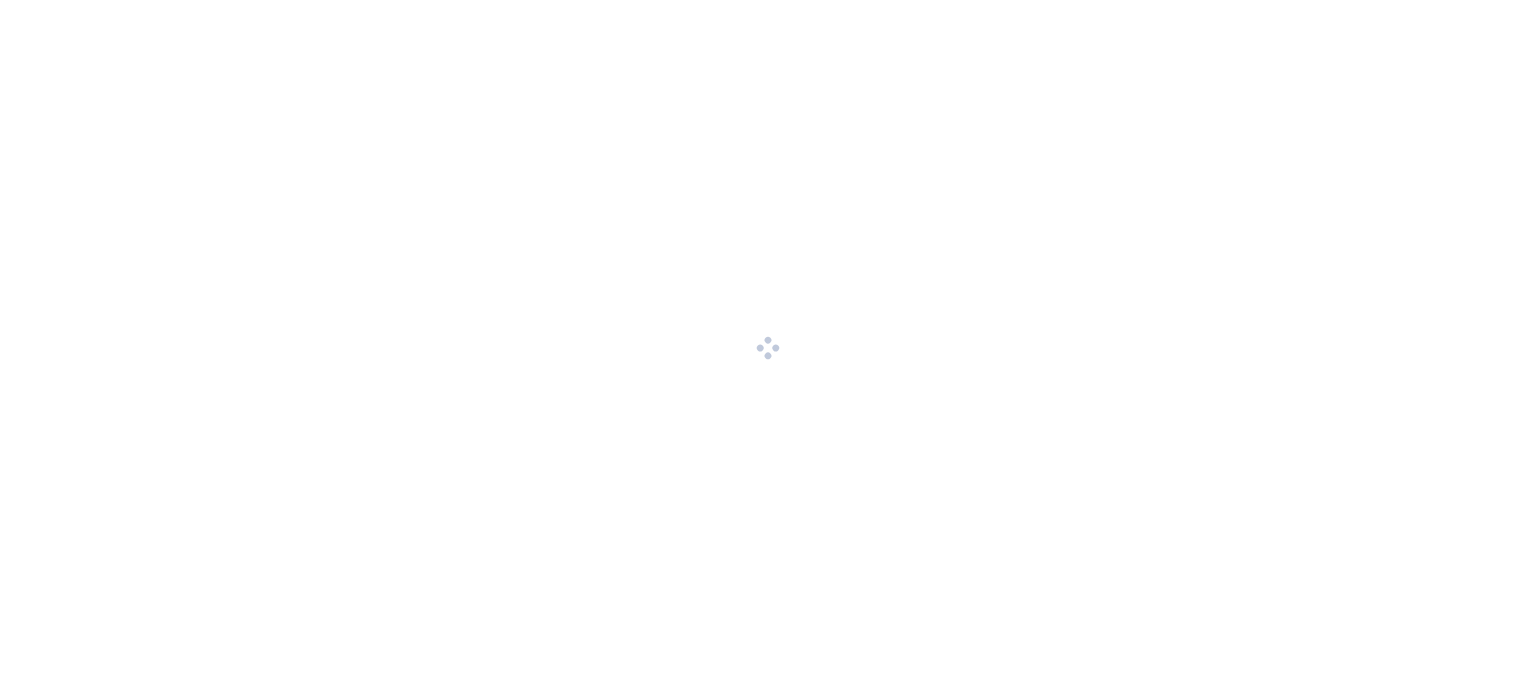 scroll, scrollTop: 0, scrollLeft: 0, axis: both 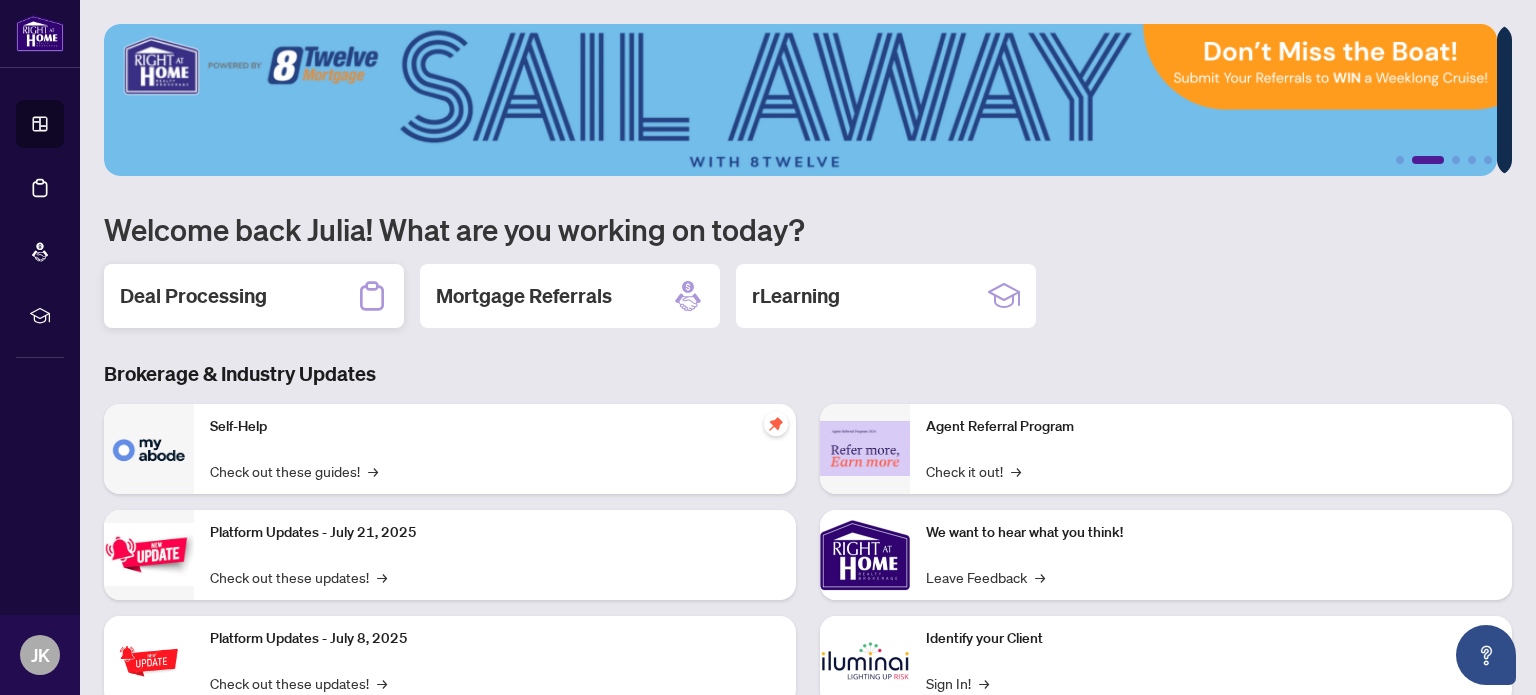 click on "Deal Processing" at bounding box center [193, 296] 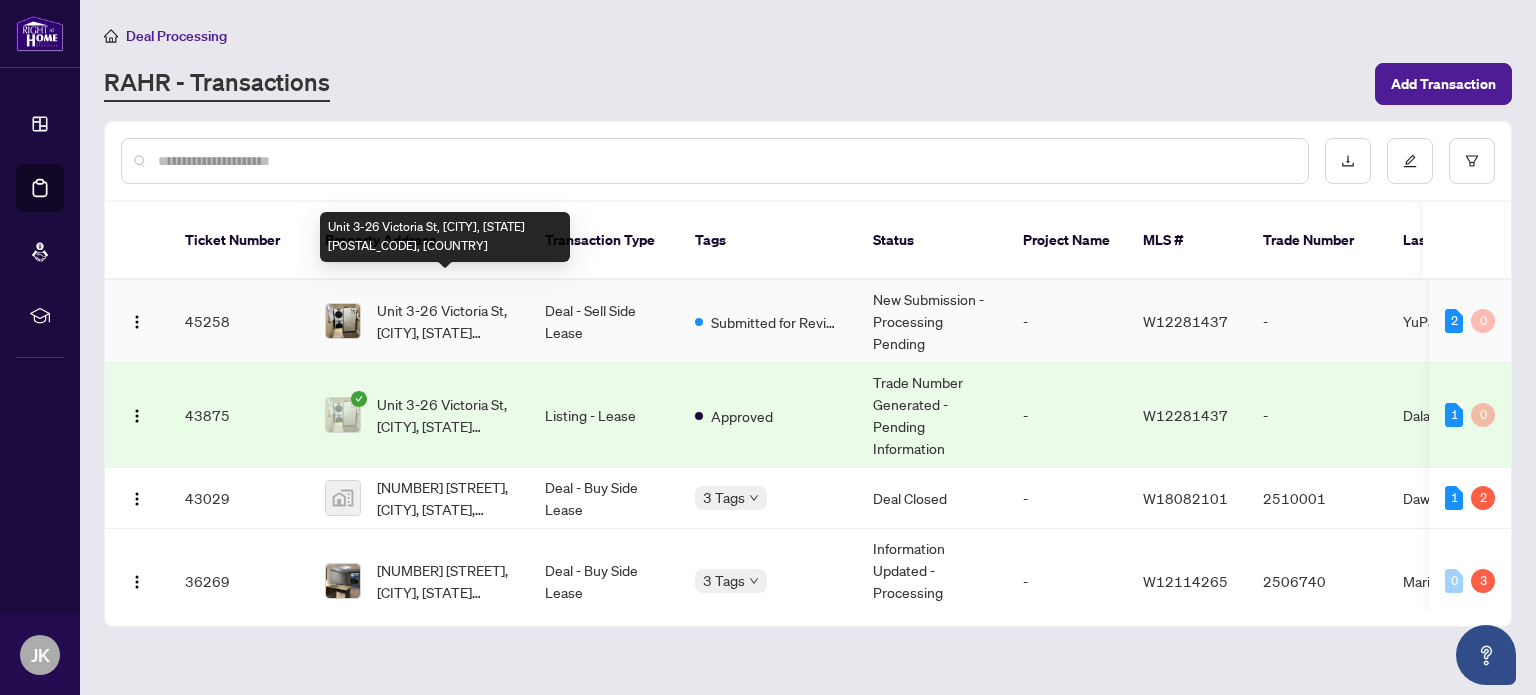 click on "Unit 3-26 Victoria St, [CITY], [STATE] [POSTAL_CODE], [COUNTRY]" at bounding box center (445, 321) 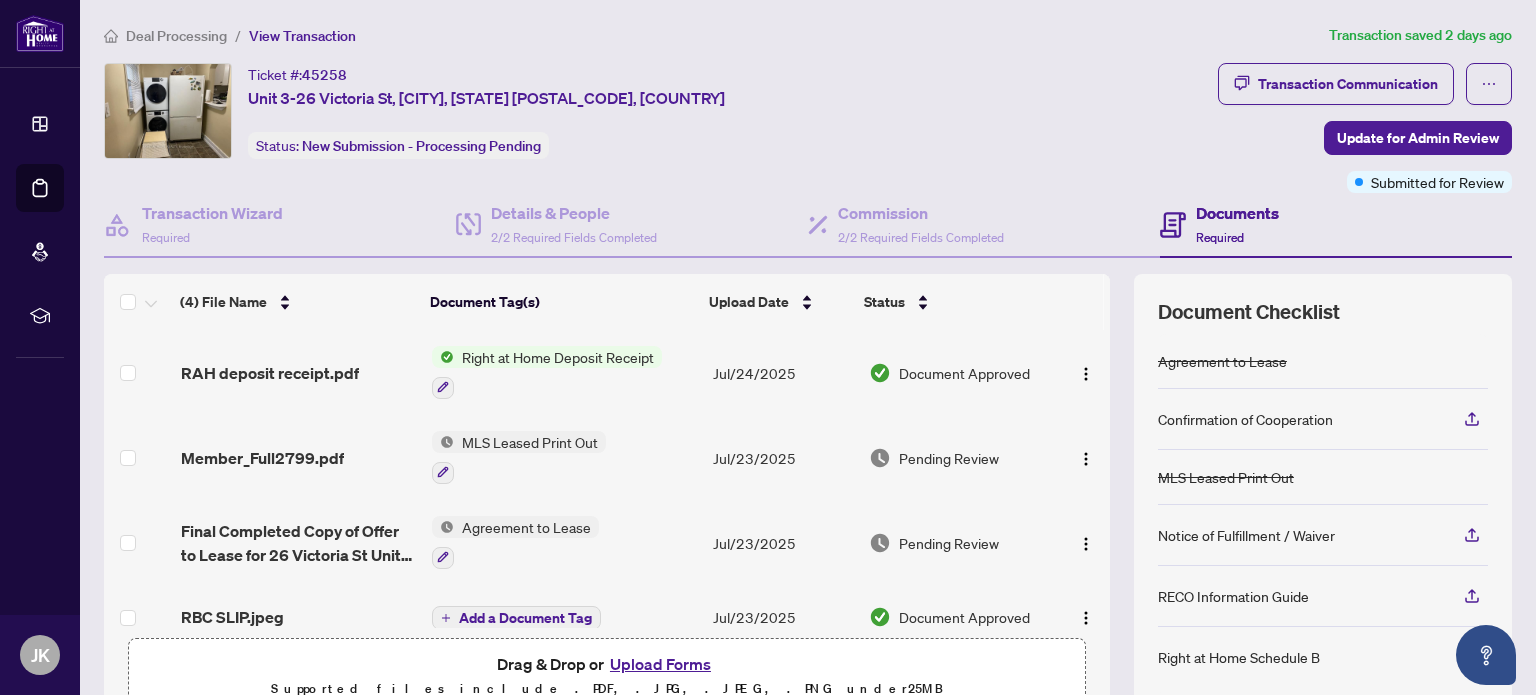 click on "Right at Home Deposit Receipt" at bounding box center [558, 357] 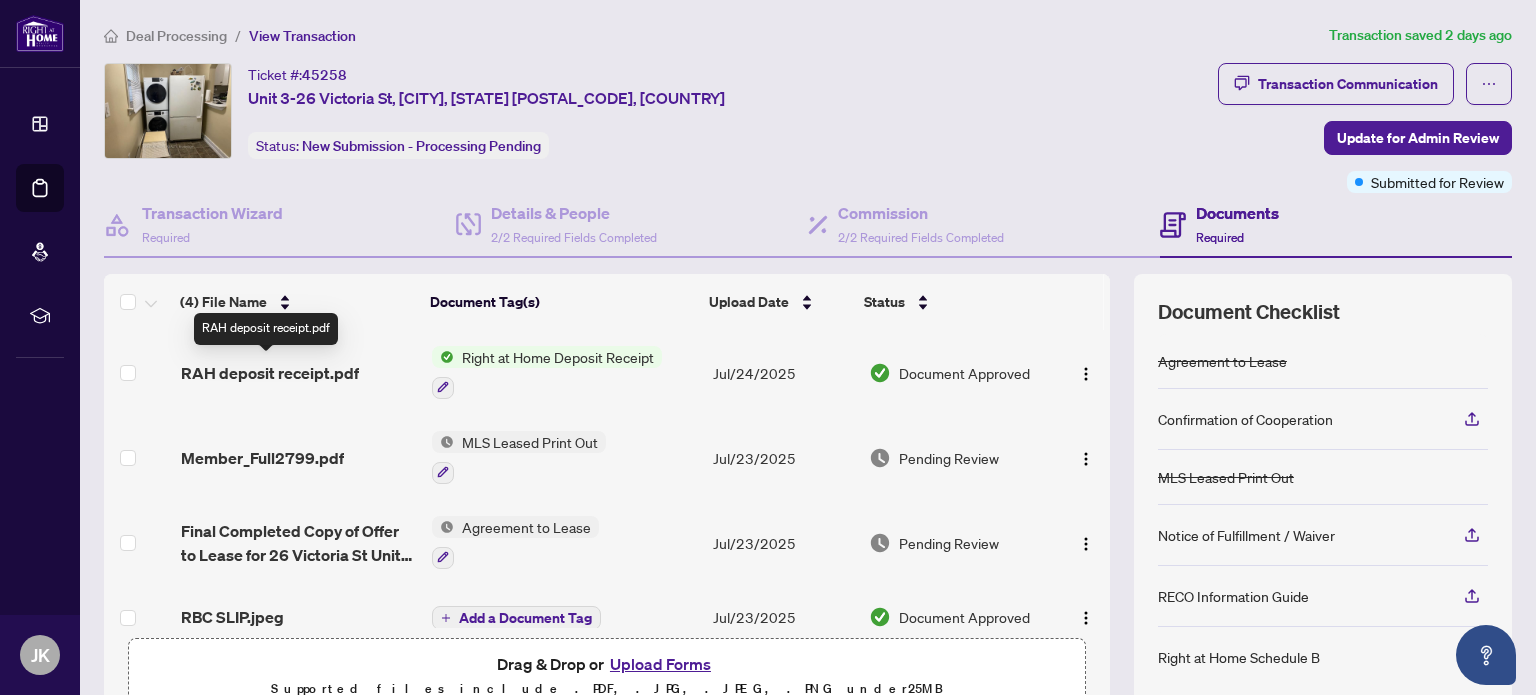 click on "RAH deposit receipt.pdf" at bounding box center [270, 373] 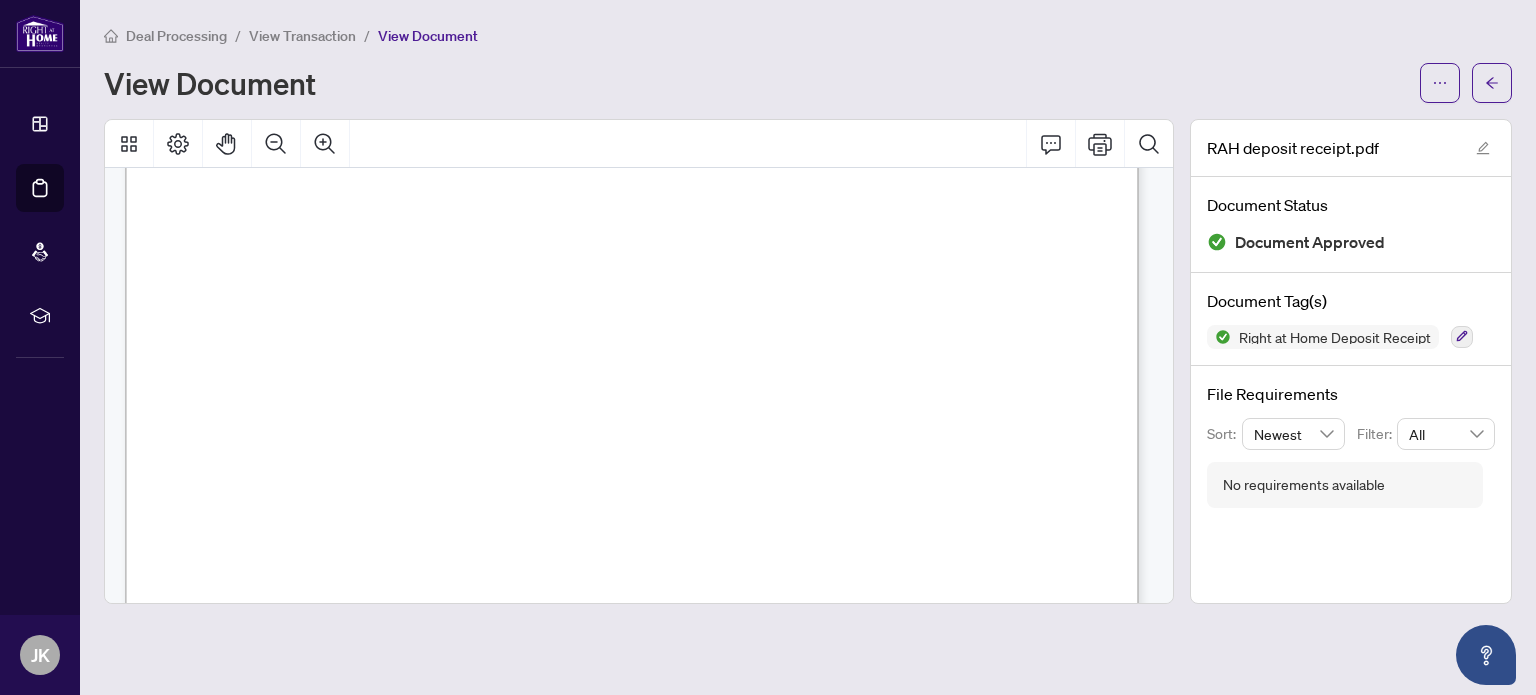 scroll, scrollTop: 0, scrollLeft: 0, axis: both 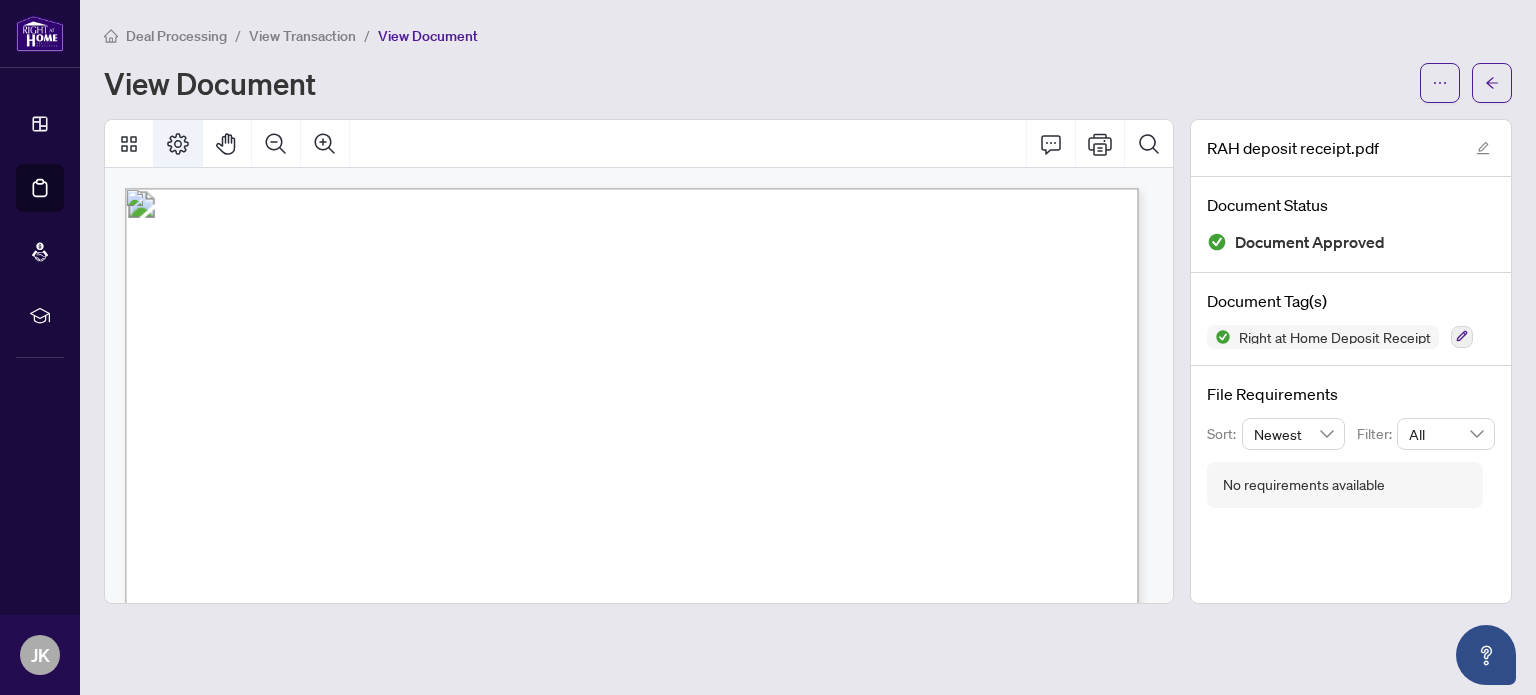 click 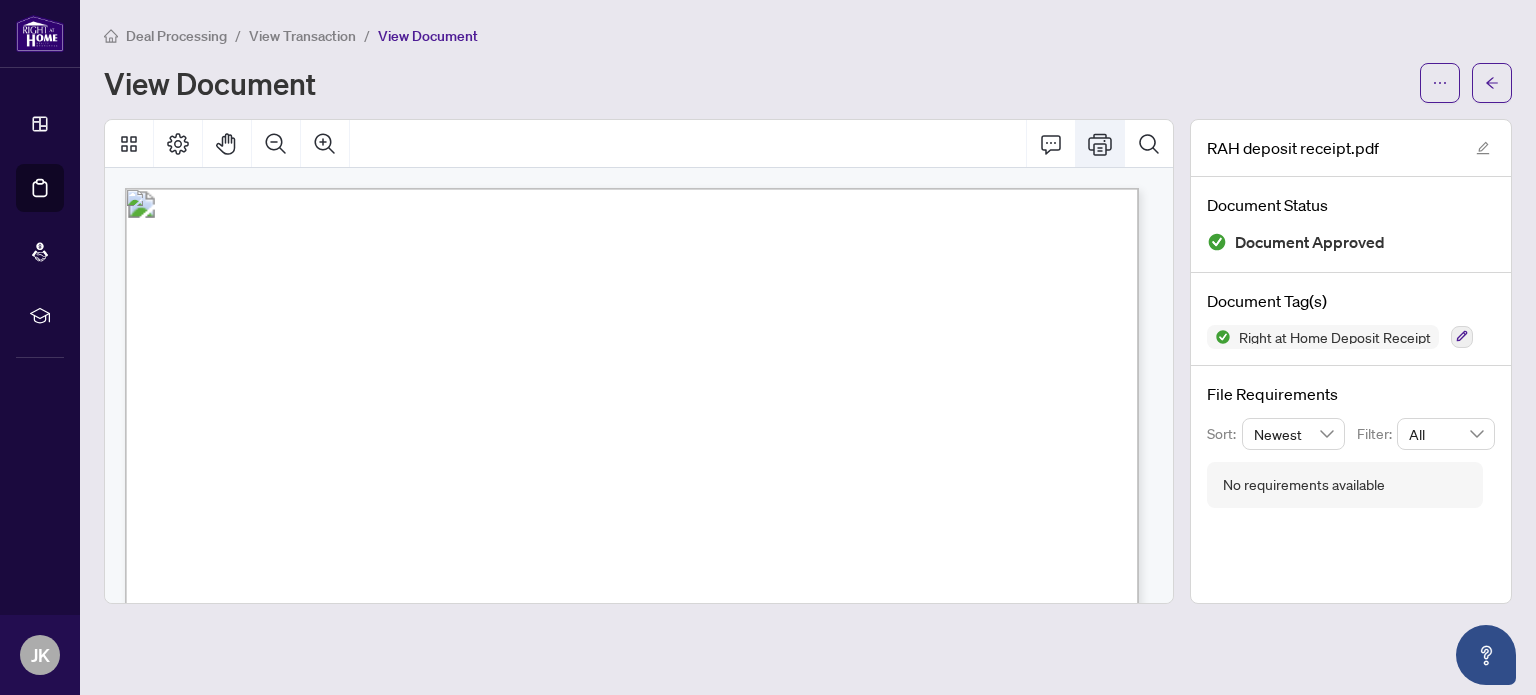 click 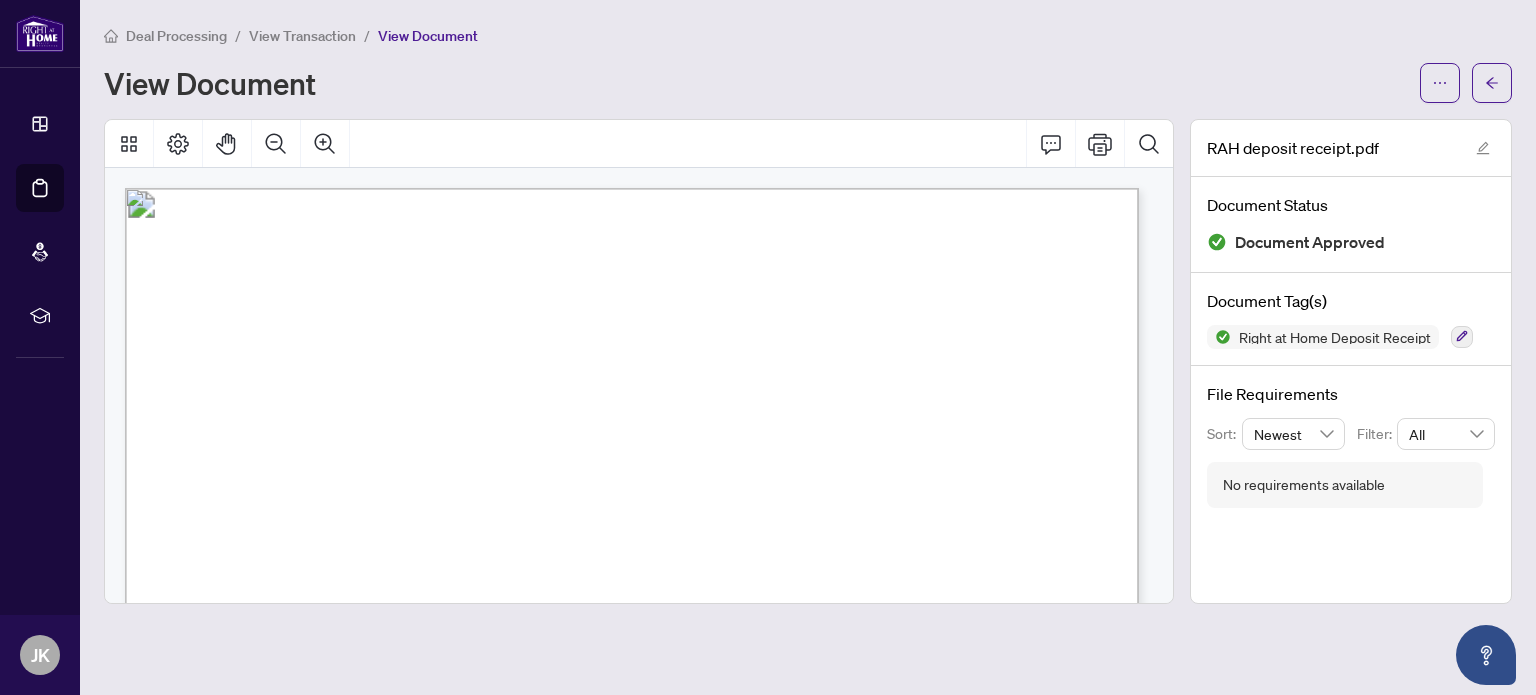 click on "[CITY] [STATE] [POSTAL_CODE]" at bounding box center (301, 288) 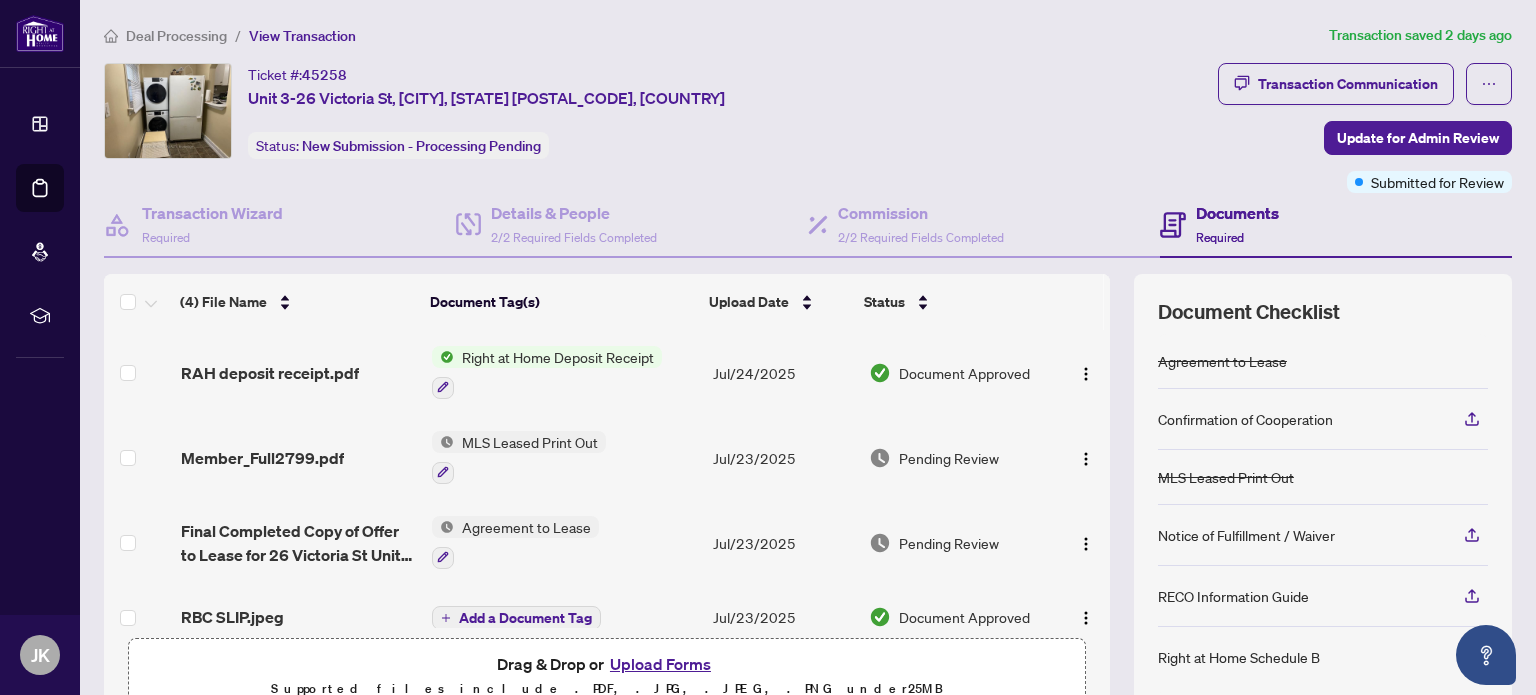 scroll, scrollTop: 25, scrollLeft: 0, axis: vertical 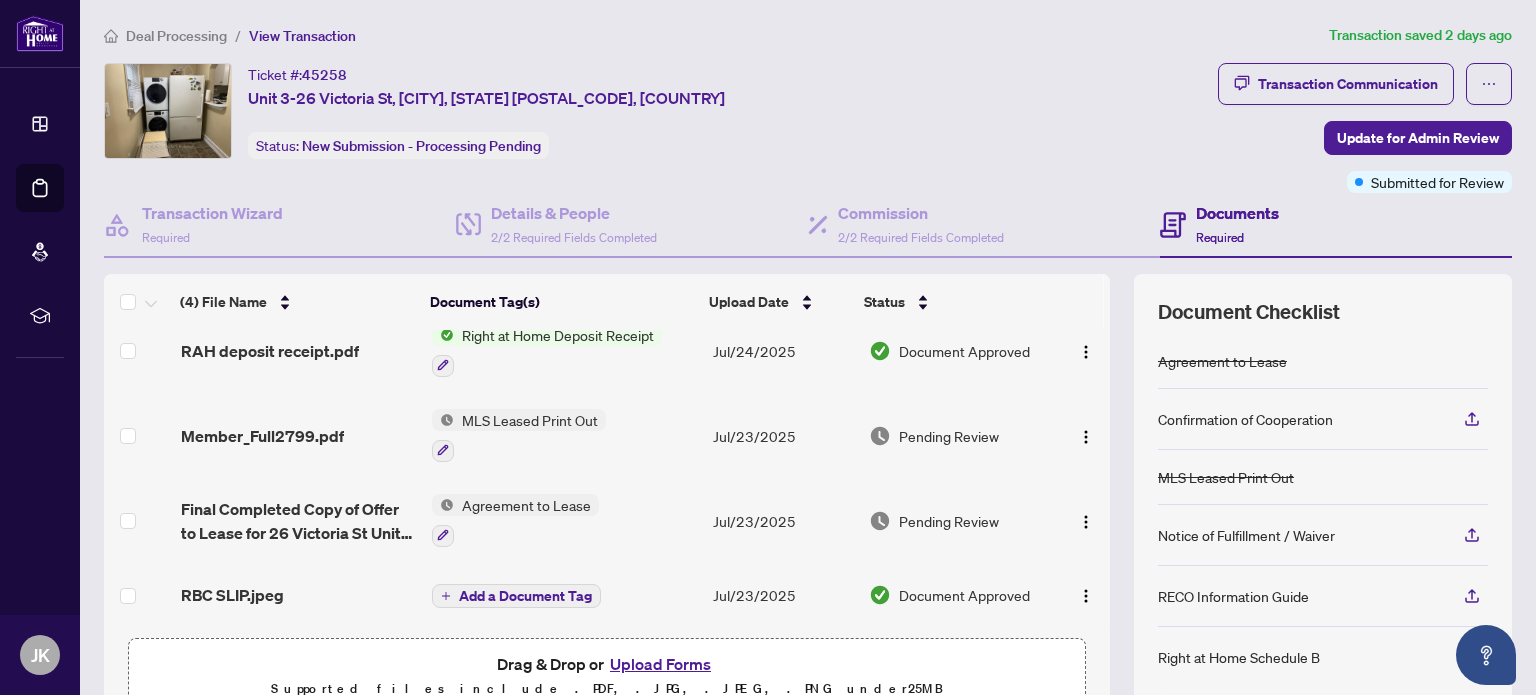 click on "Upload Forms" at bounding box center [660, 664] 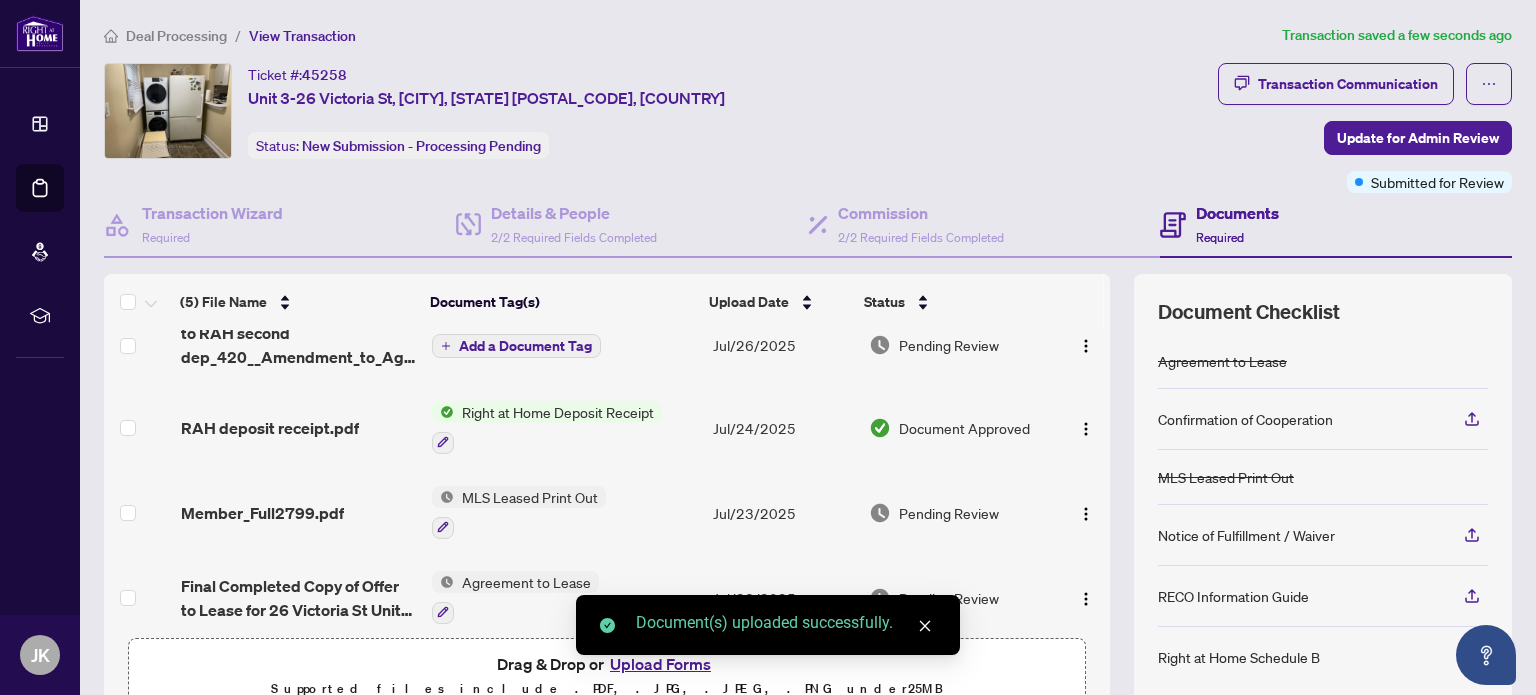 scroll, scrollTop: 105, scrollLeft: 0, axis: vertical 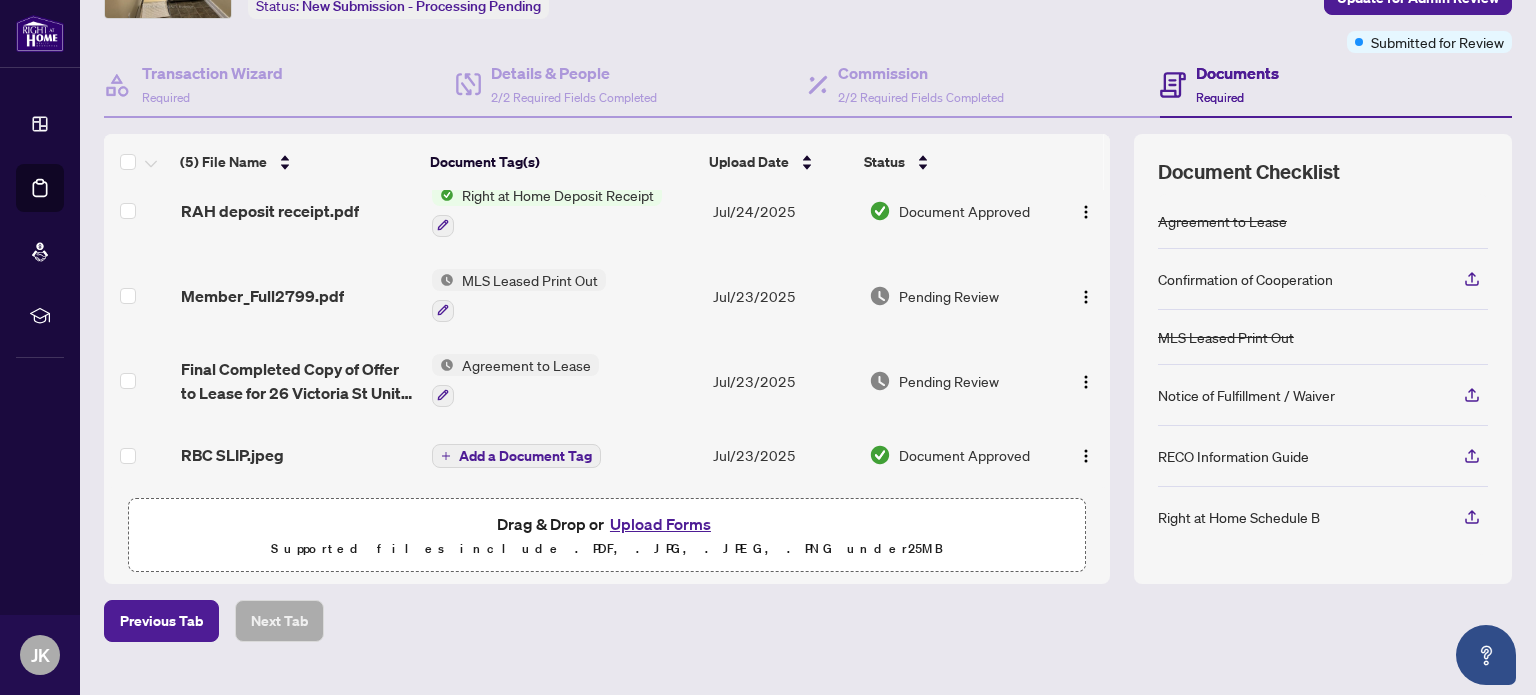 click on "Upload Forms" at bounding box center (660, 524) 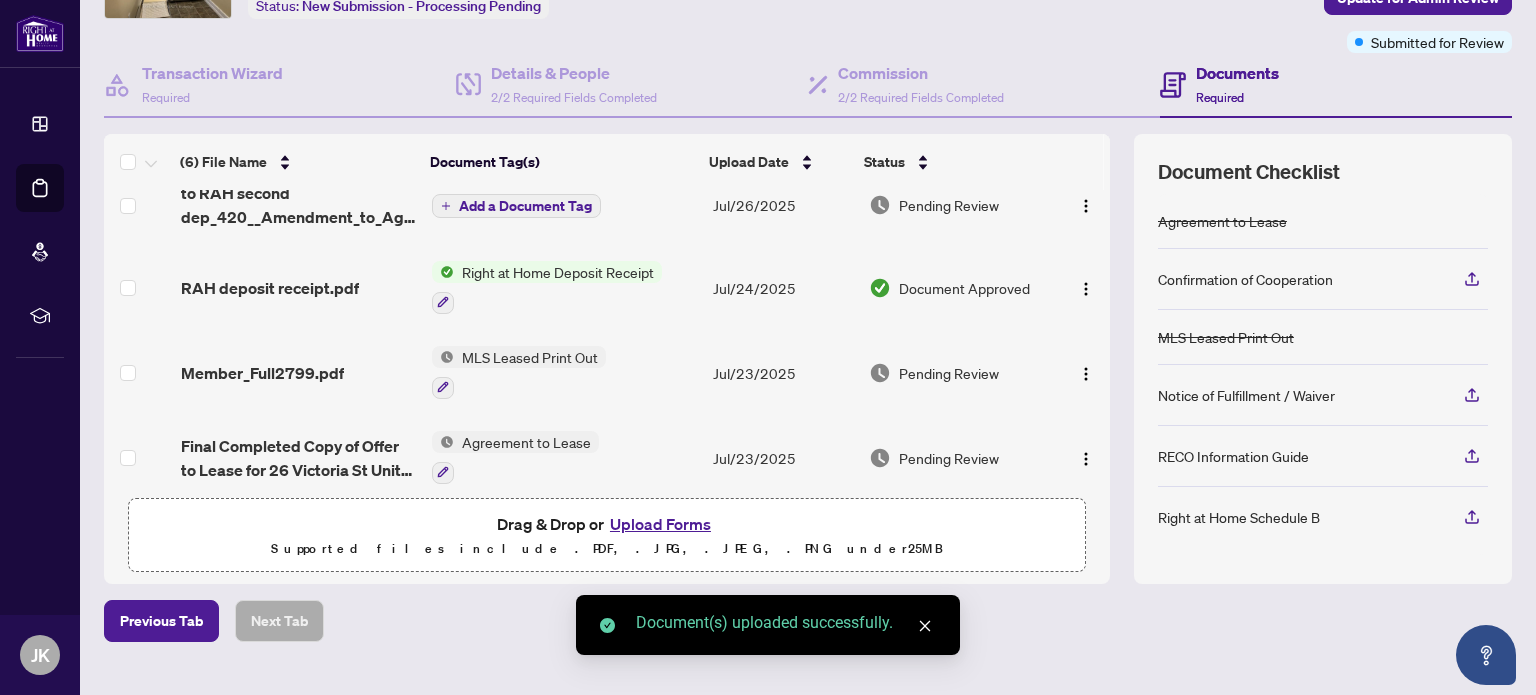 scroll, scrollTop: 0, scrollLeft: 0, axis: both 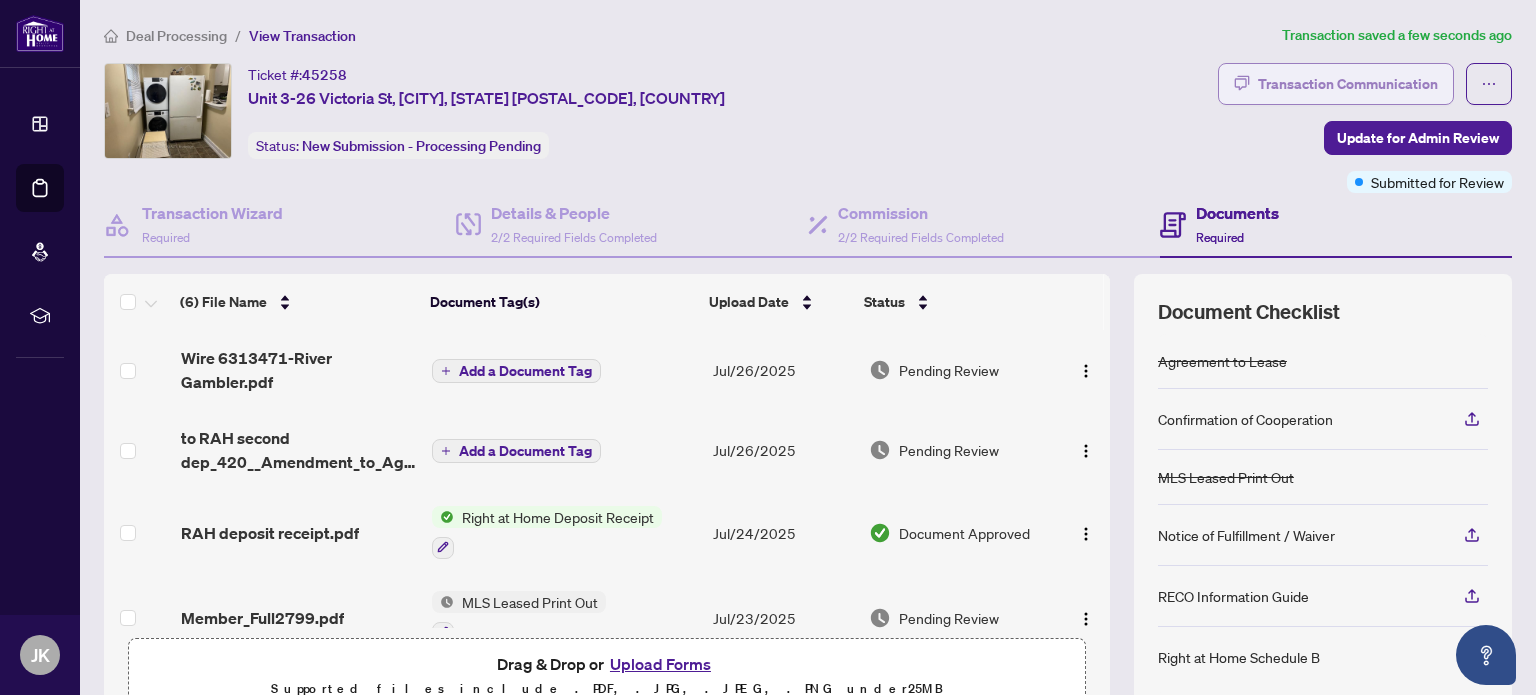 click on "Transaction Communication" at bounding box center (1348, 84) 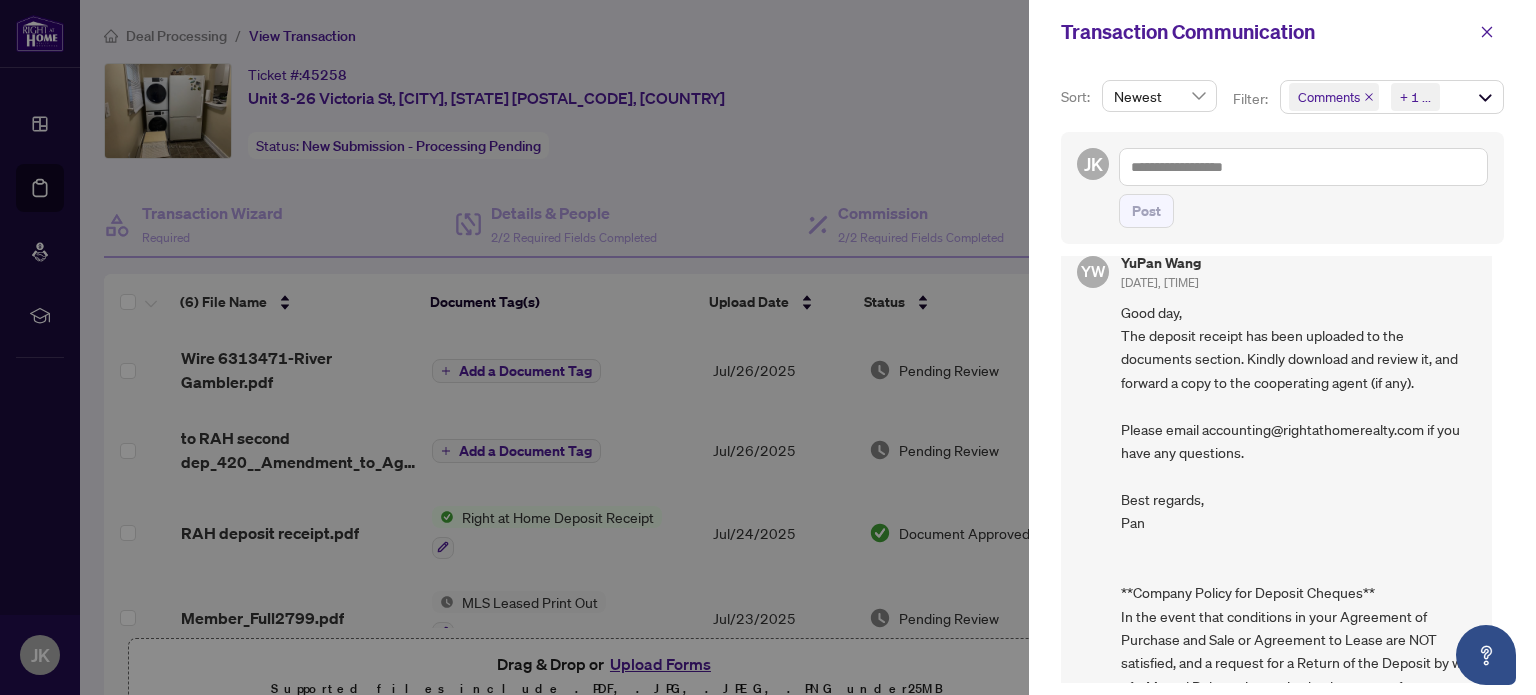 scroll, scrollTop: 0, scrollLeft: 0, axis: both 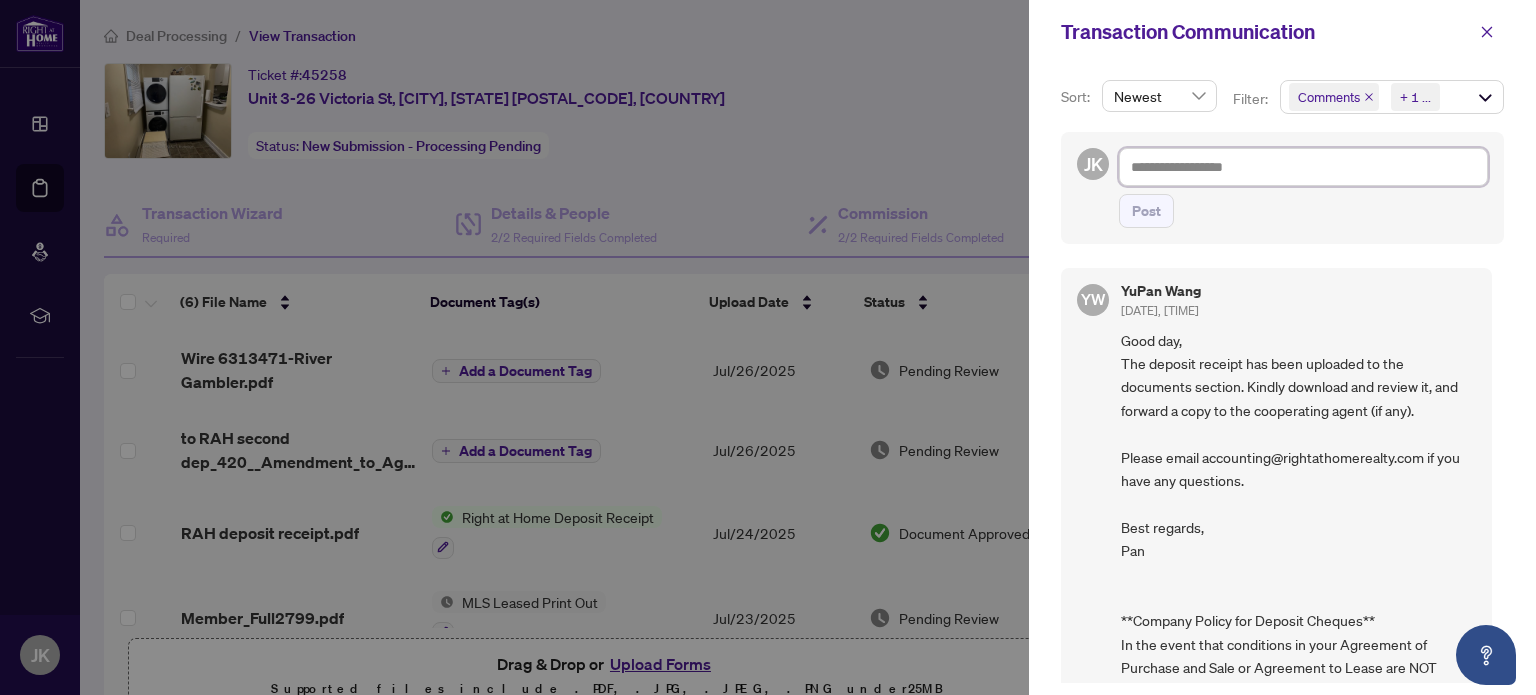 click at bounding box center (1303, 167) 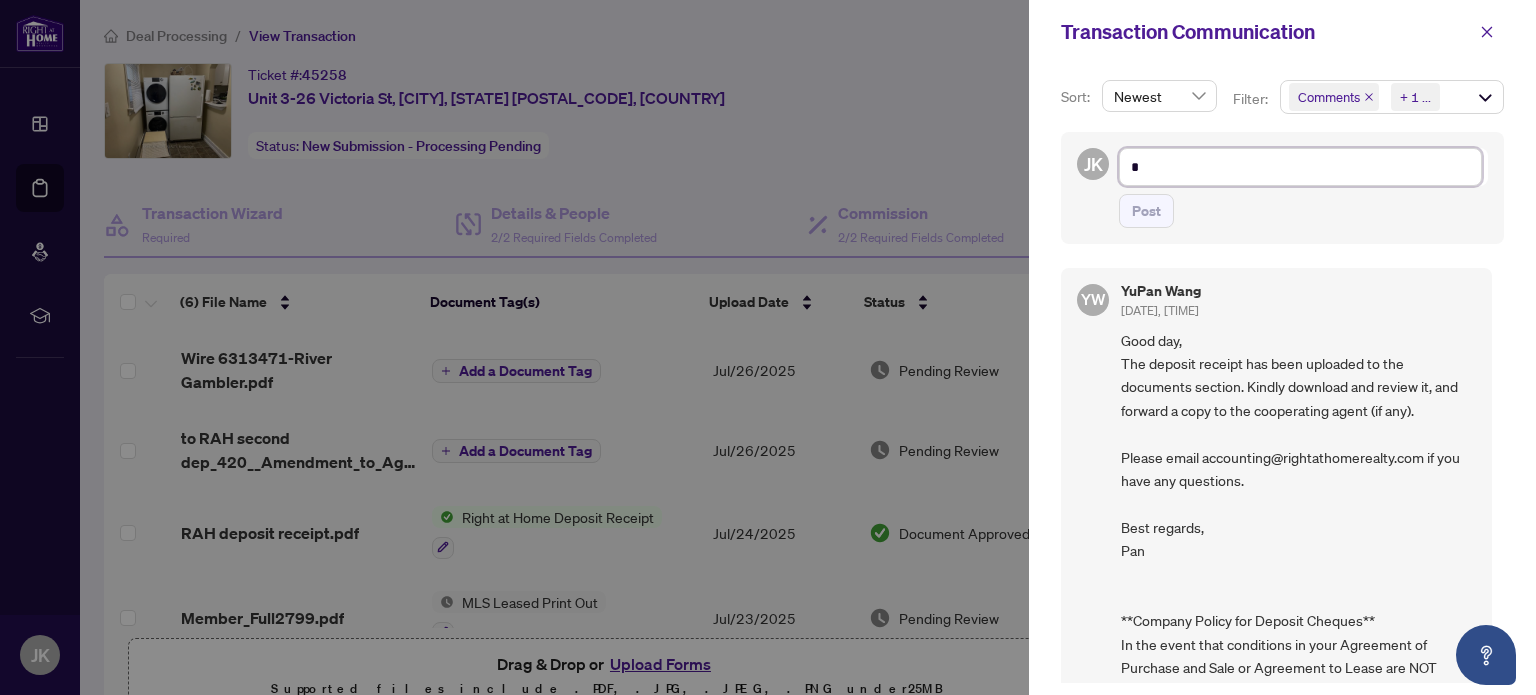 type 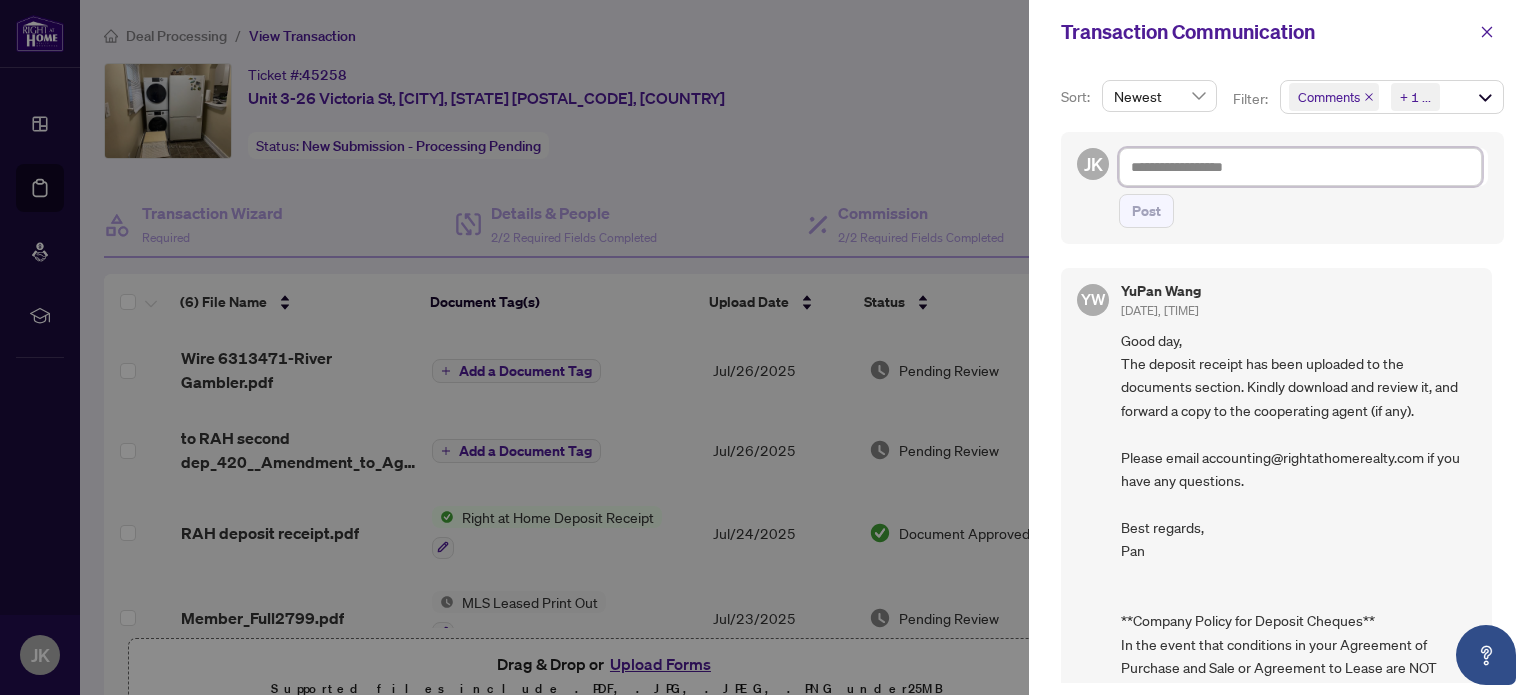 type on "*" 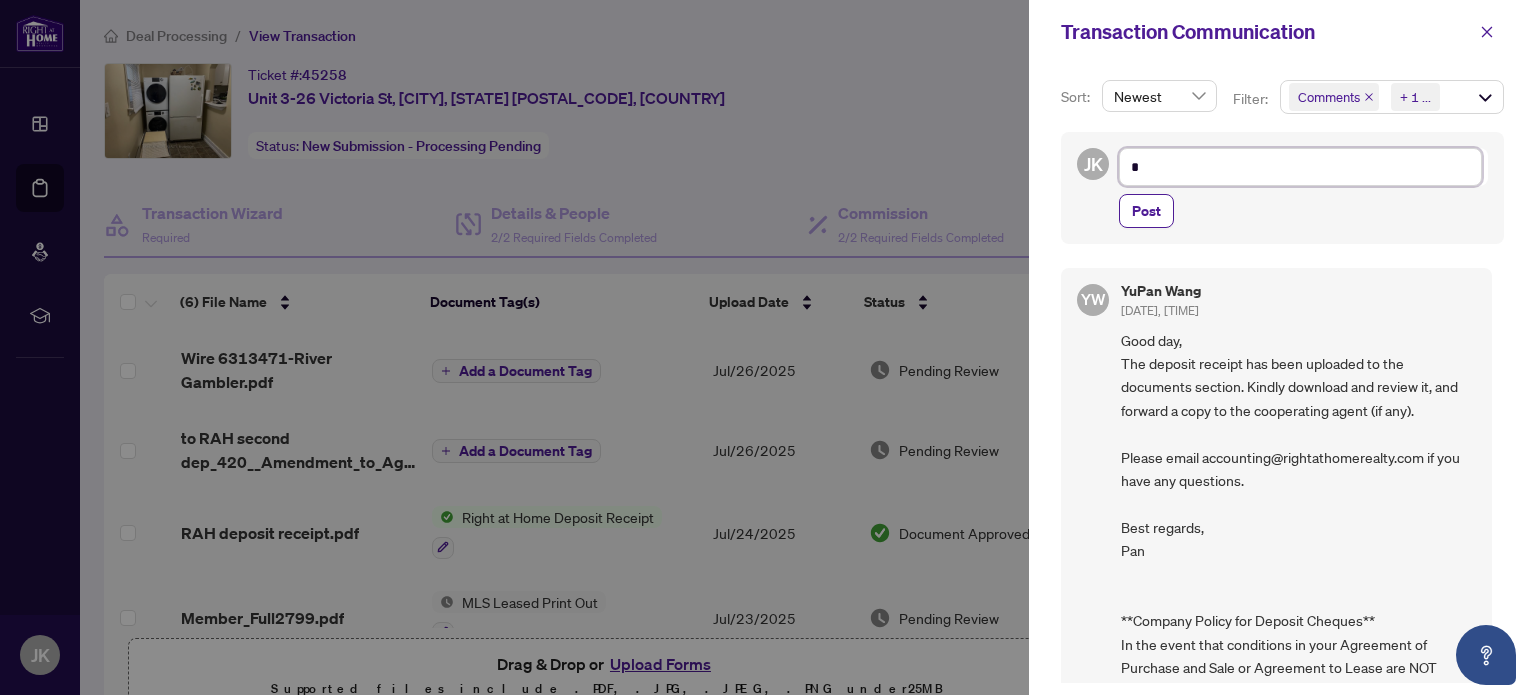 type on "**" 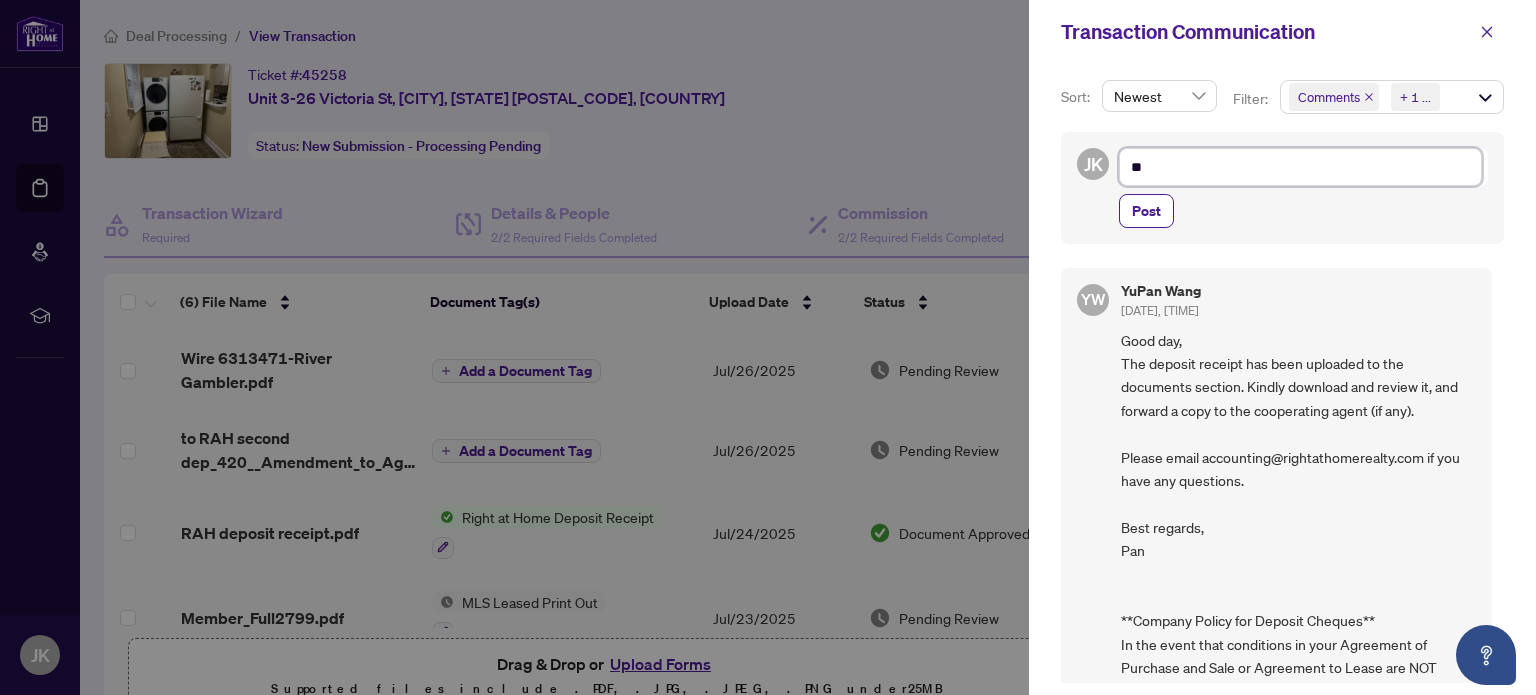 type on "***" 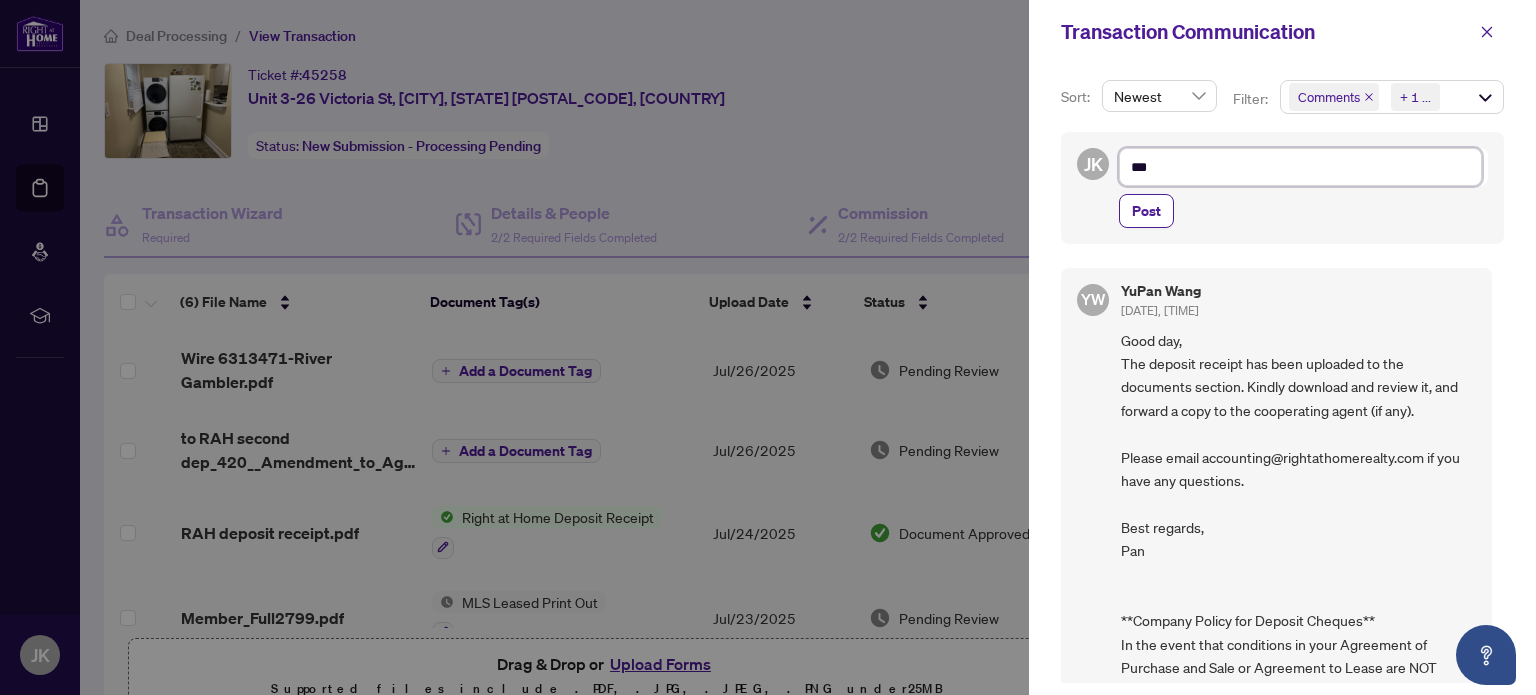 type on "****" 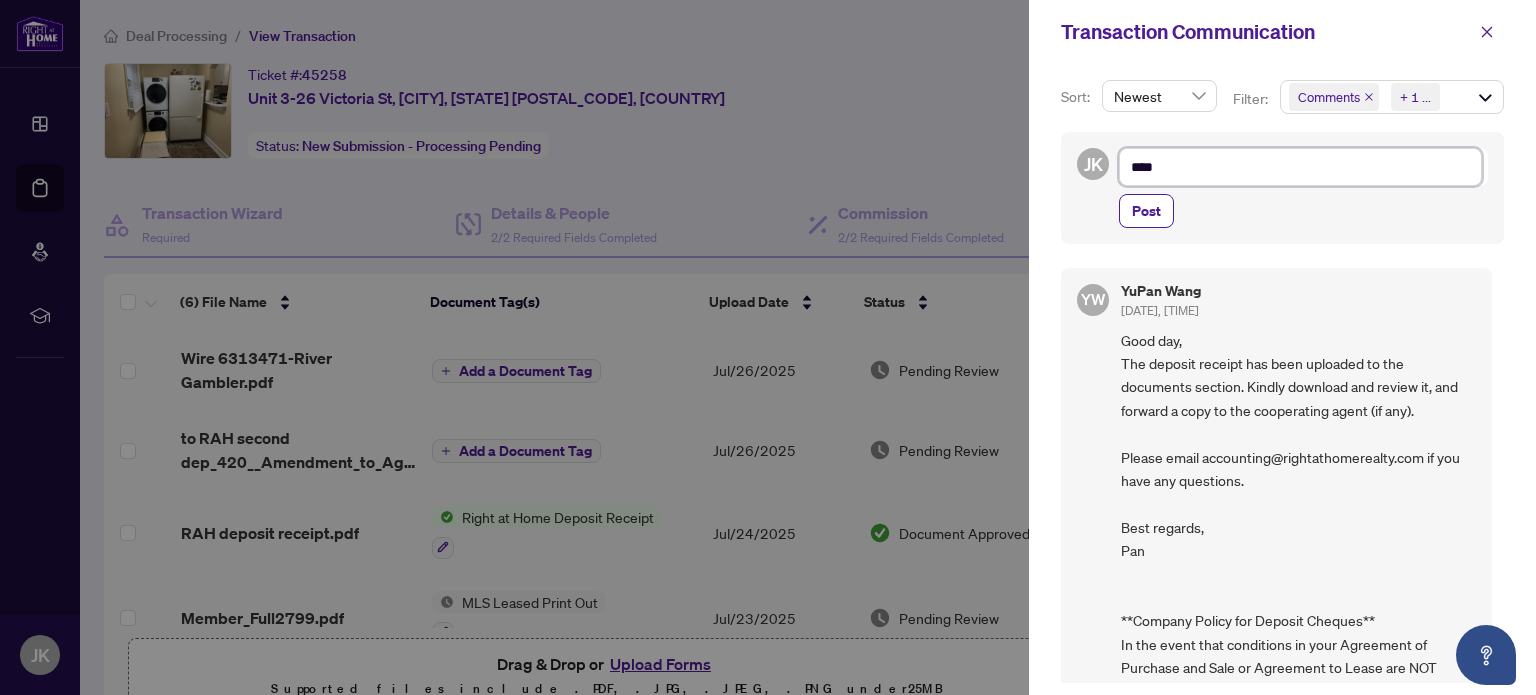 type on "*****" 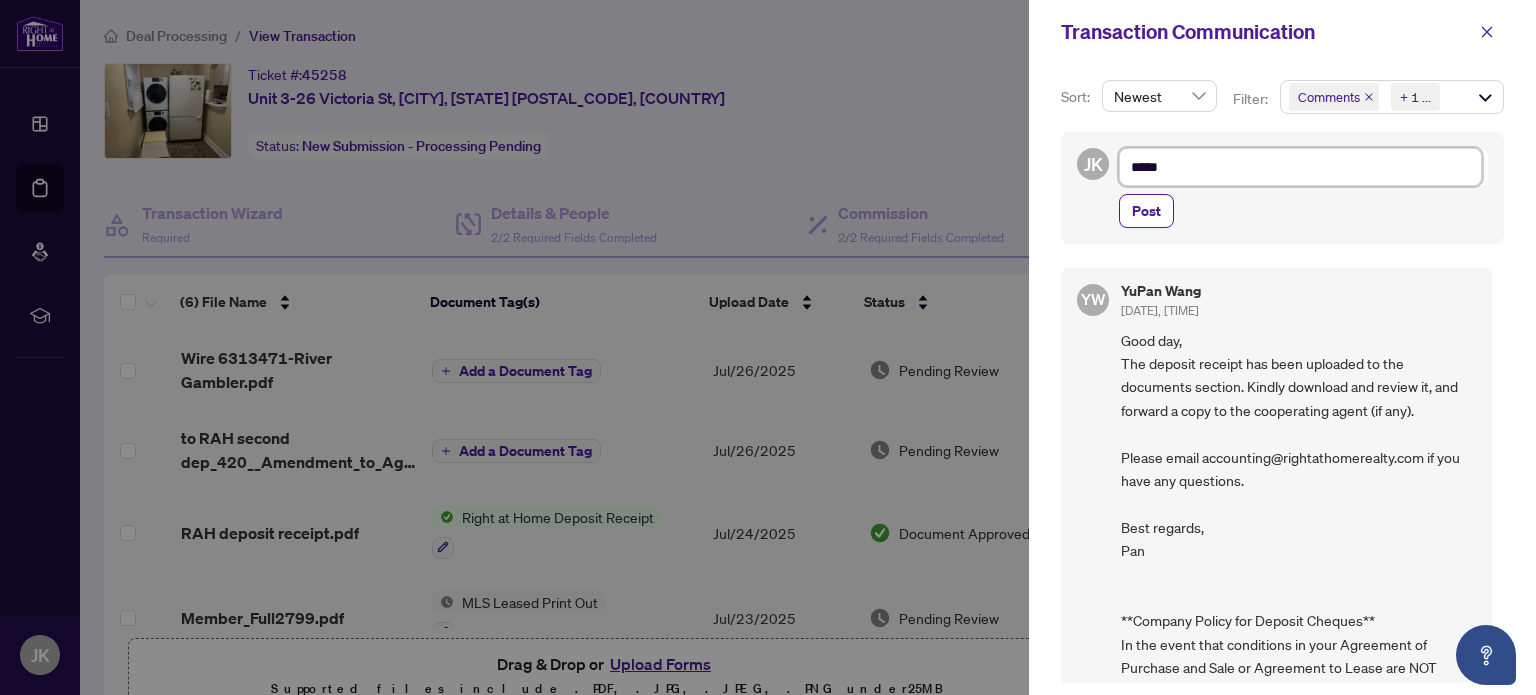 type on "*****" 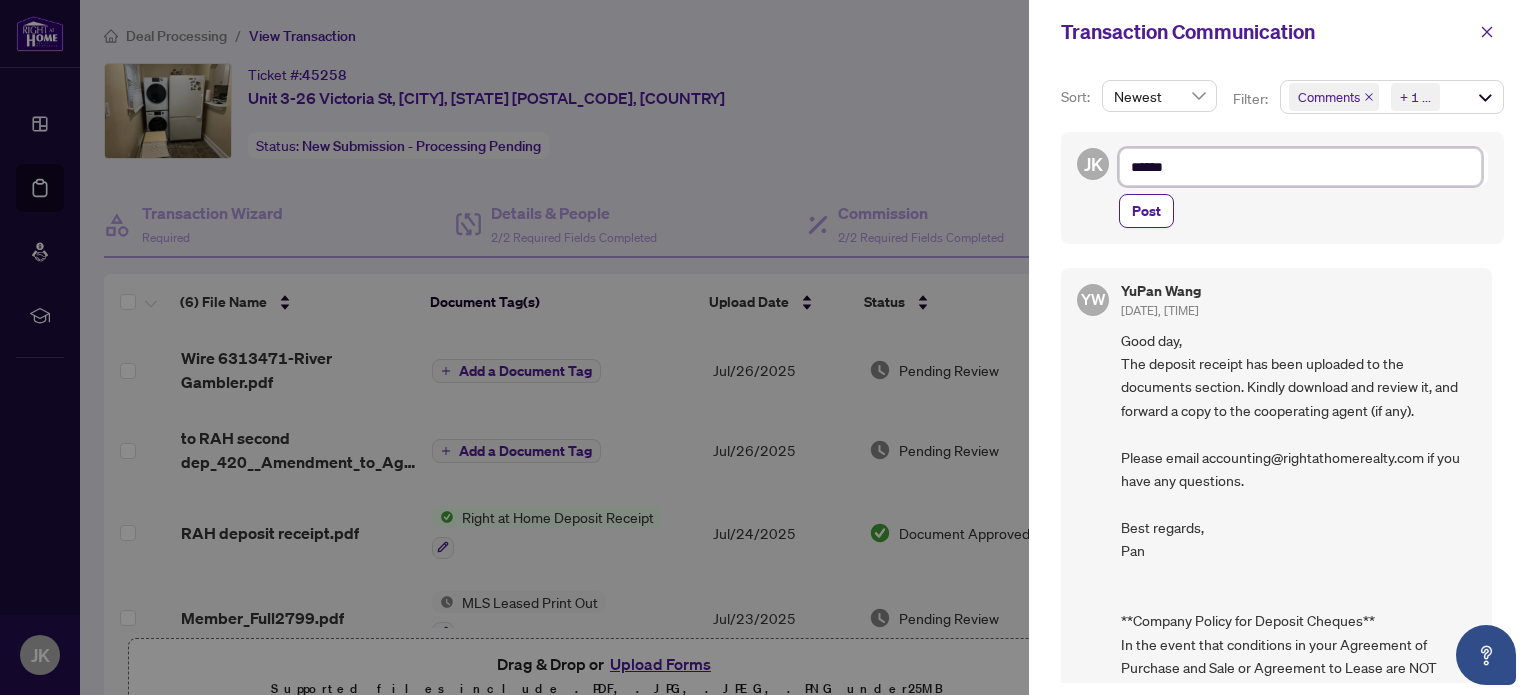 type on "*******" 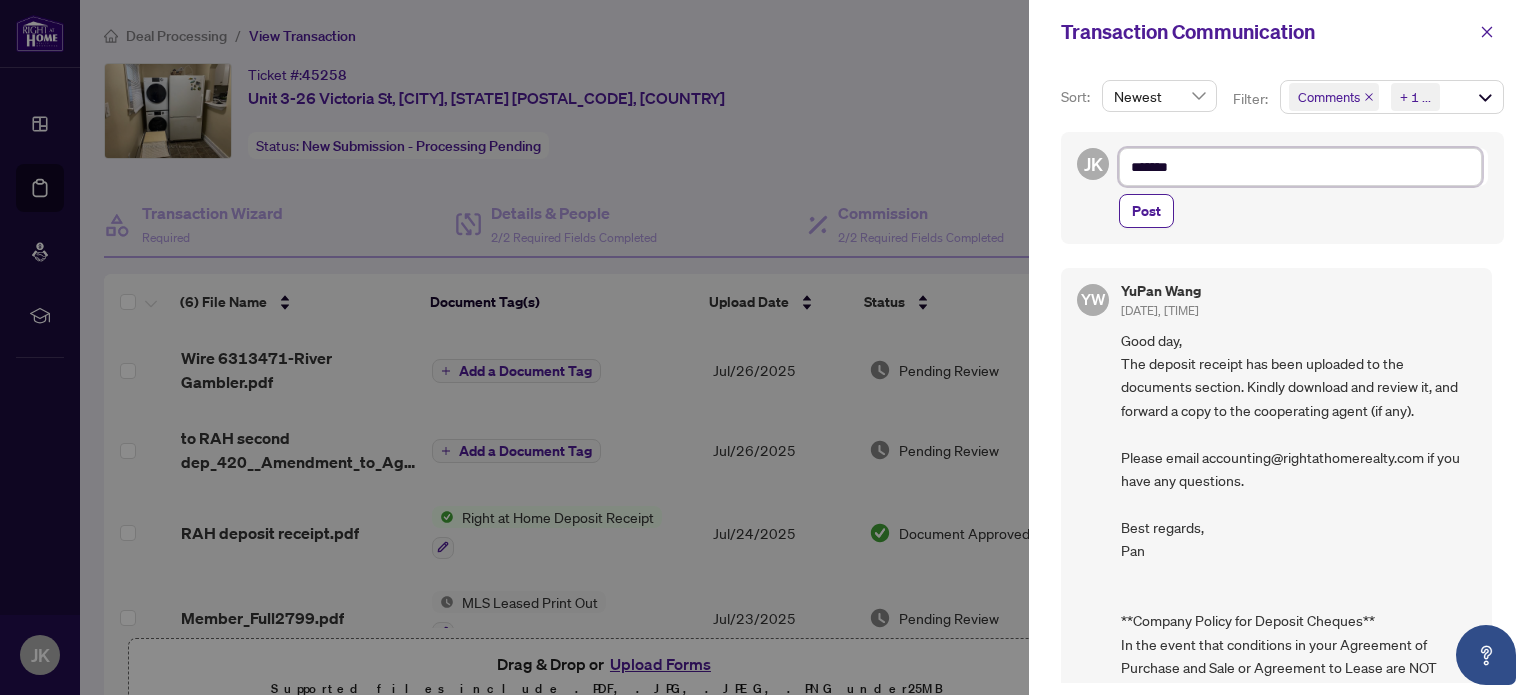 type on "********" 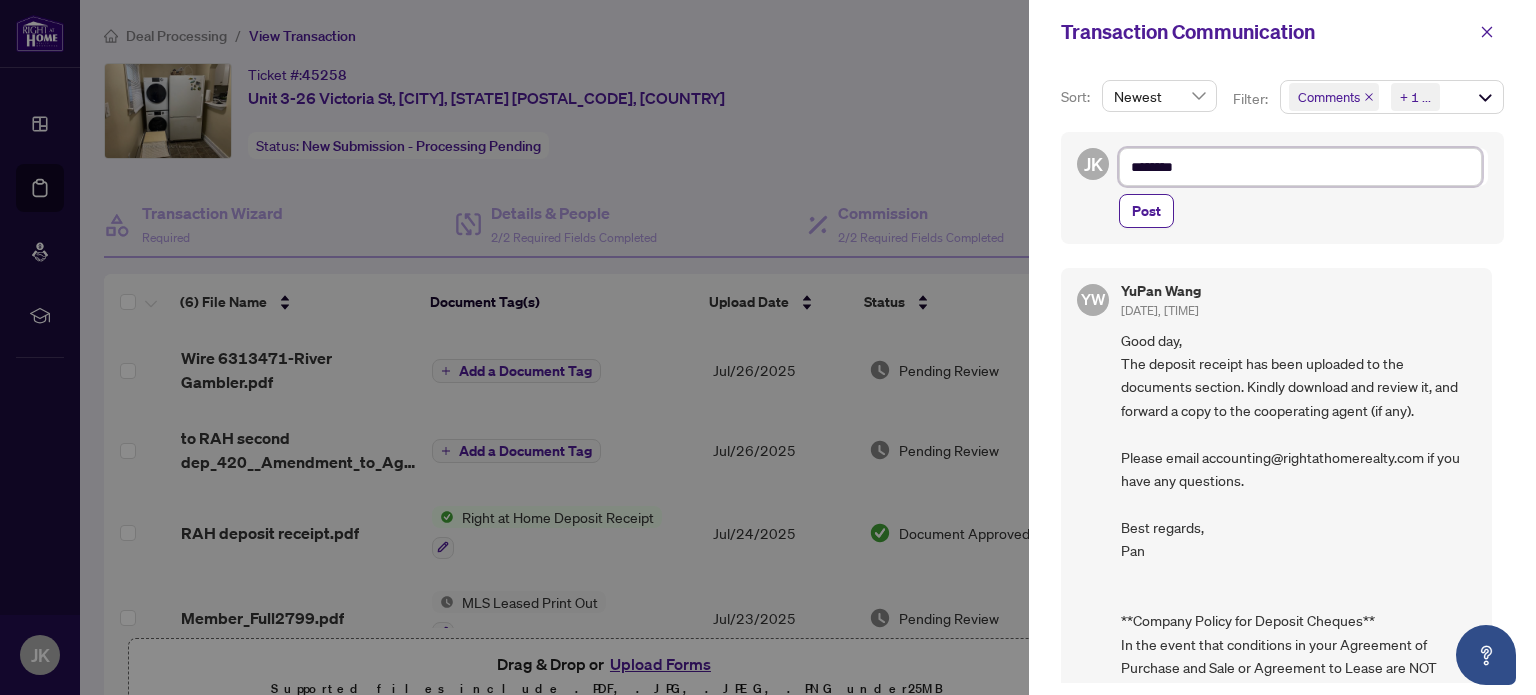 type on "********" 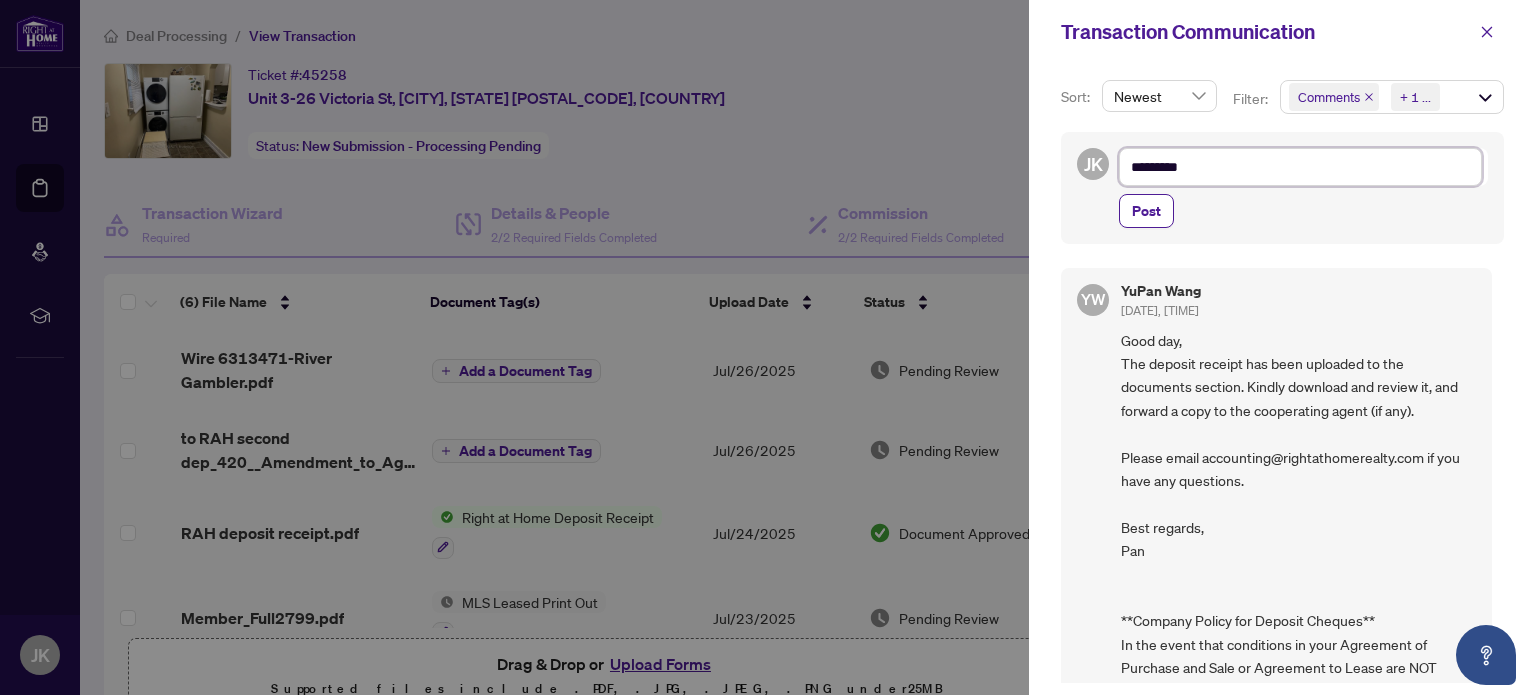 type on "**********" 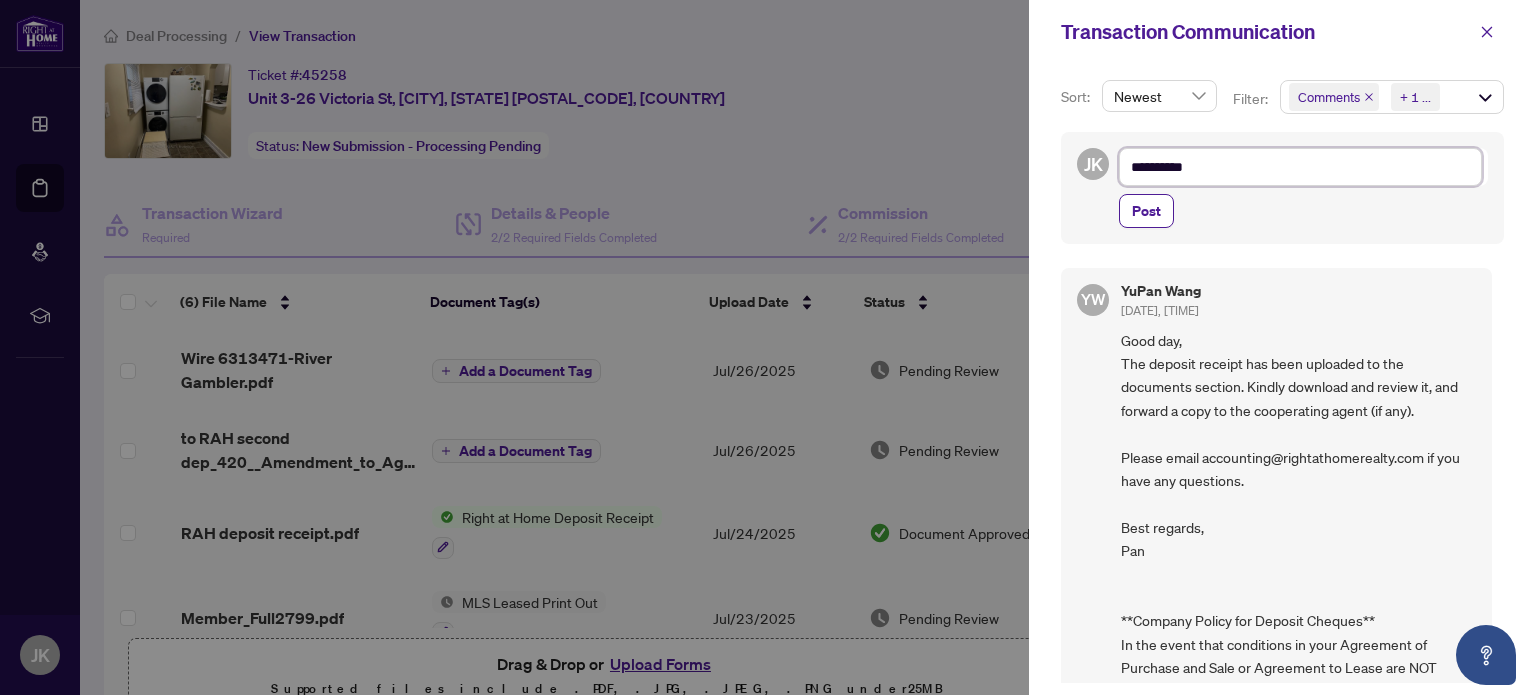 type on "**********" 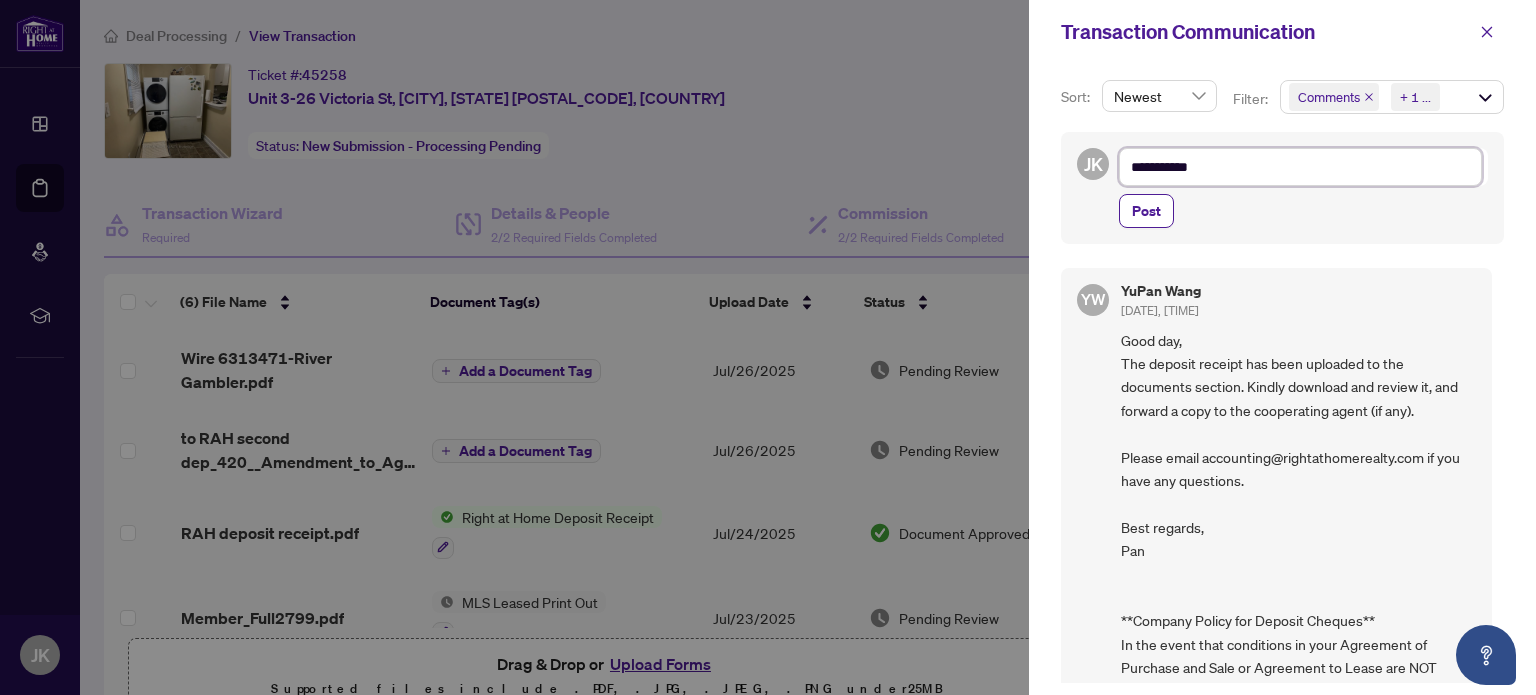 type on "**********" 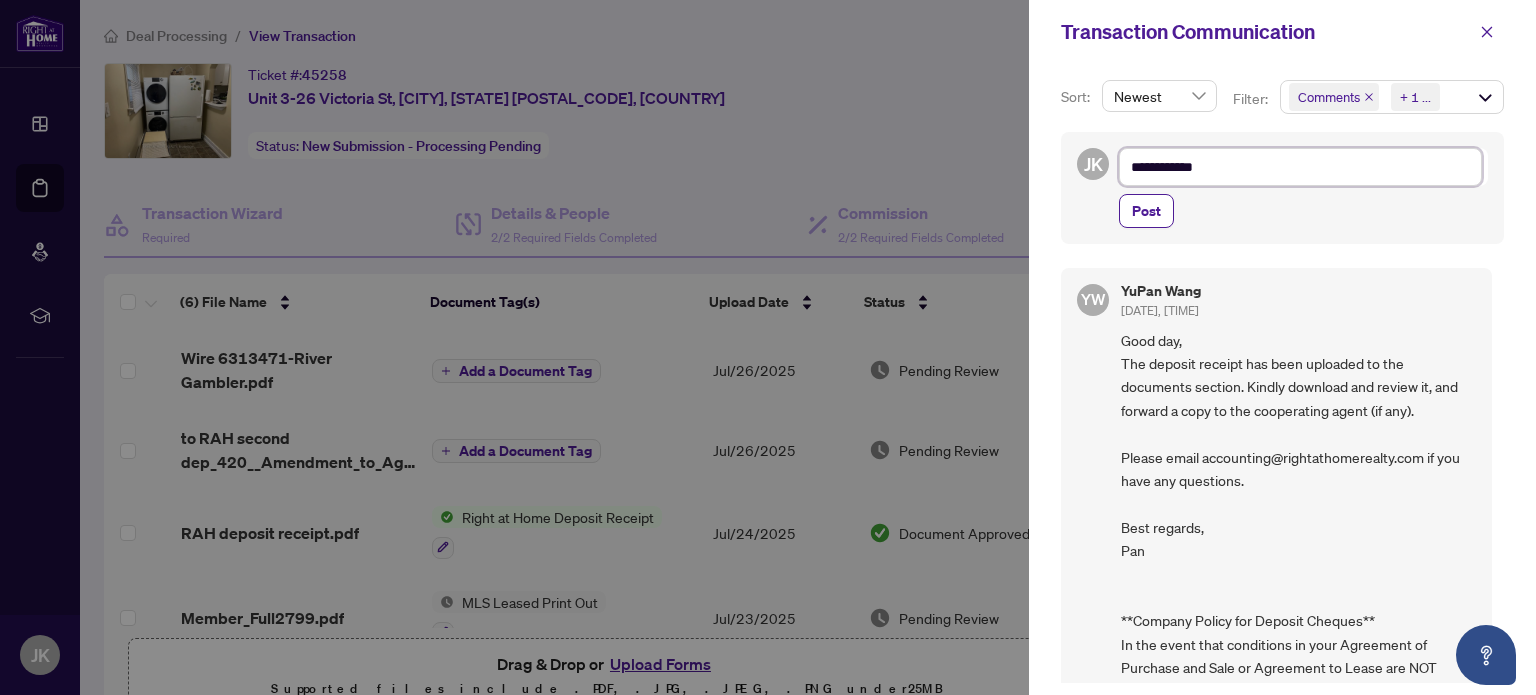 type on "**********" 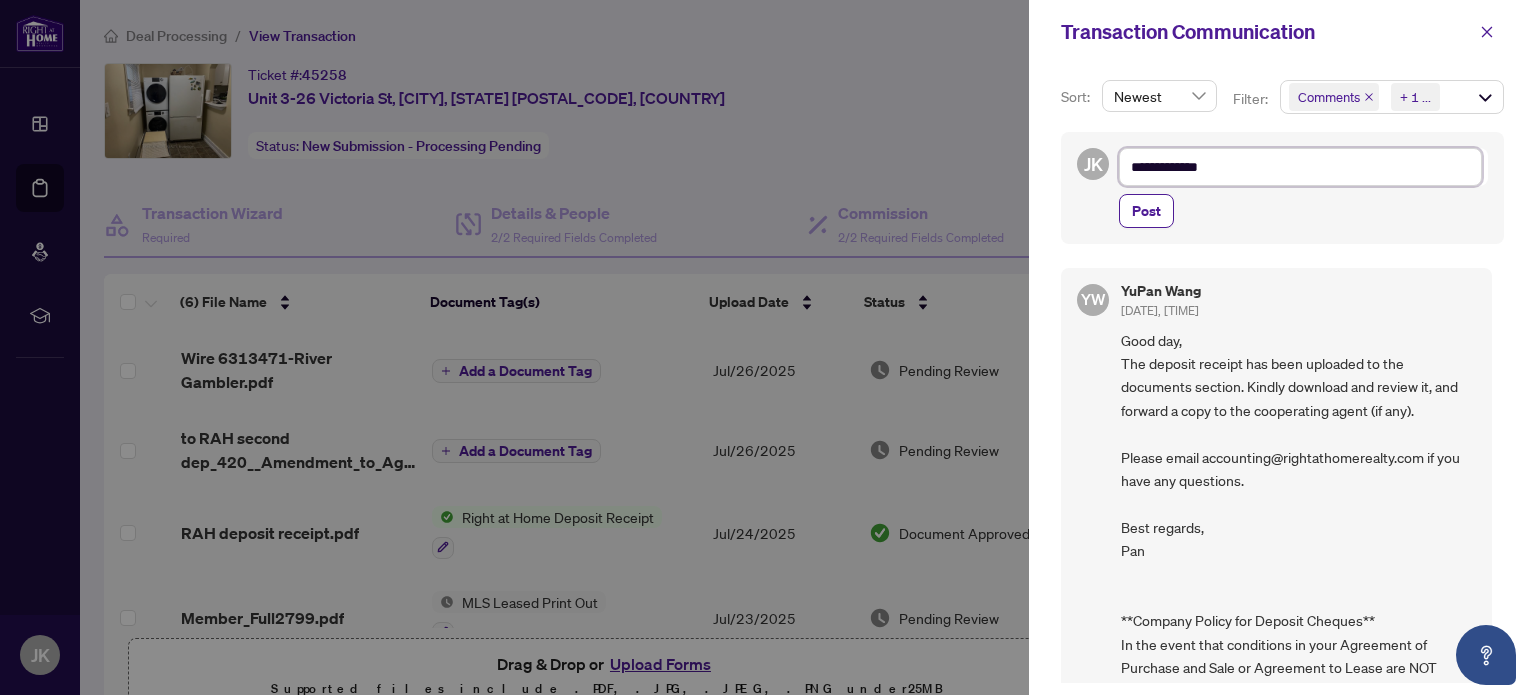 type on "**********" 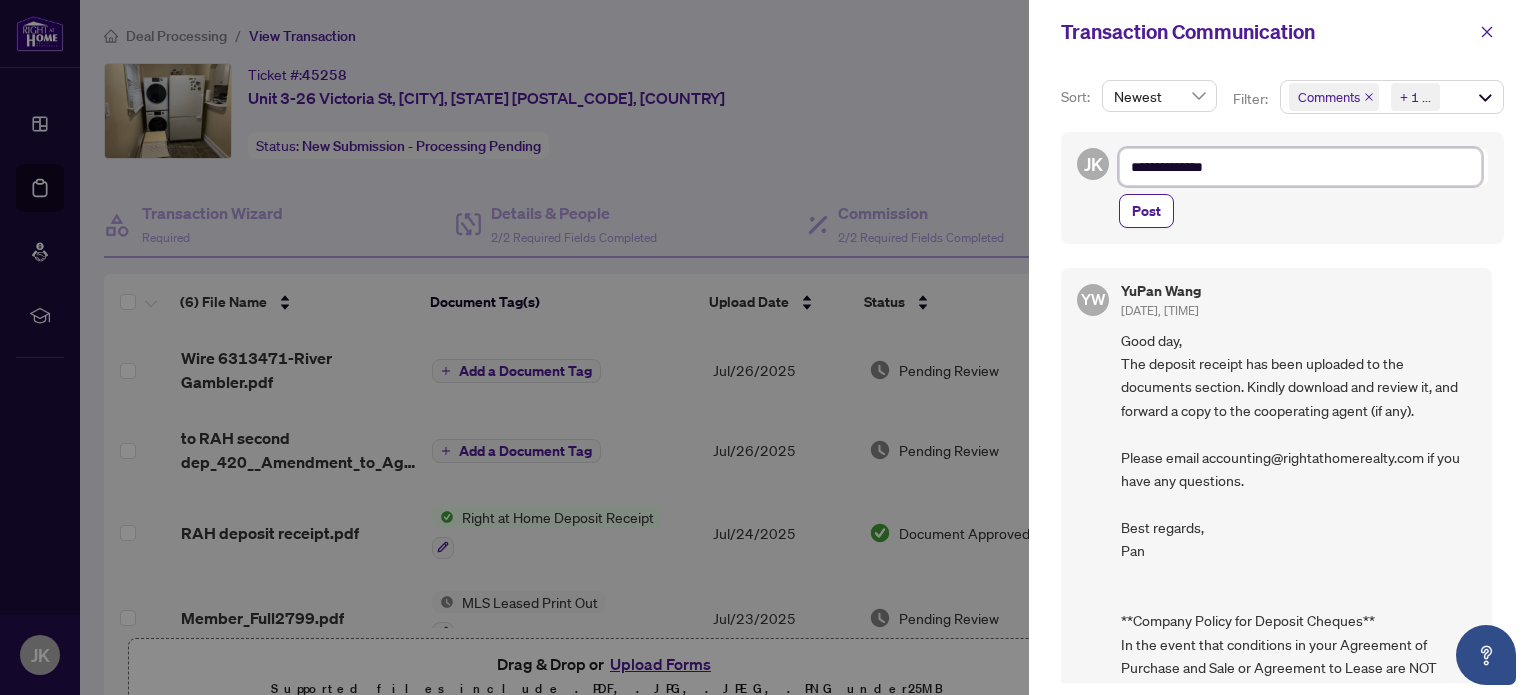 type on "**********" 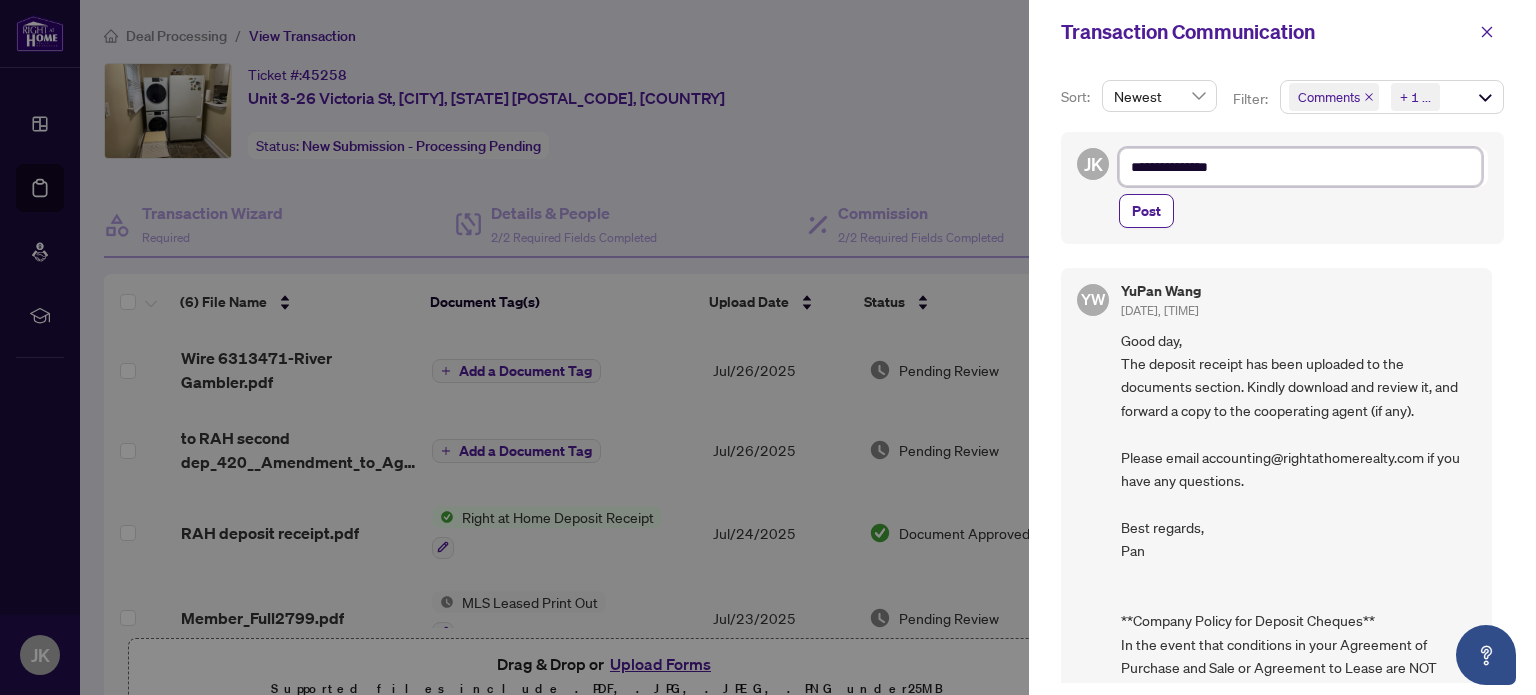 type on "**********" 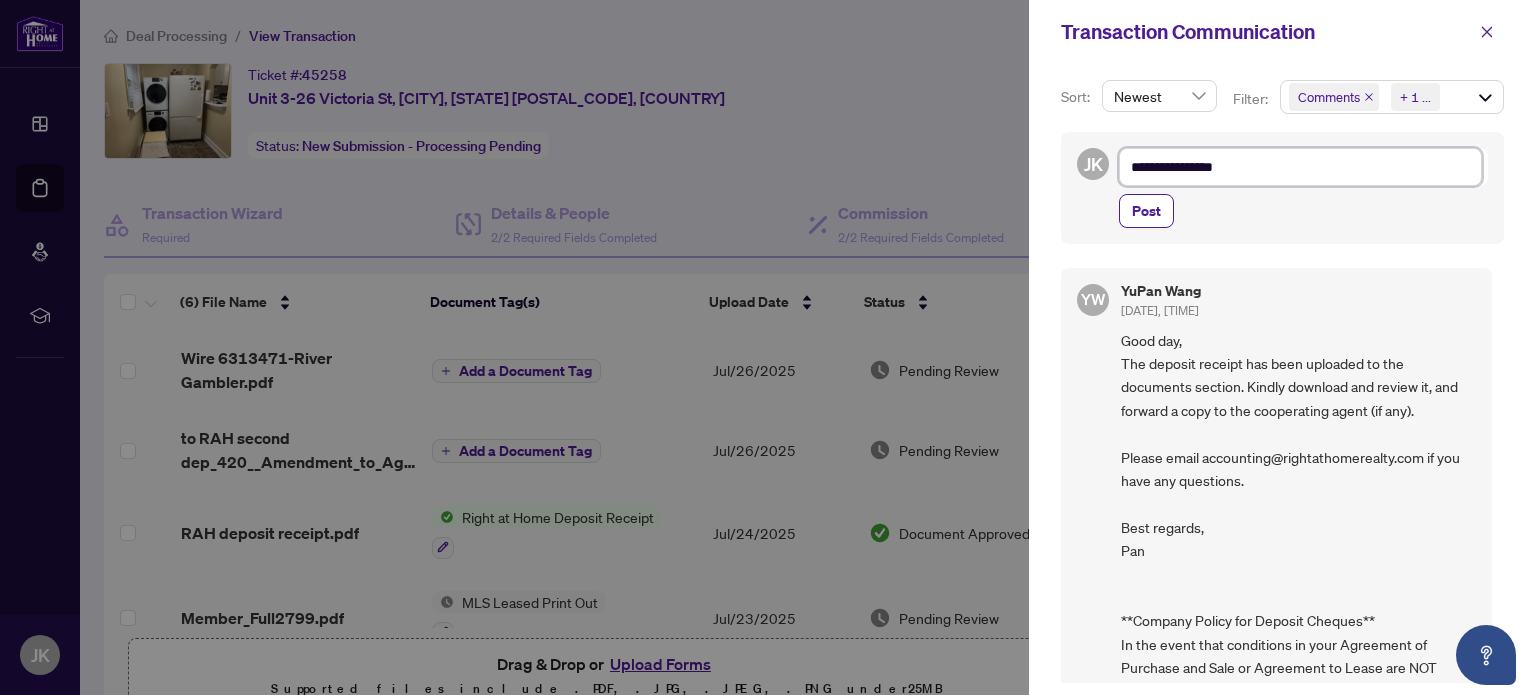 type on "**********" 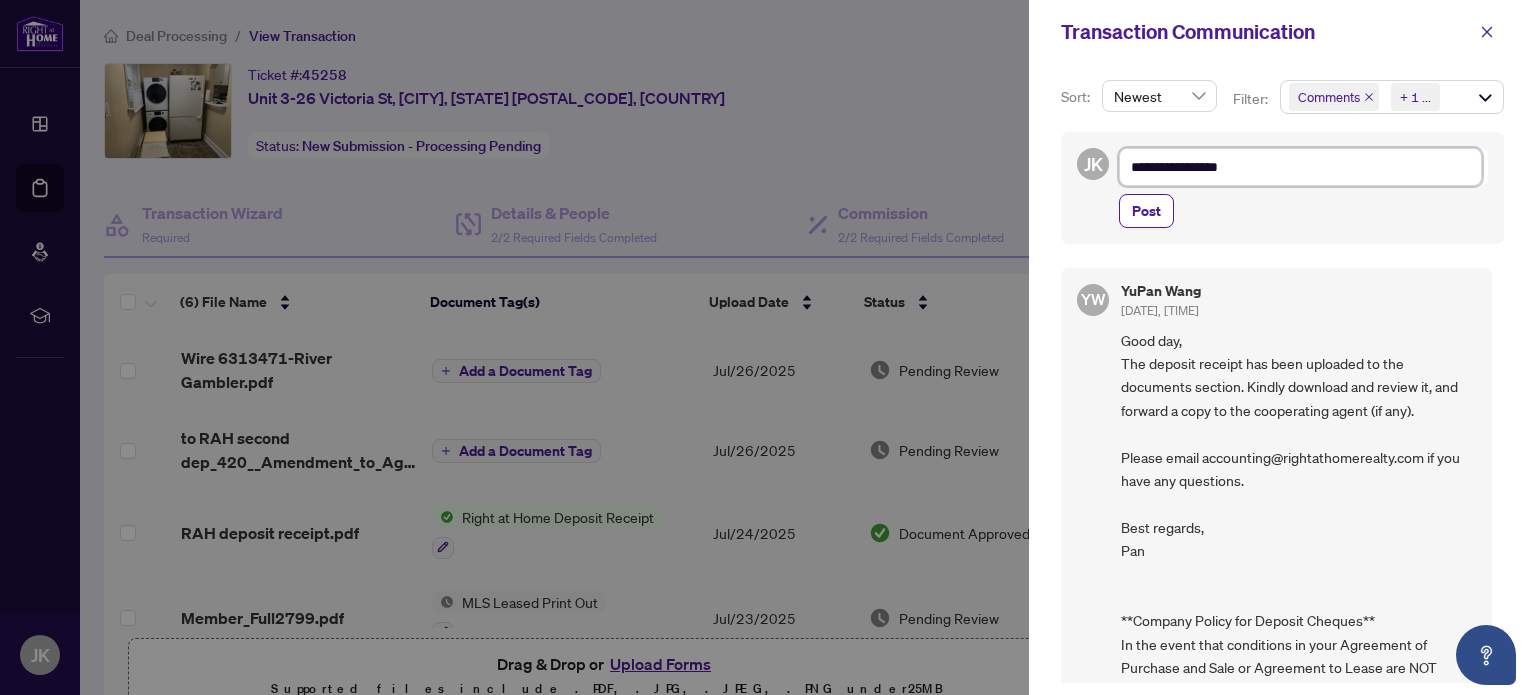 type on "**********" 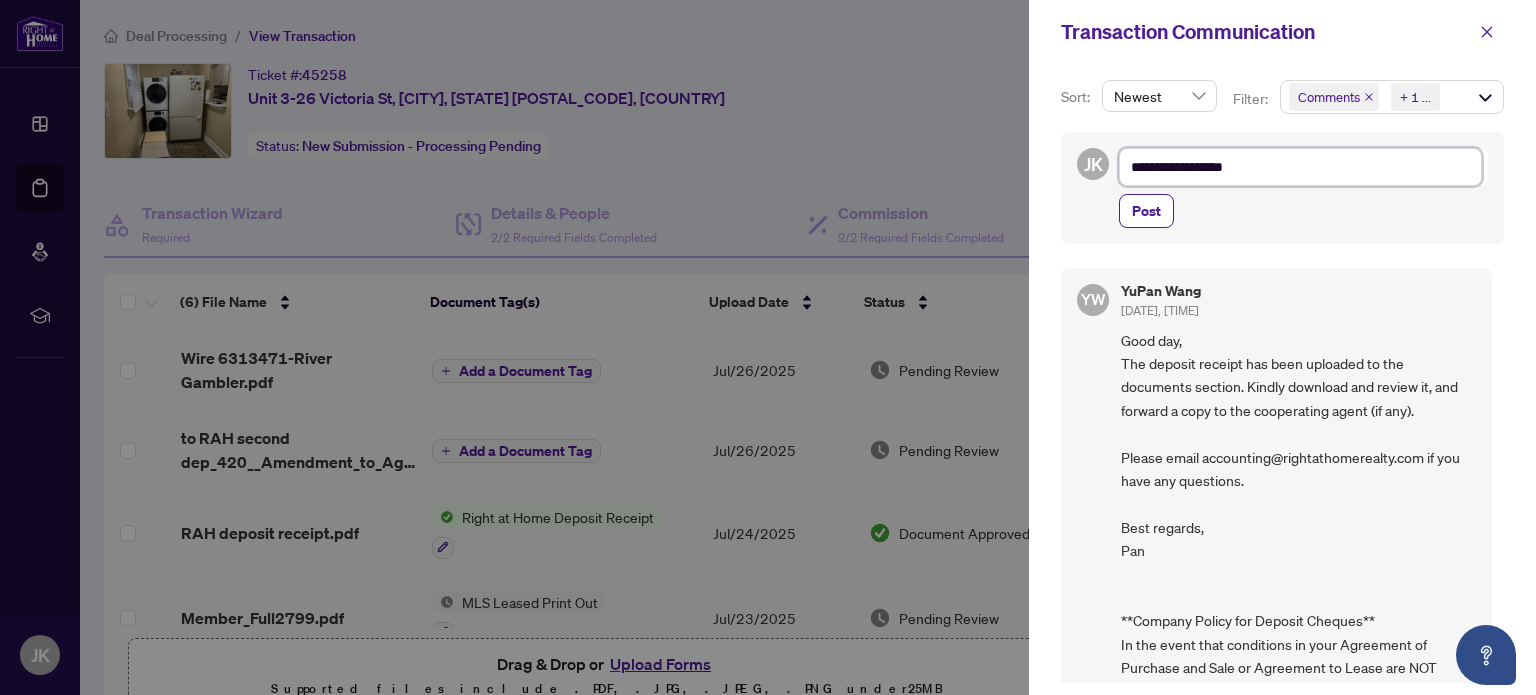 type on "**********" 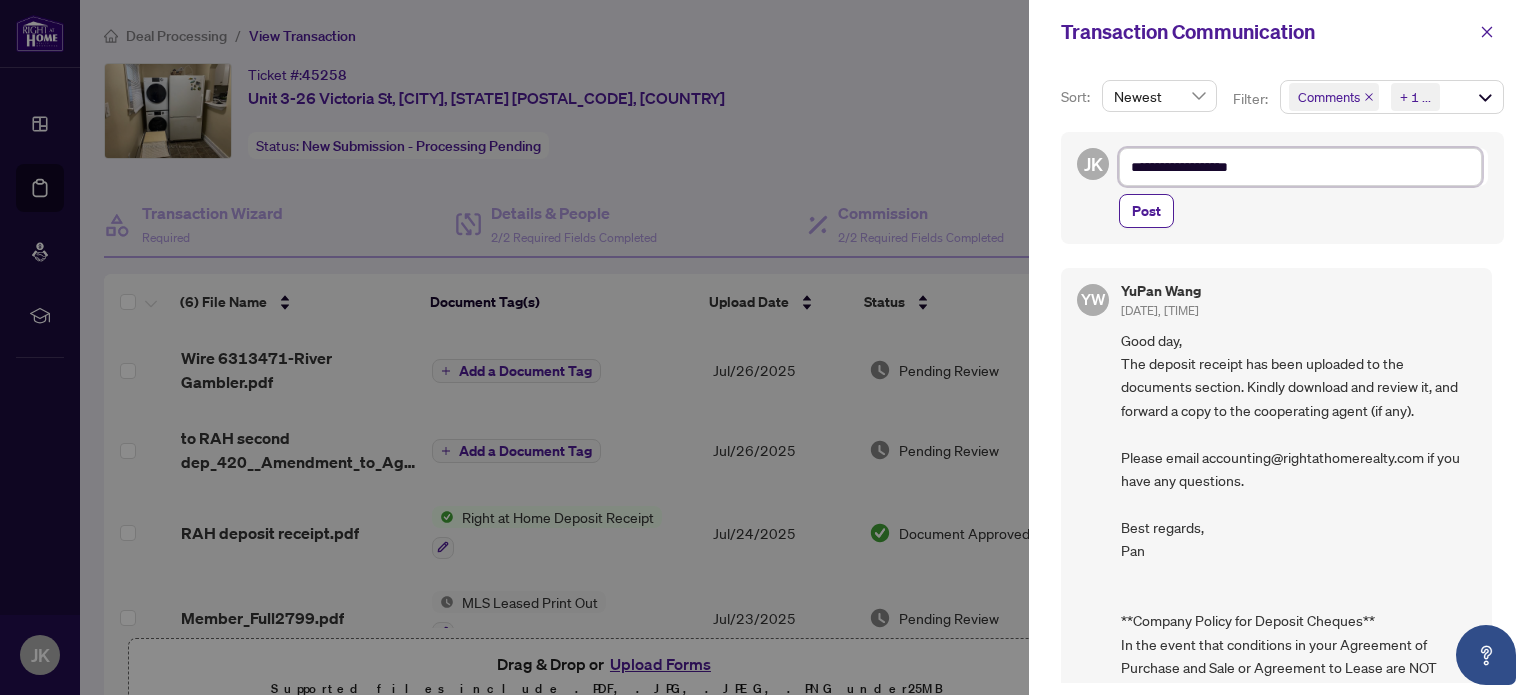 type on "**********" 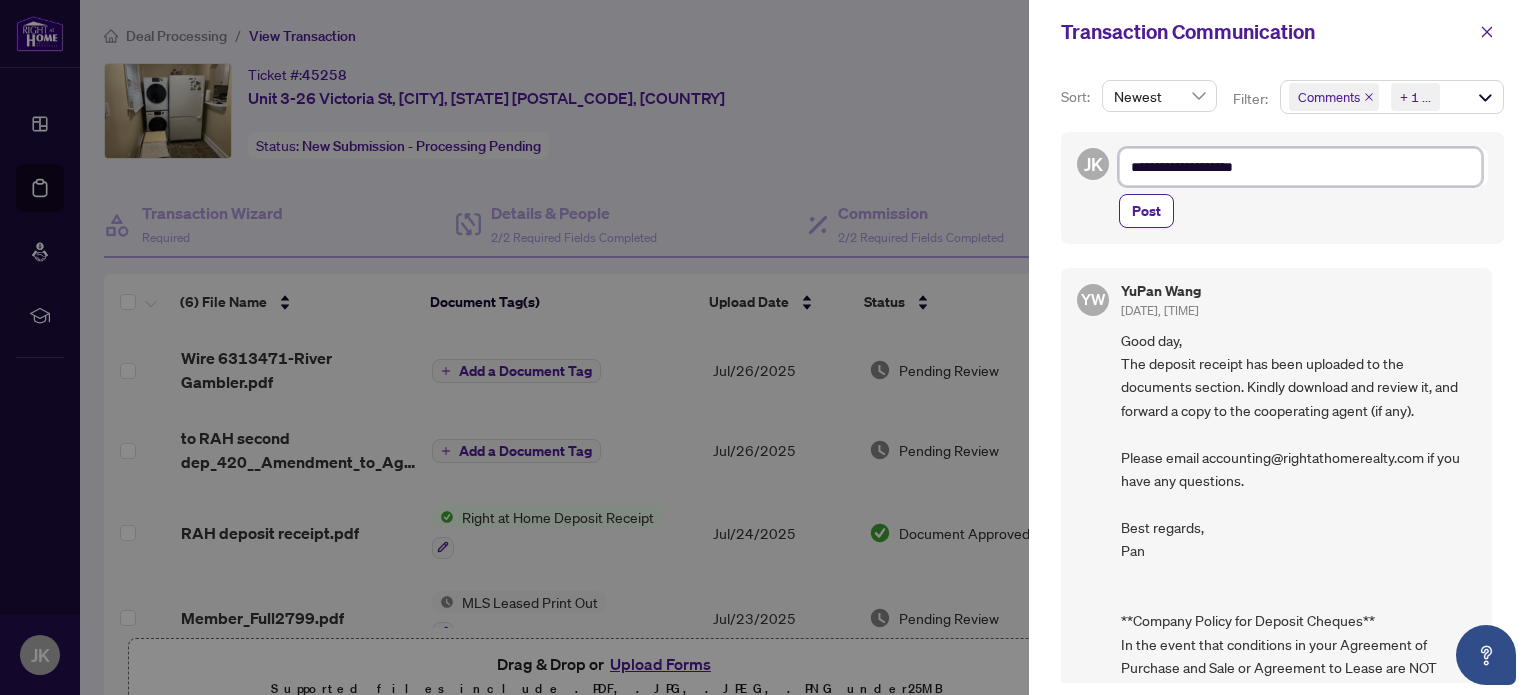 type on "**********" 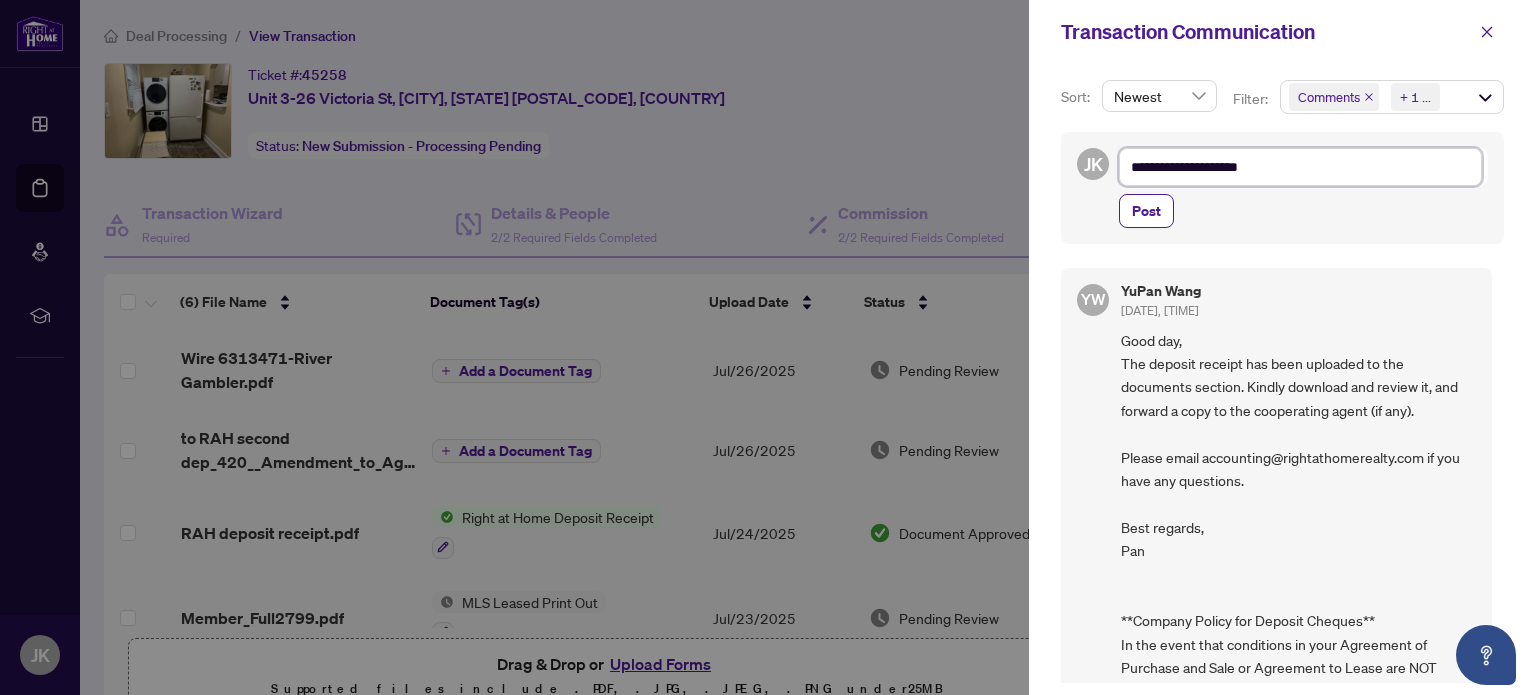 type on "**********" 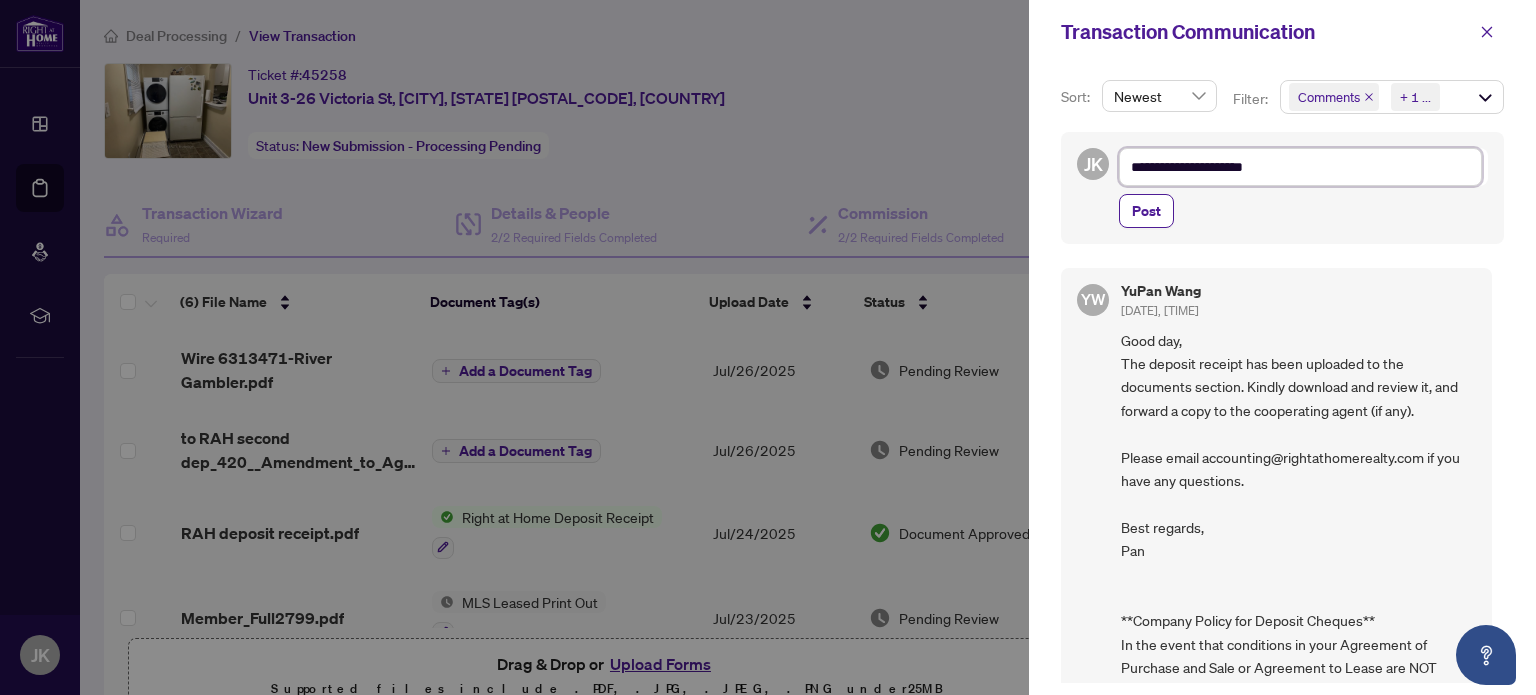 type on "**********" 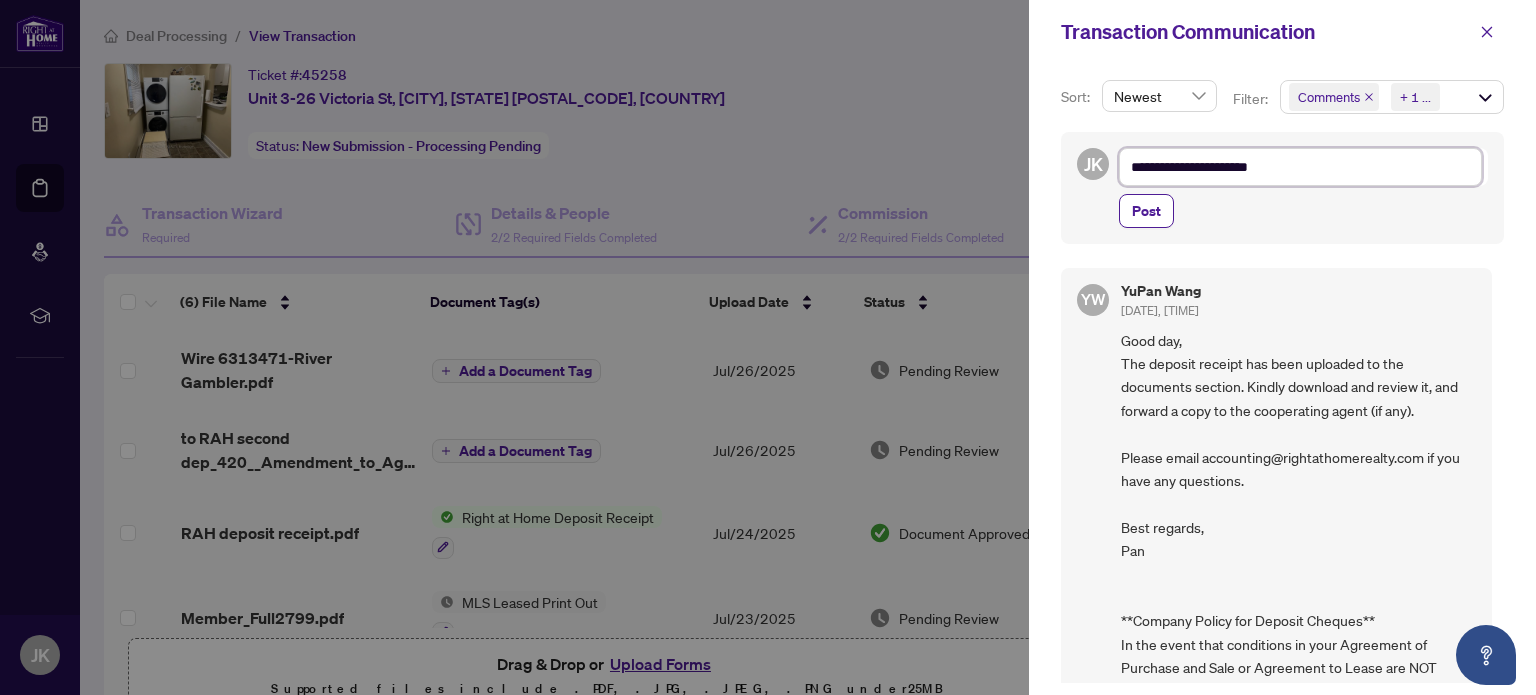 type on "**********" 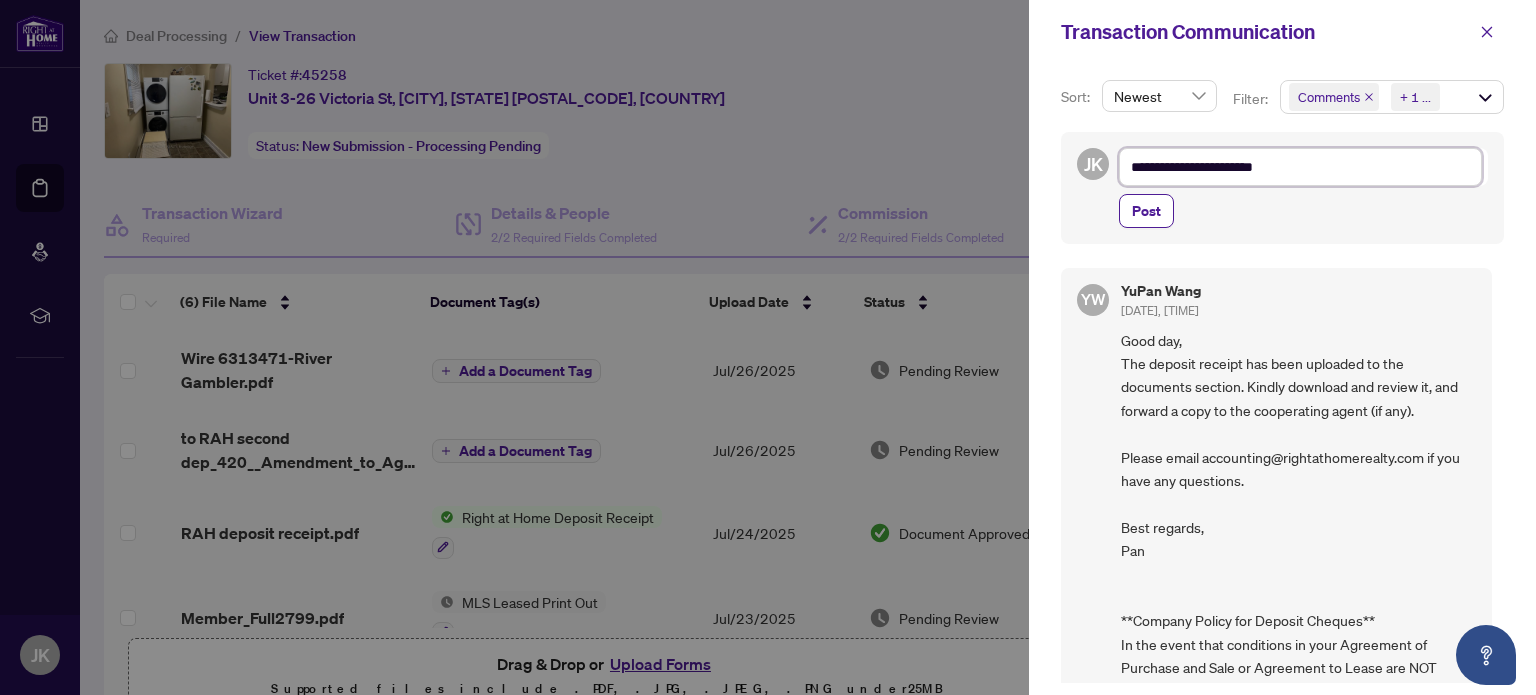 type on "**********" 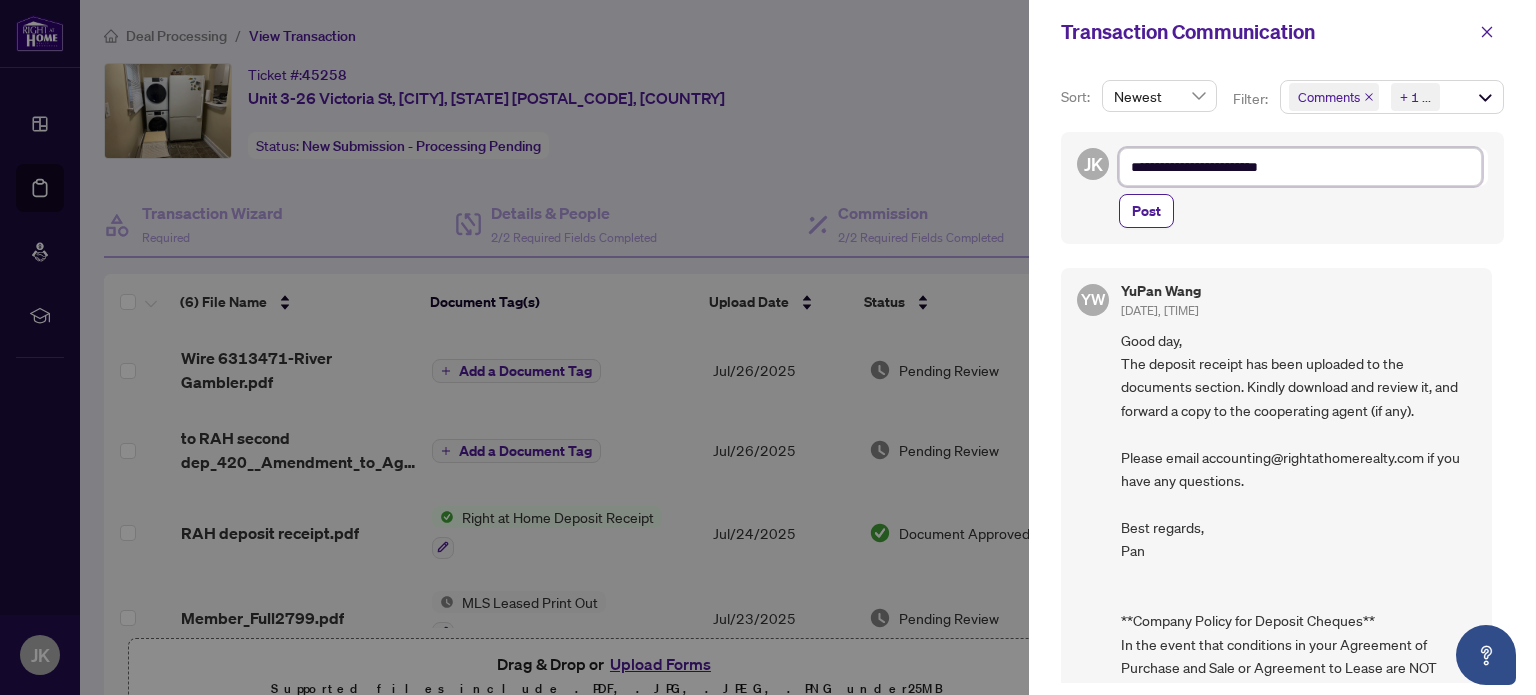 type on "**********" 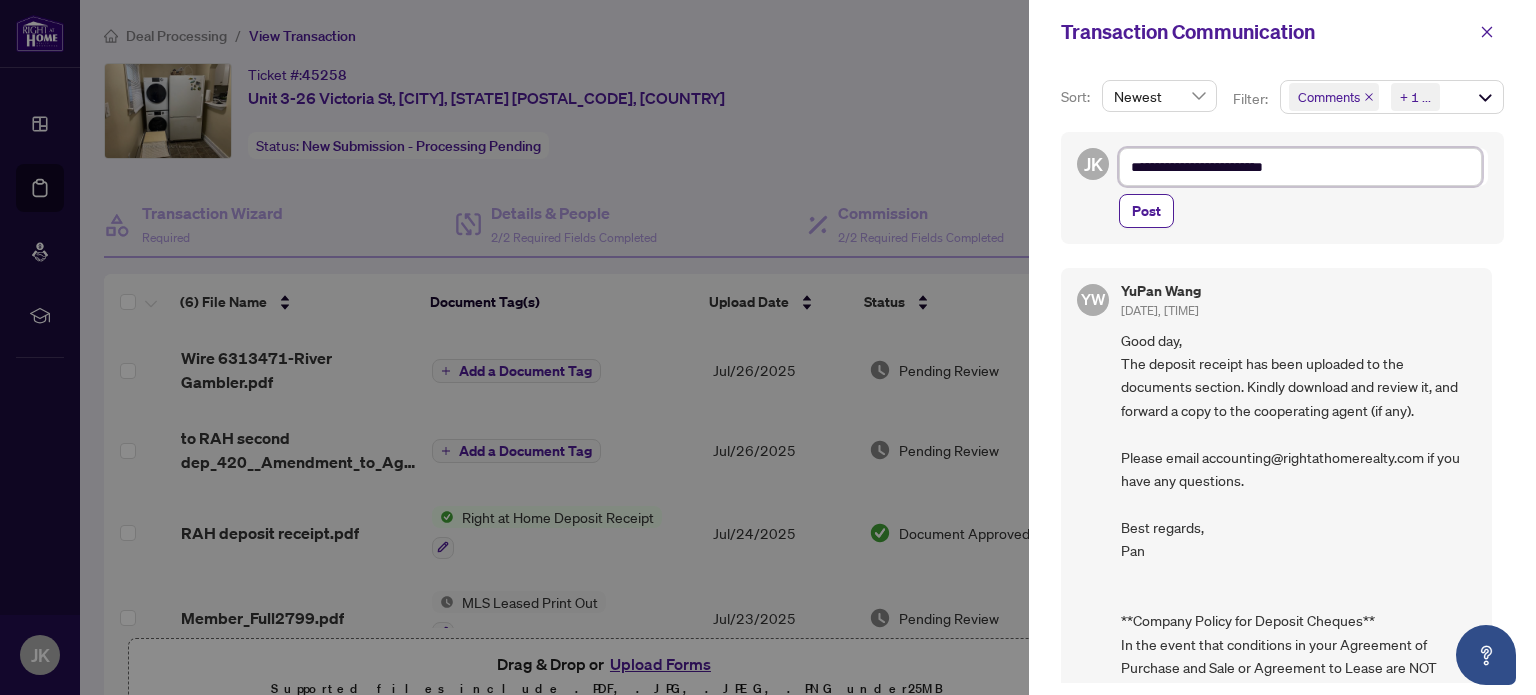 type on "**********" 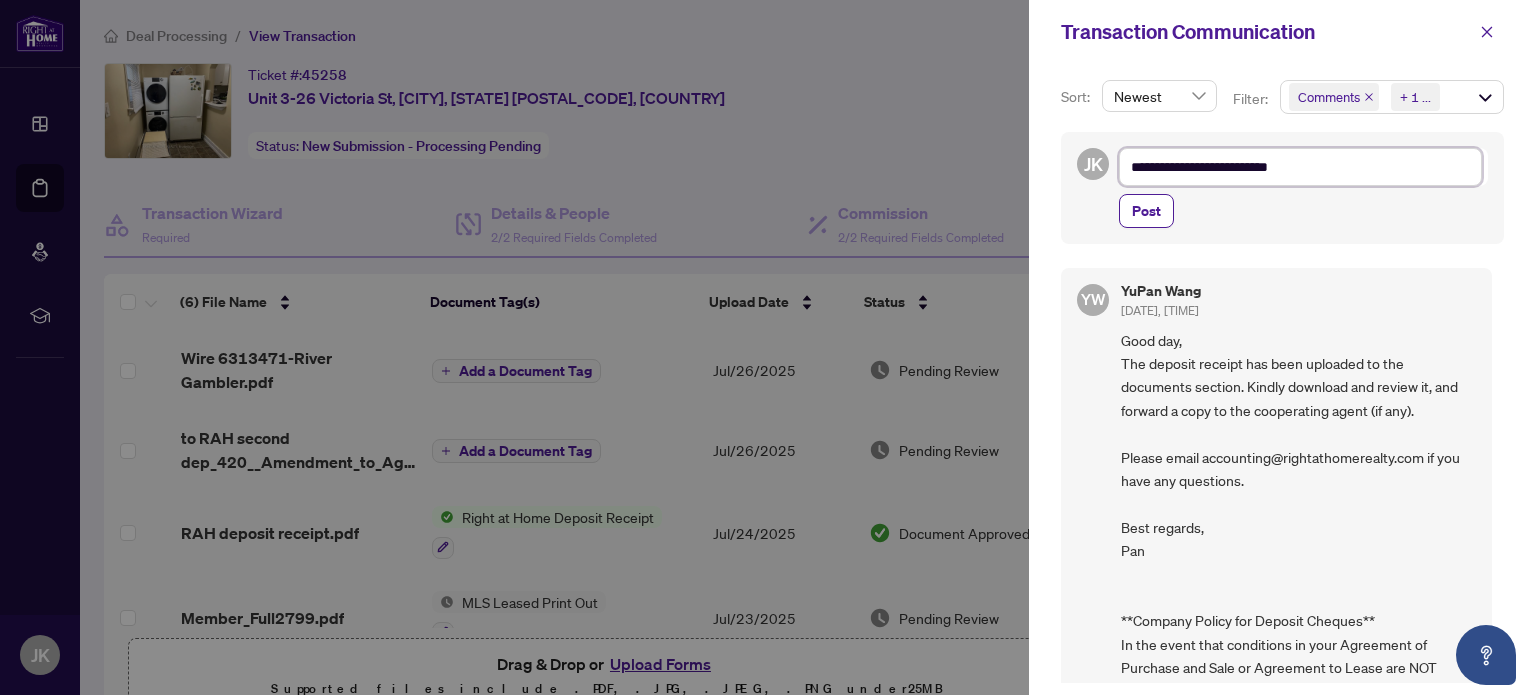 type on "**********" 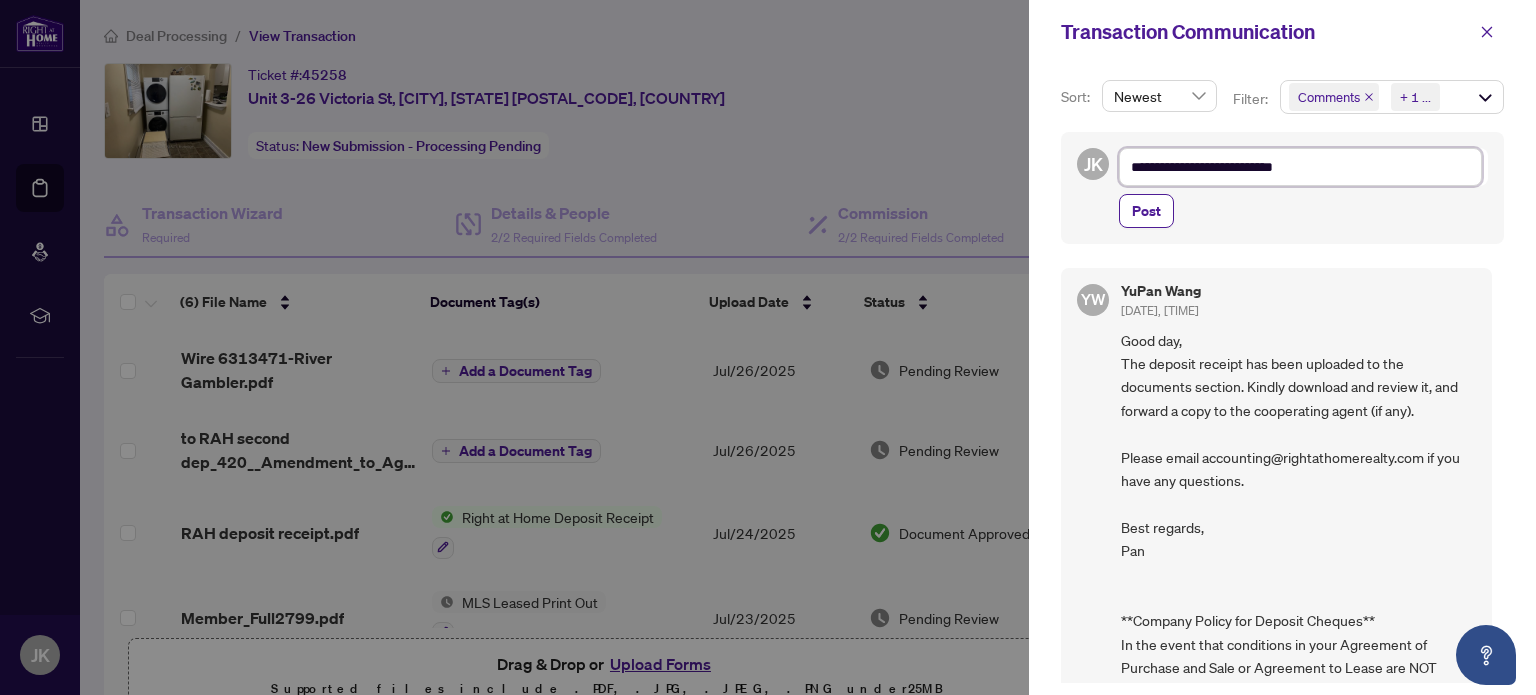 type on "**********" 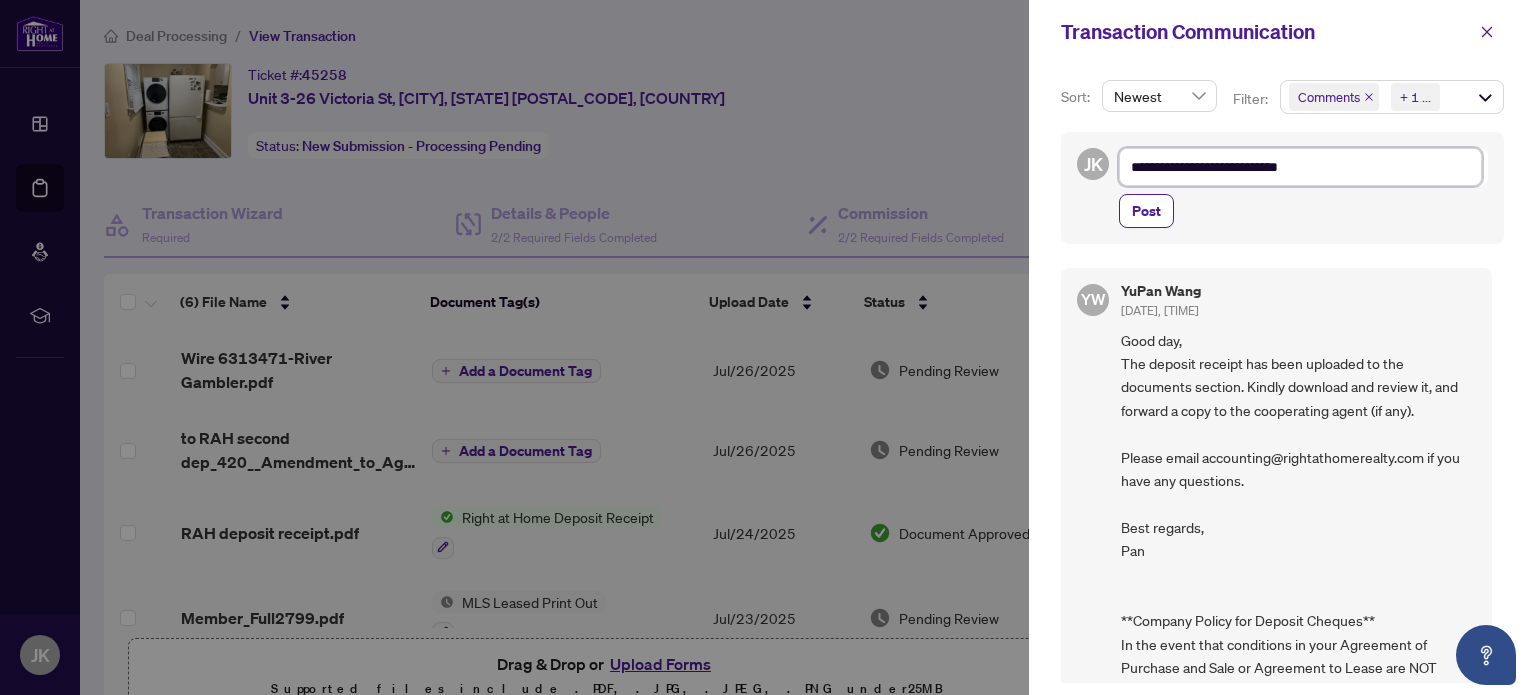 type on "**********" 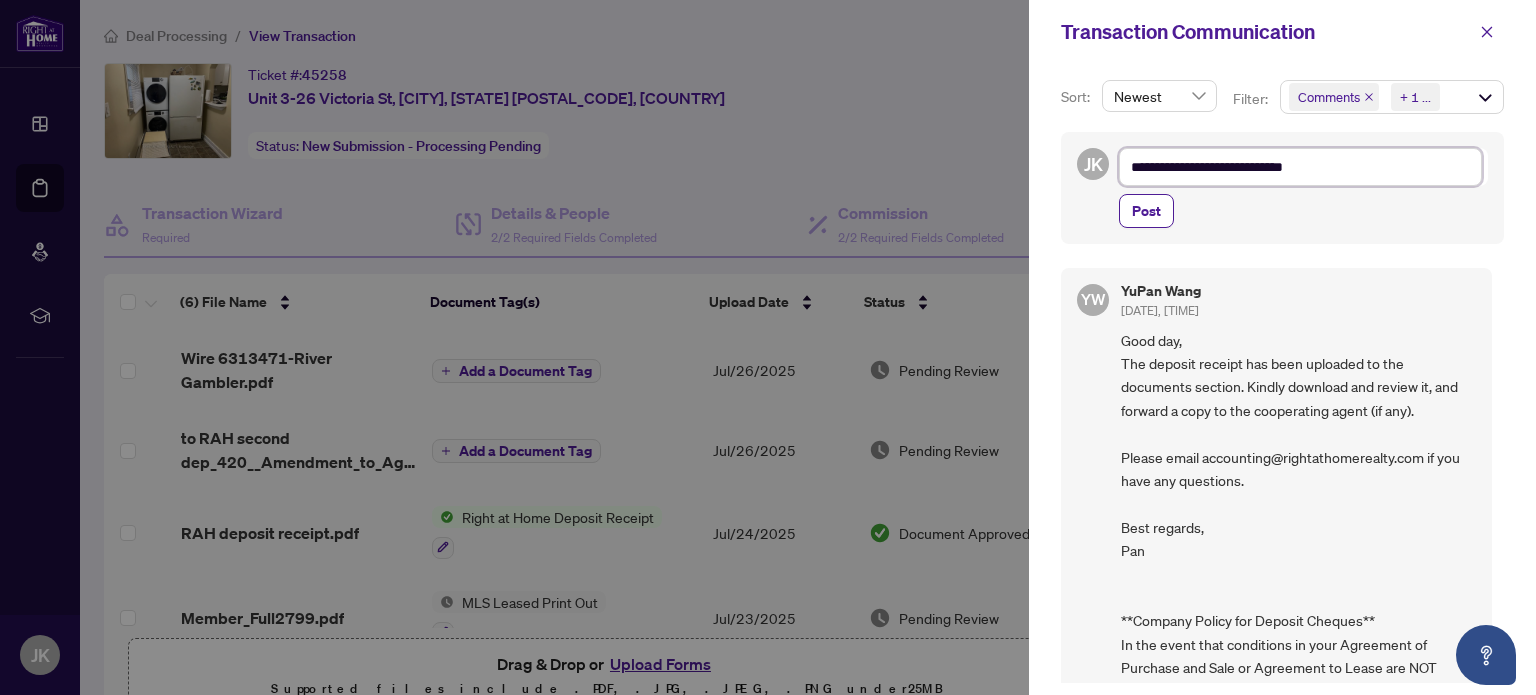type on "**********" 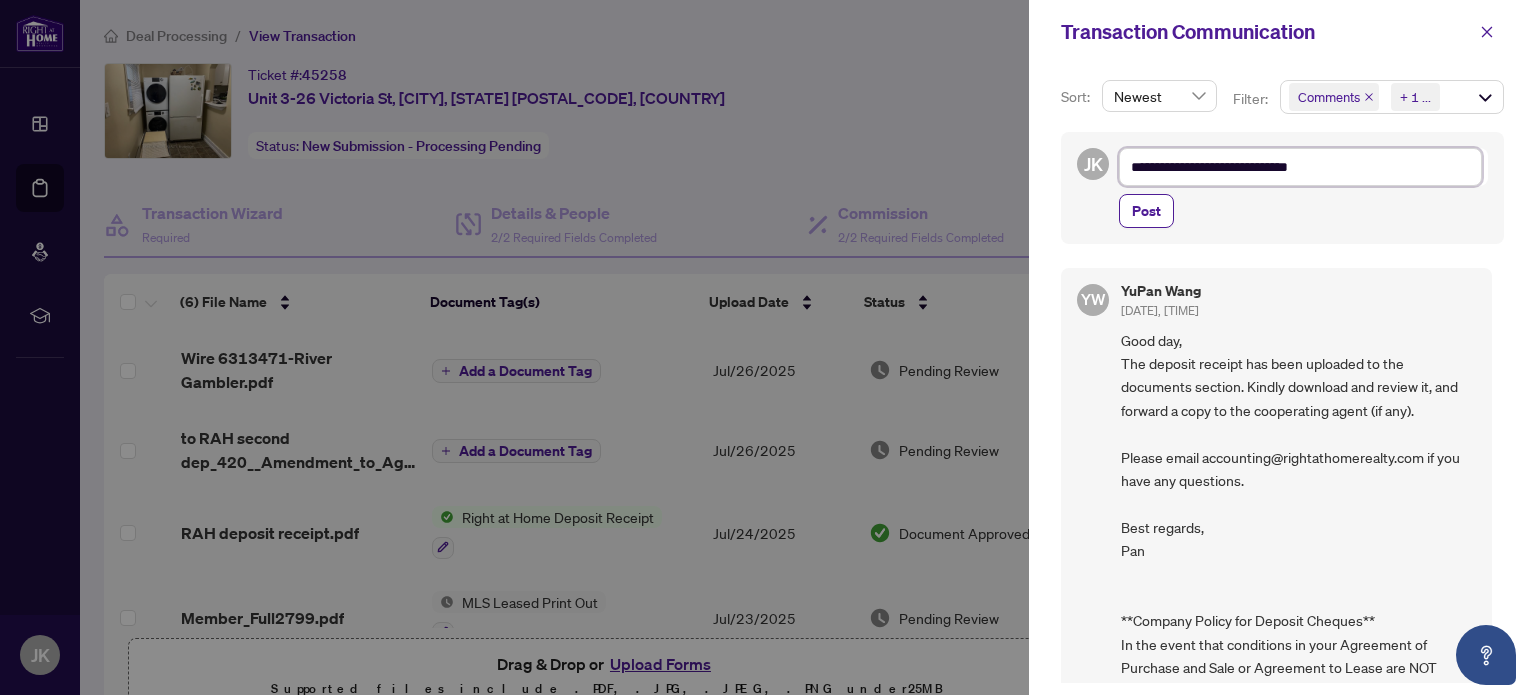 type on "**********" 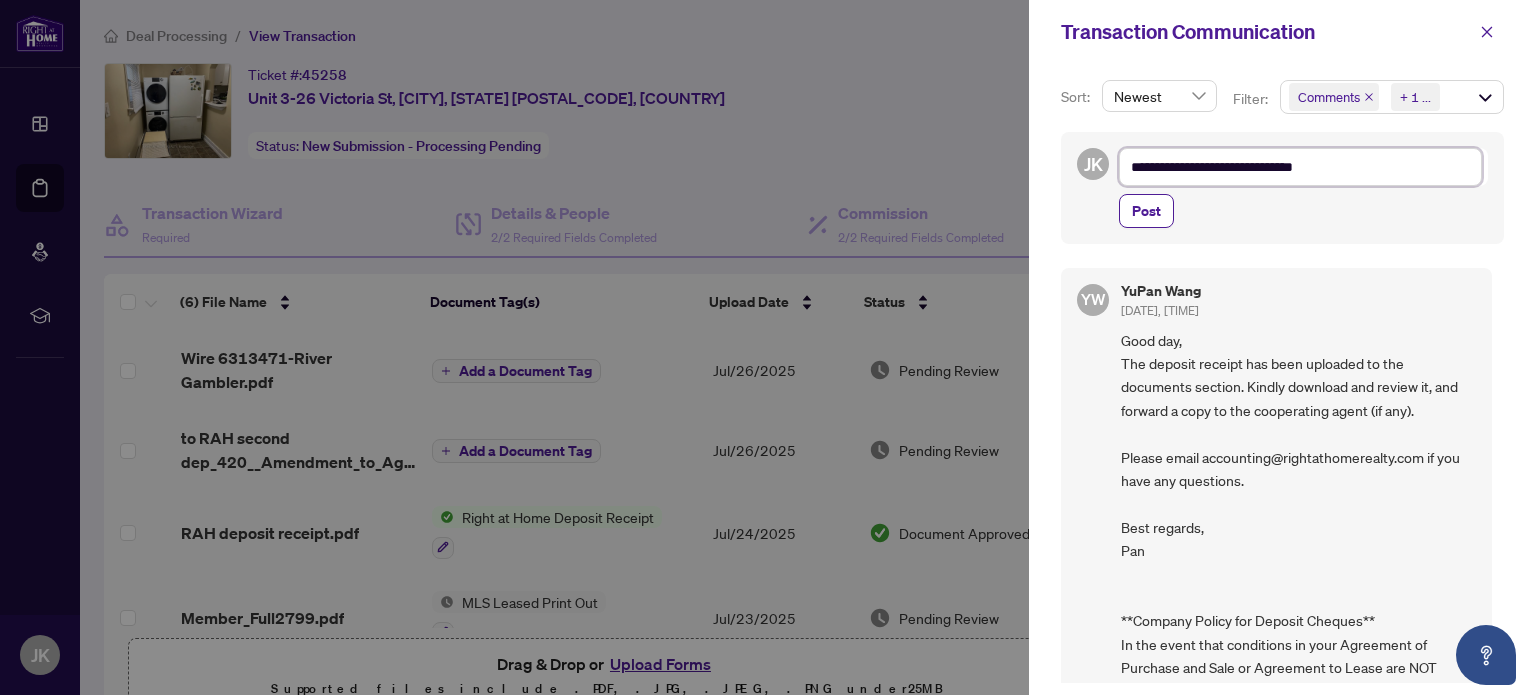 type on "**********" 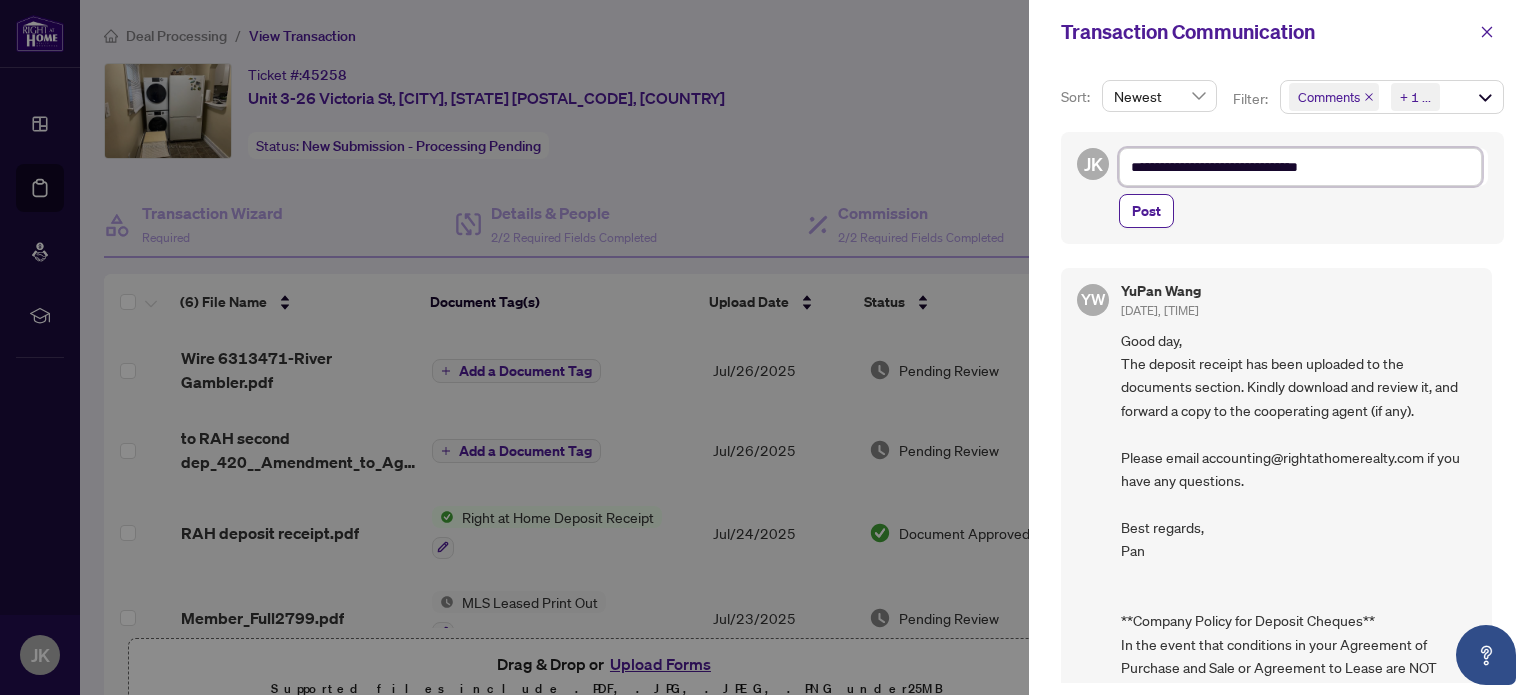 type on "**********" 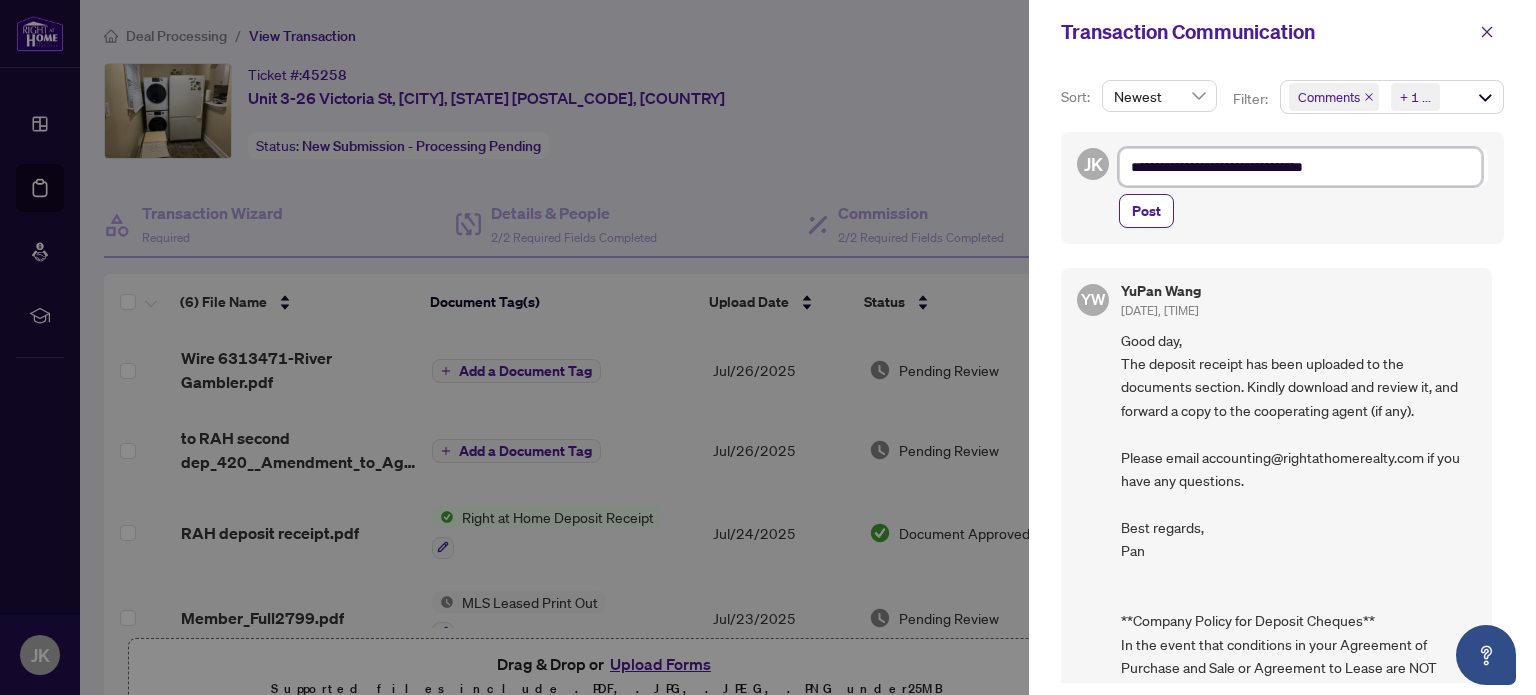 type on "**********" 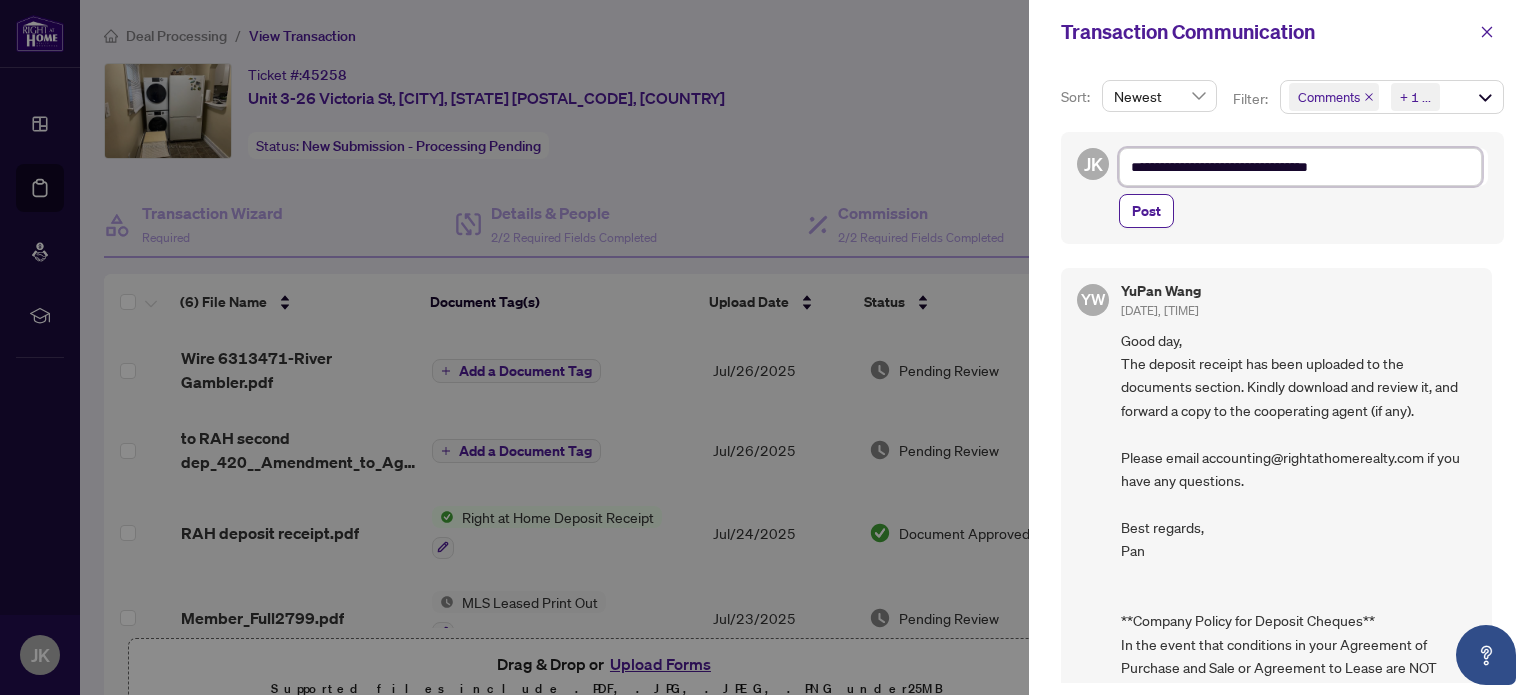 type on "**********" 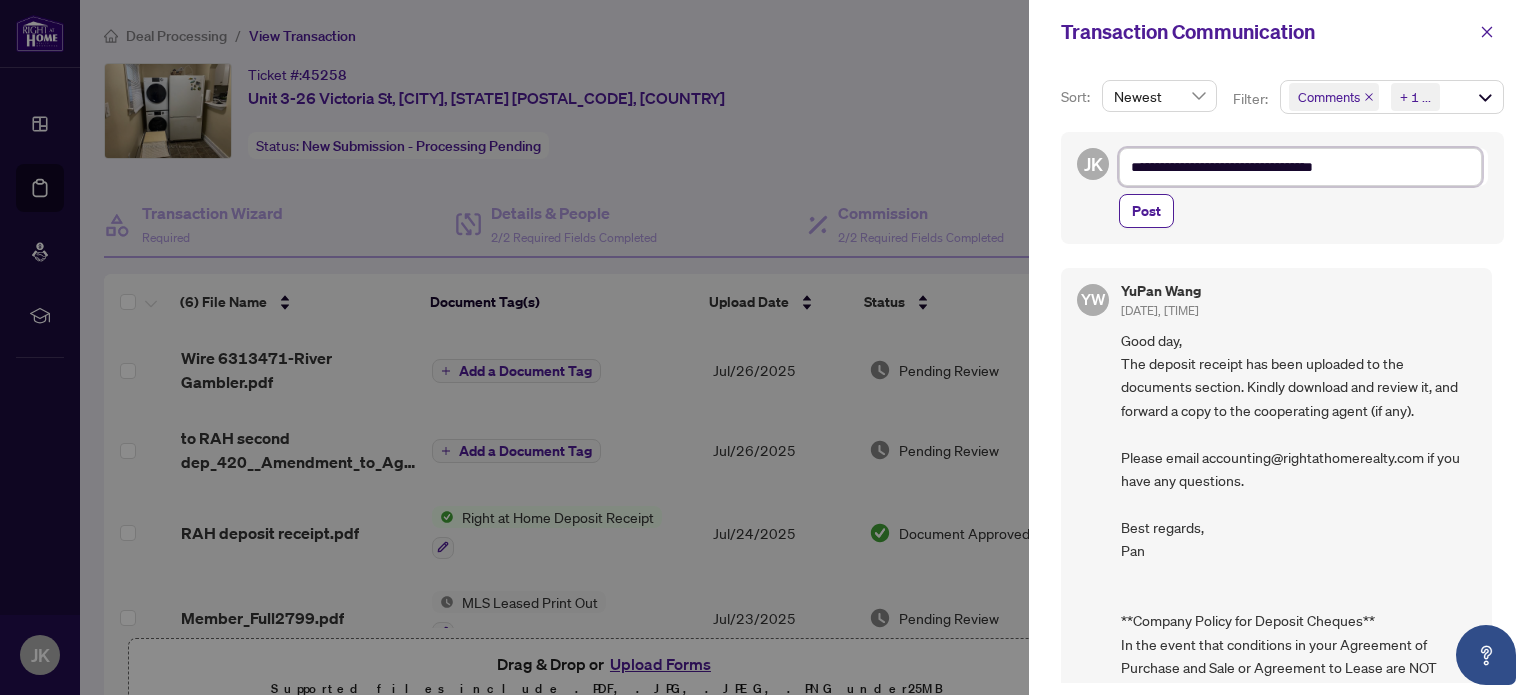 type on "**********" 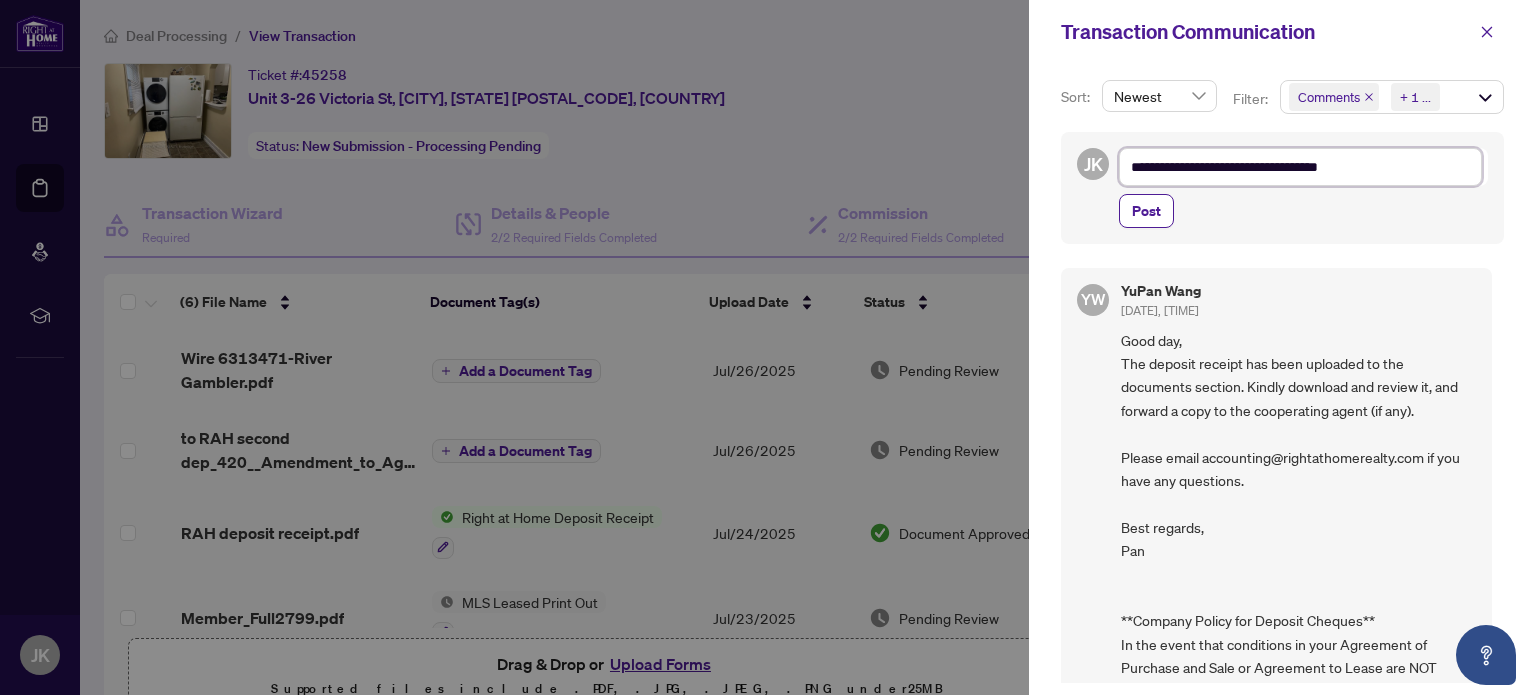 type on "**********" 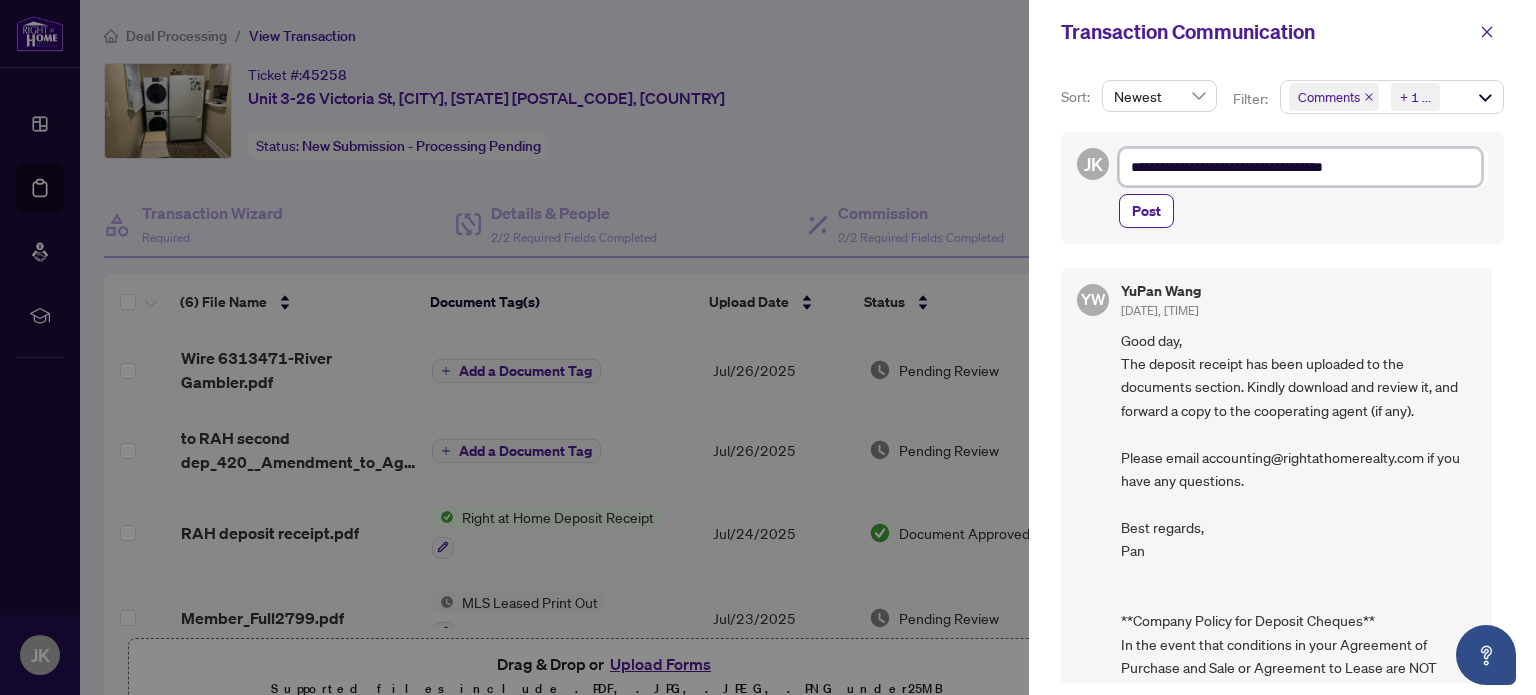 type on "**********" 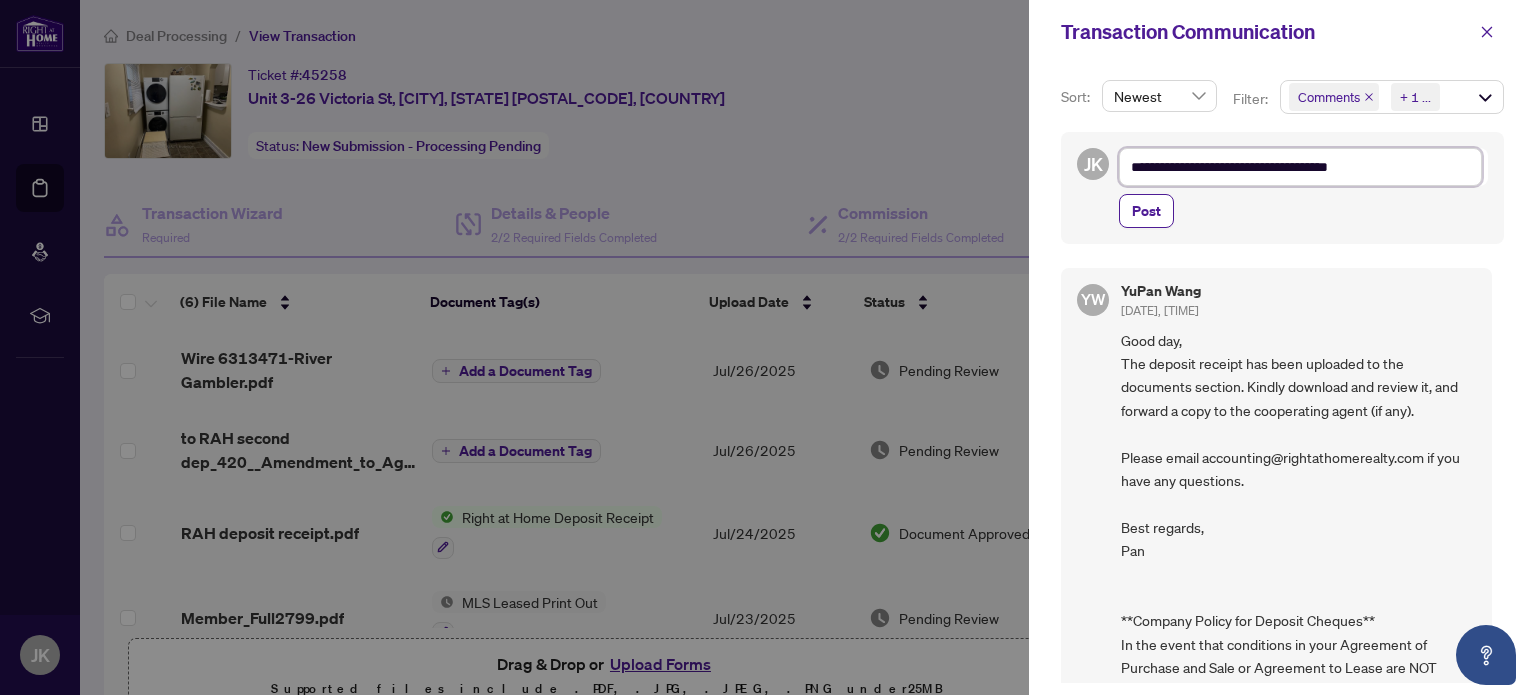 type on "**********" 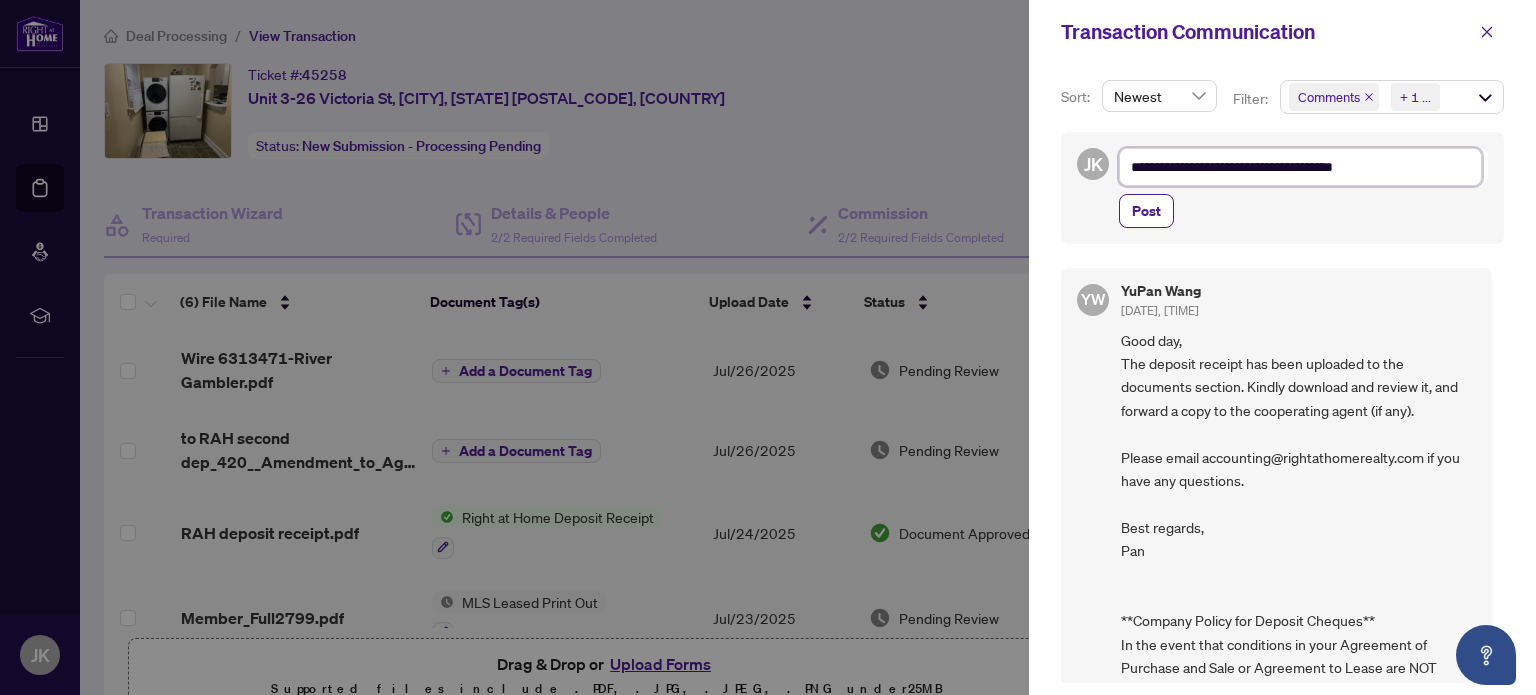 type on "**********" 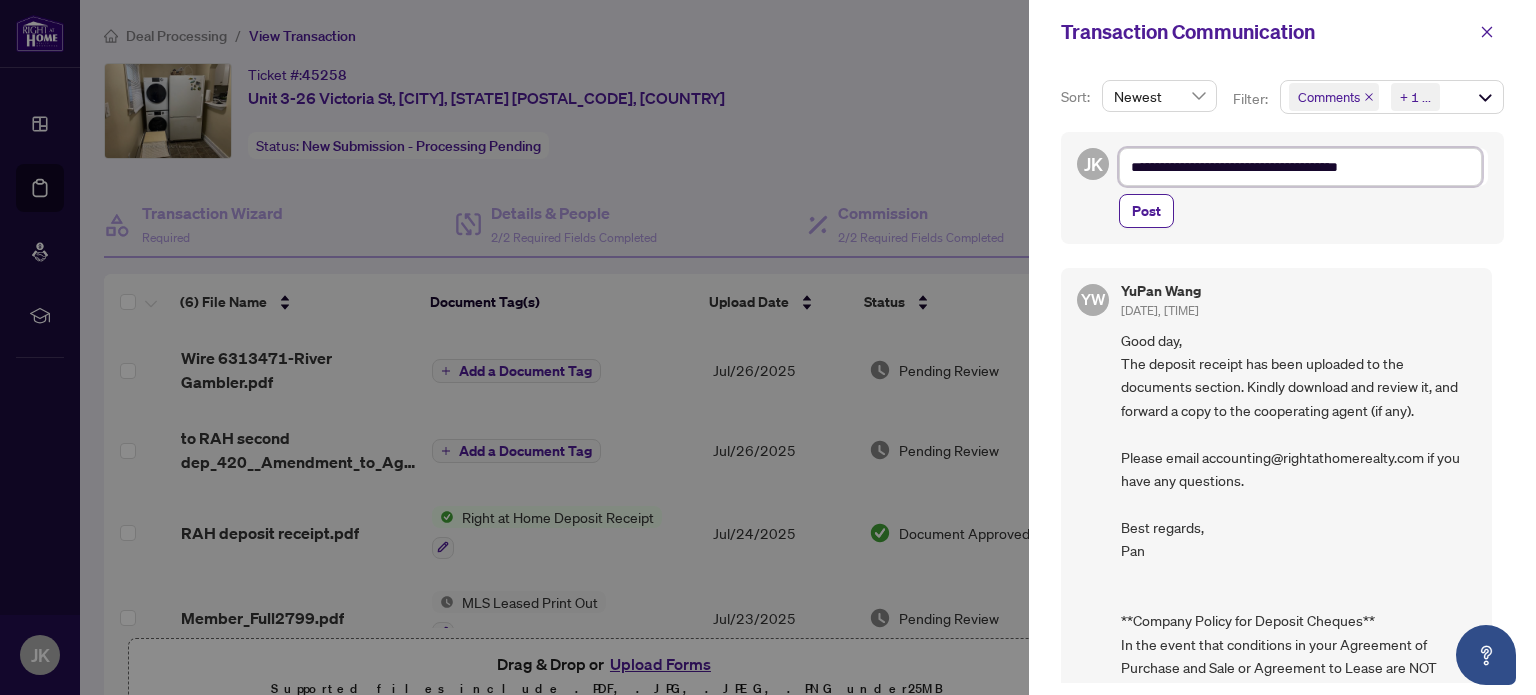 type on "**********" 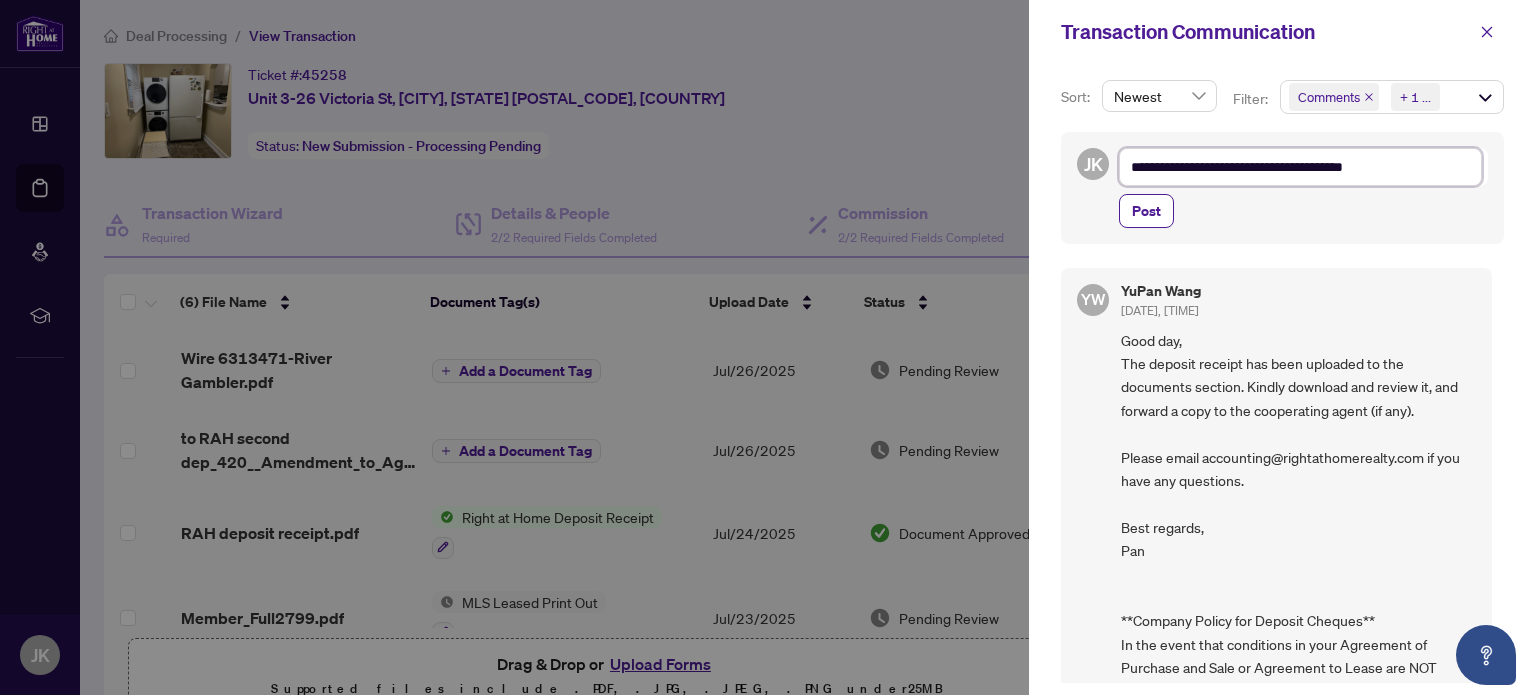 type on "**********" 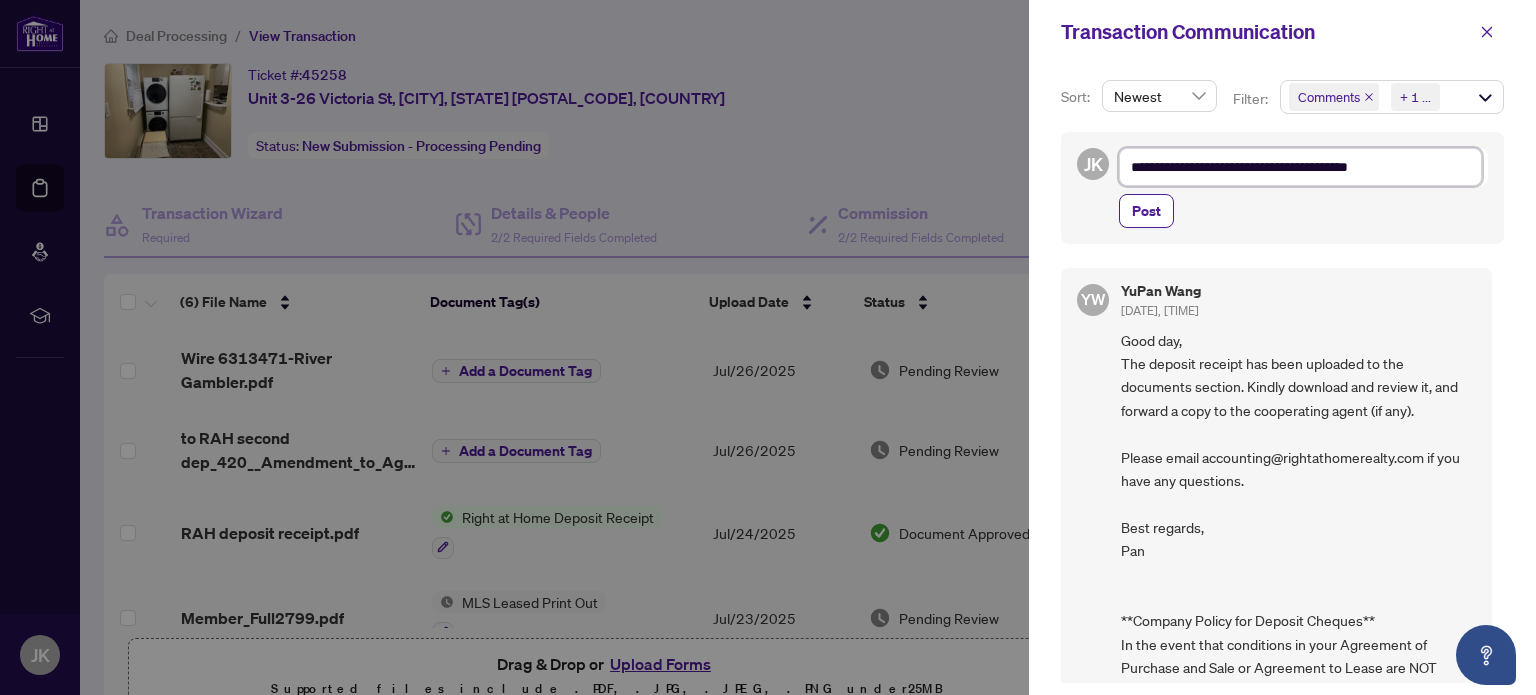 type on "**********" 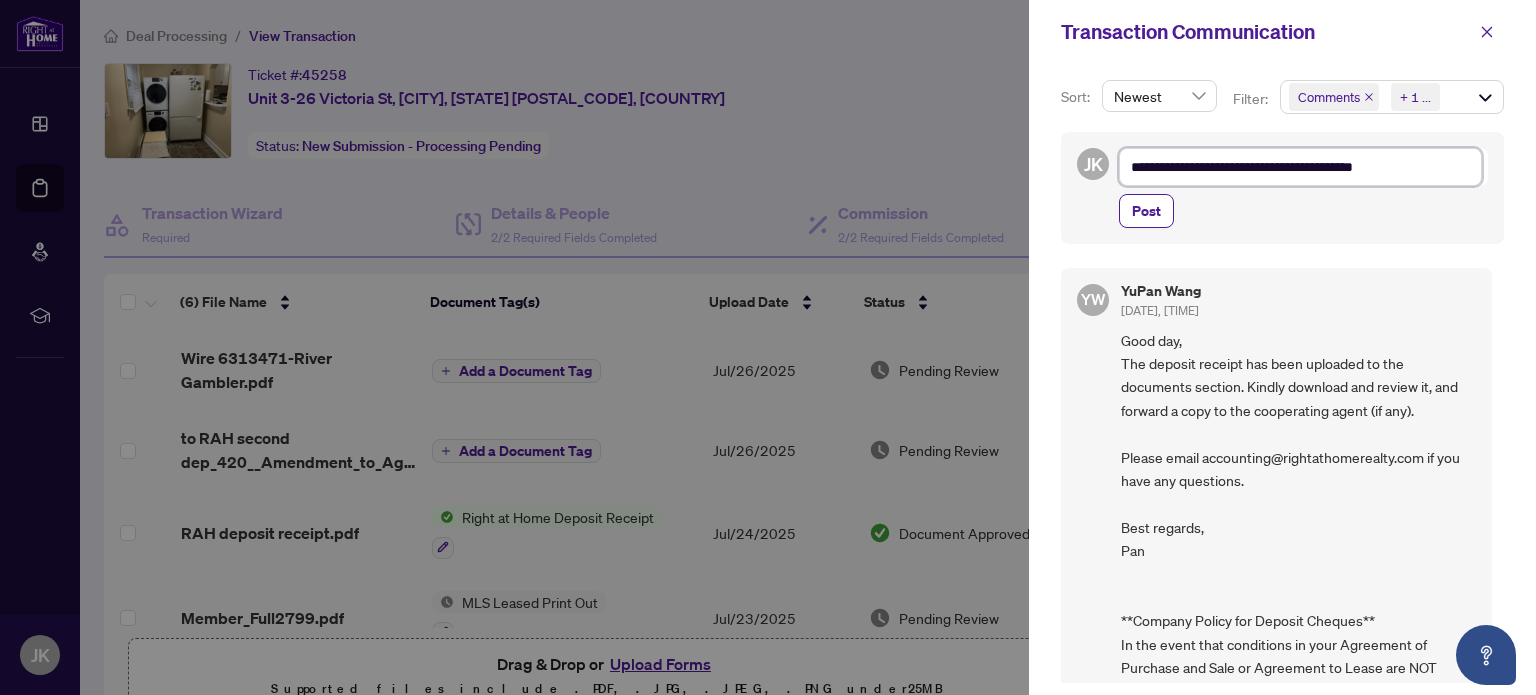 type on "**********" 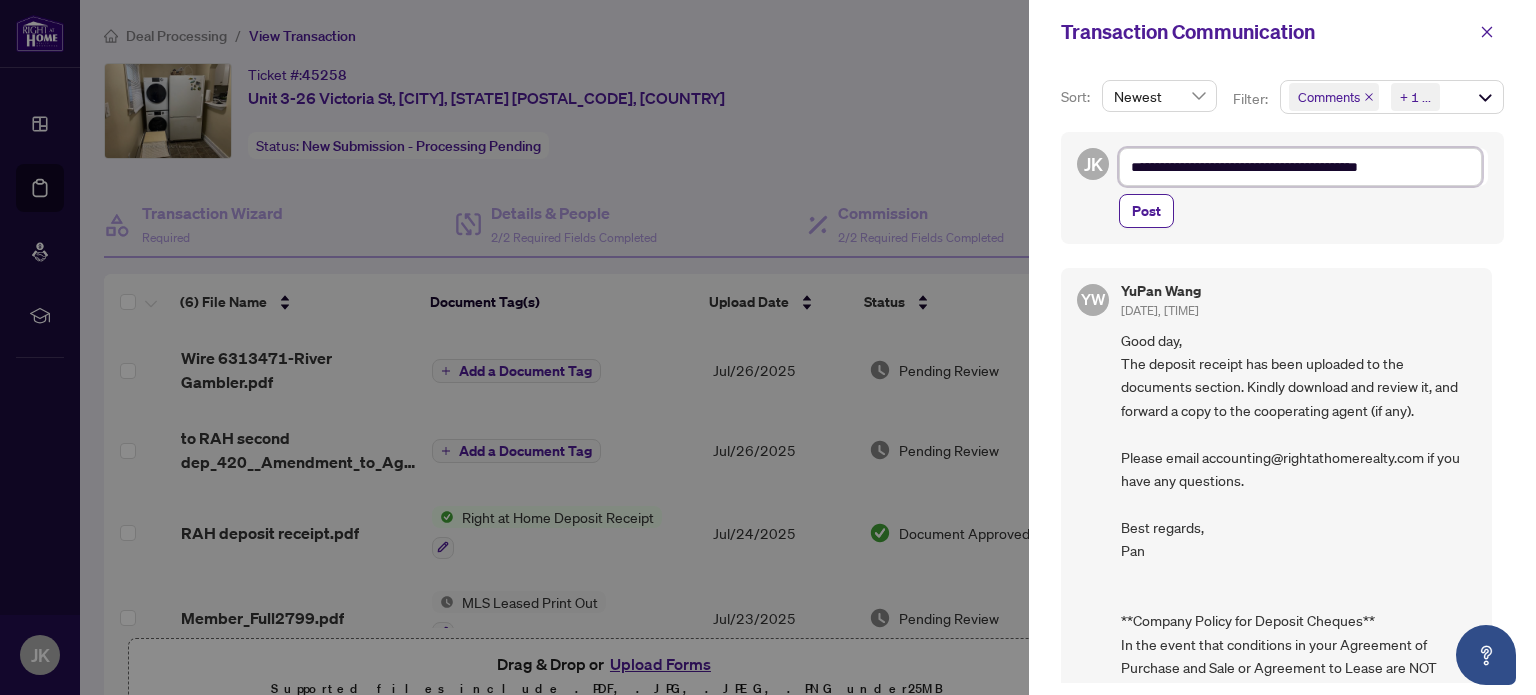 type on "**********" 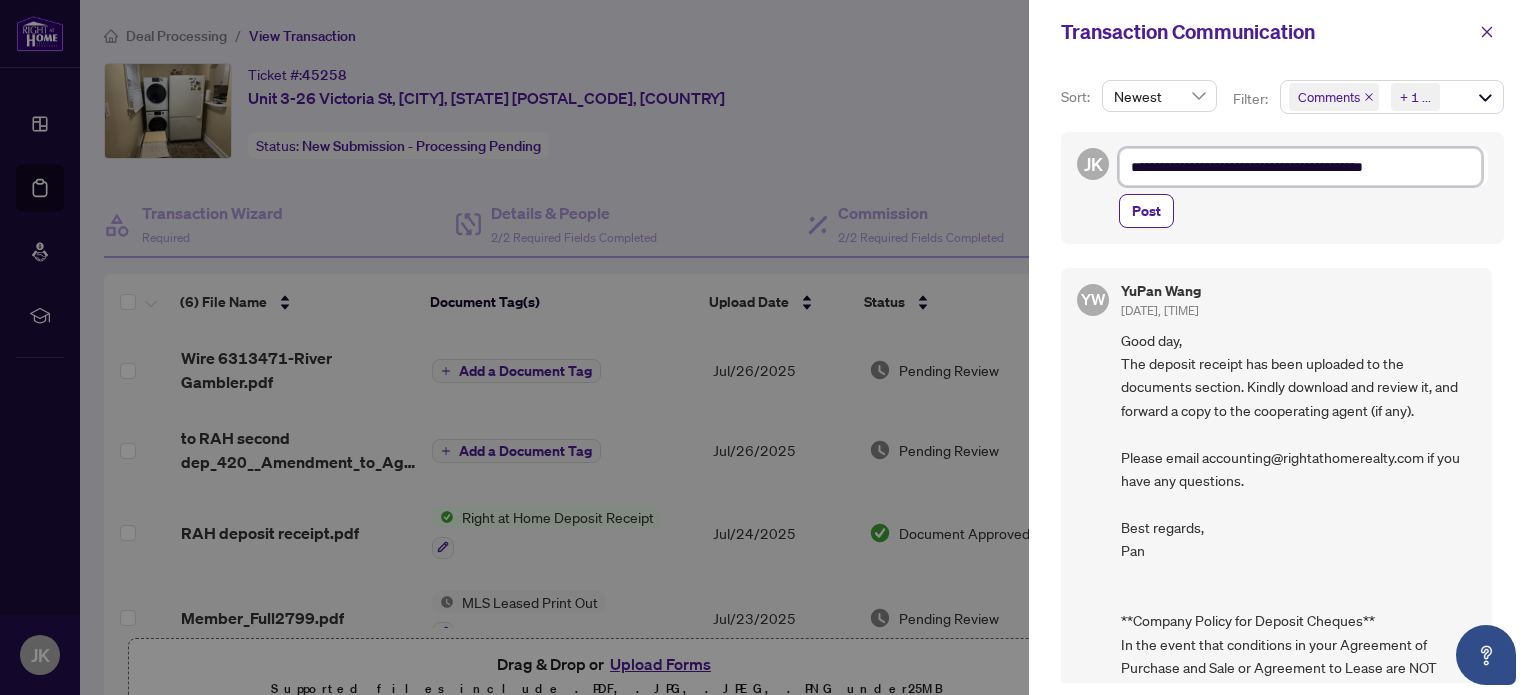 type on "**********" 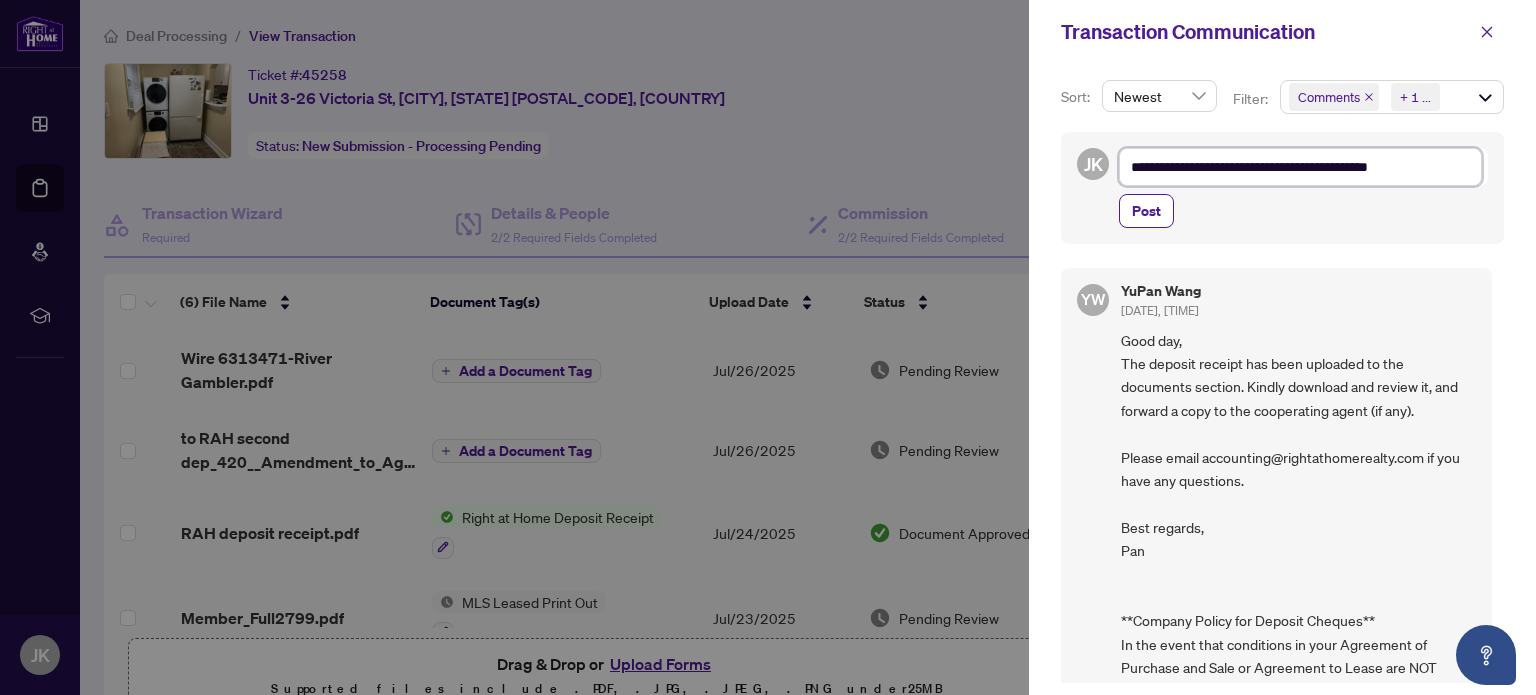 type on "**********" 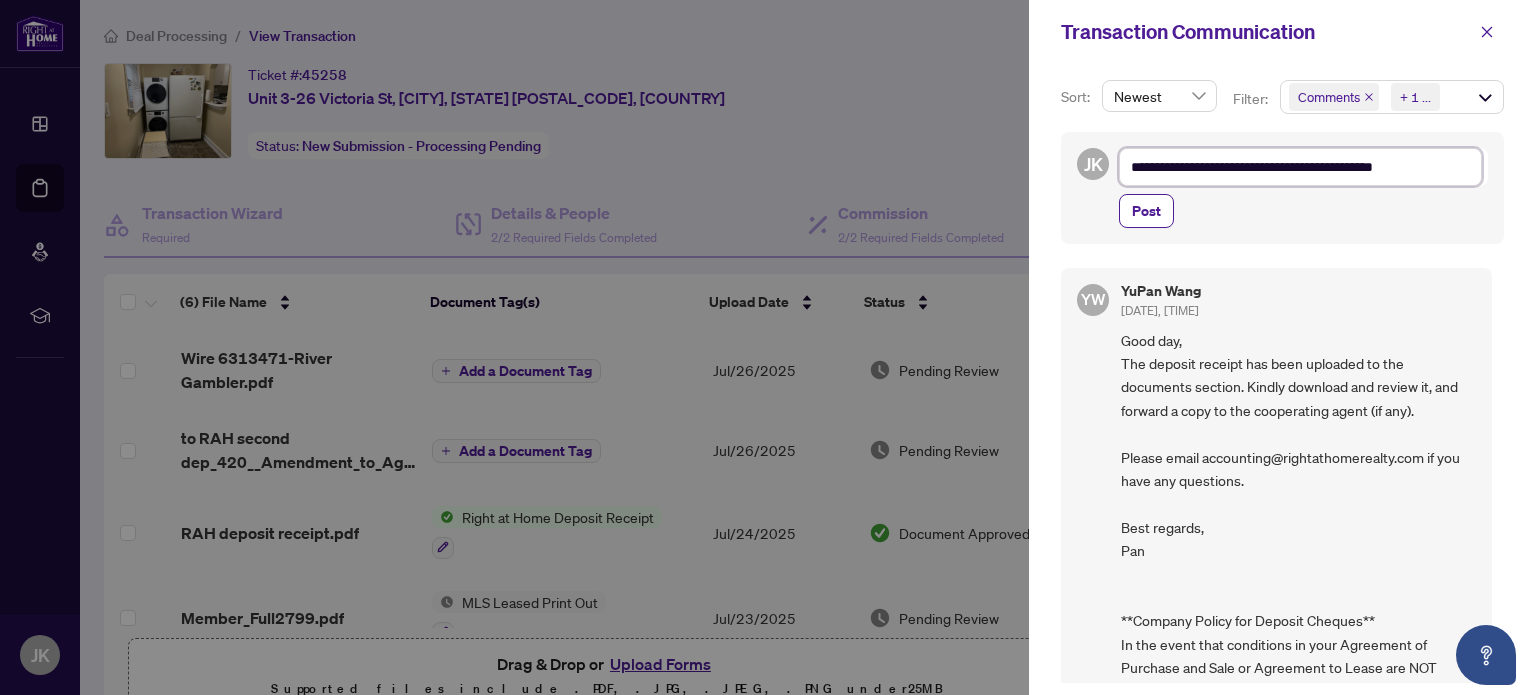 type on "**********" 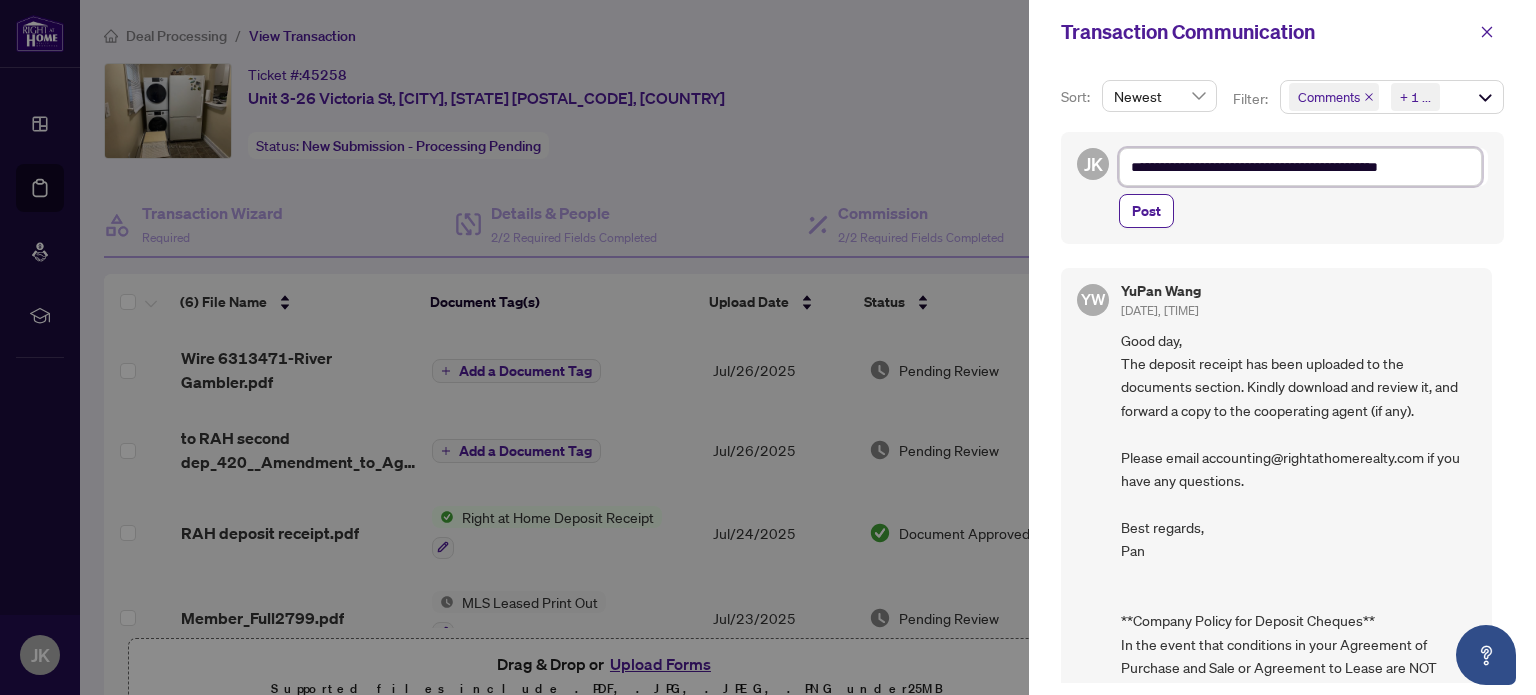 type on "**********" 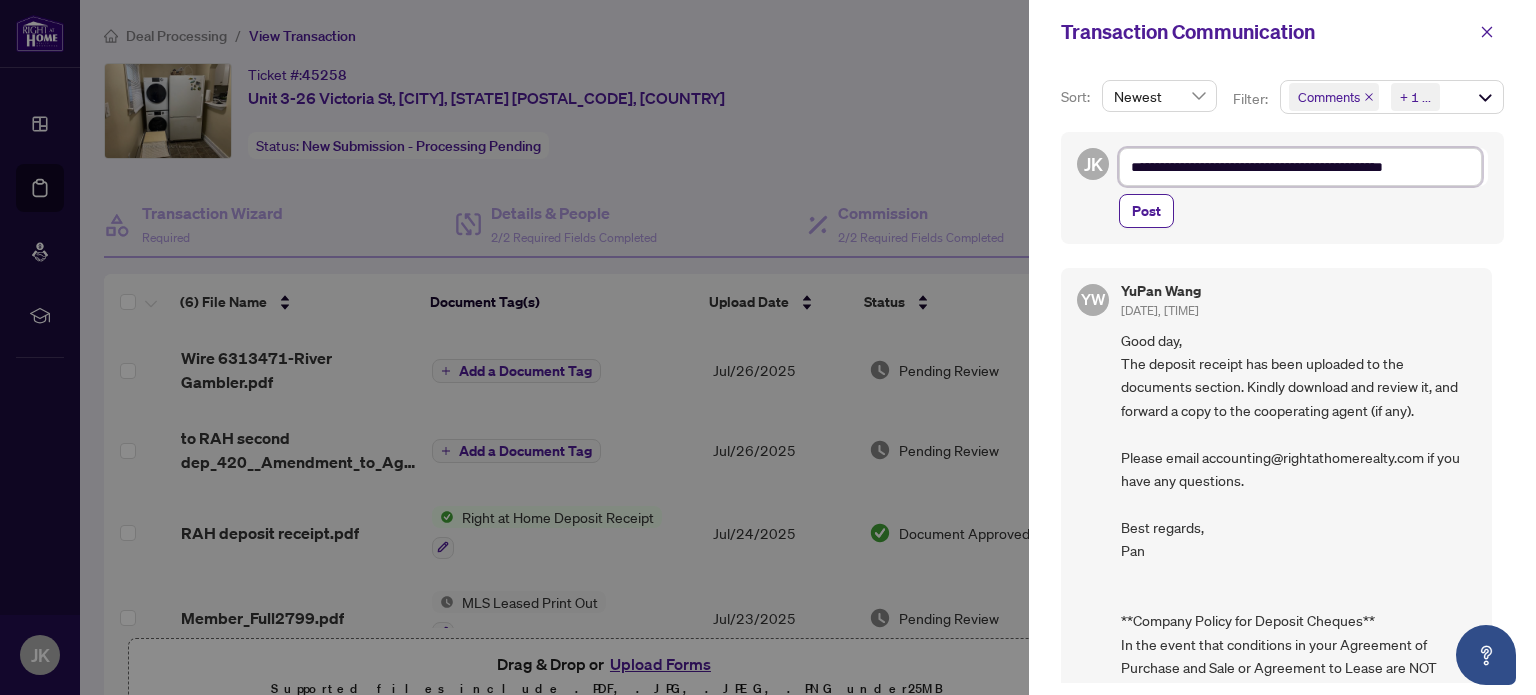 type on "**********" 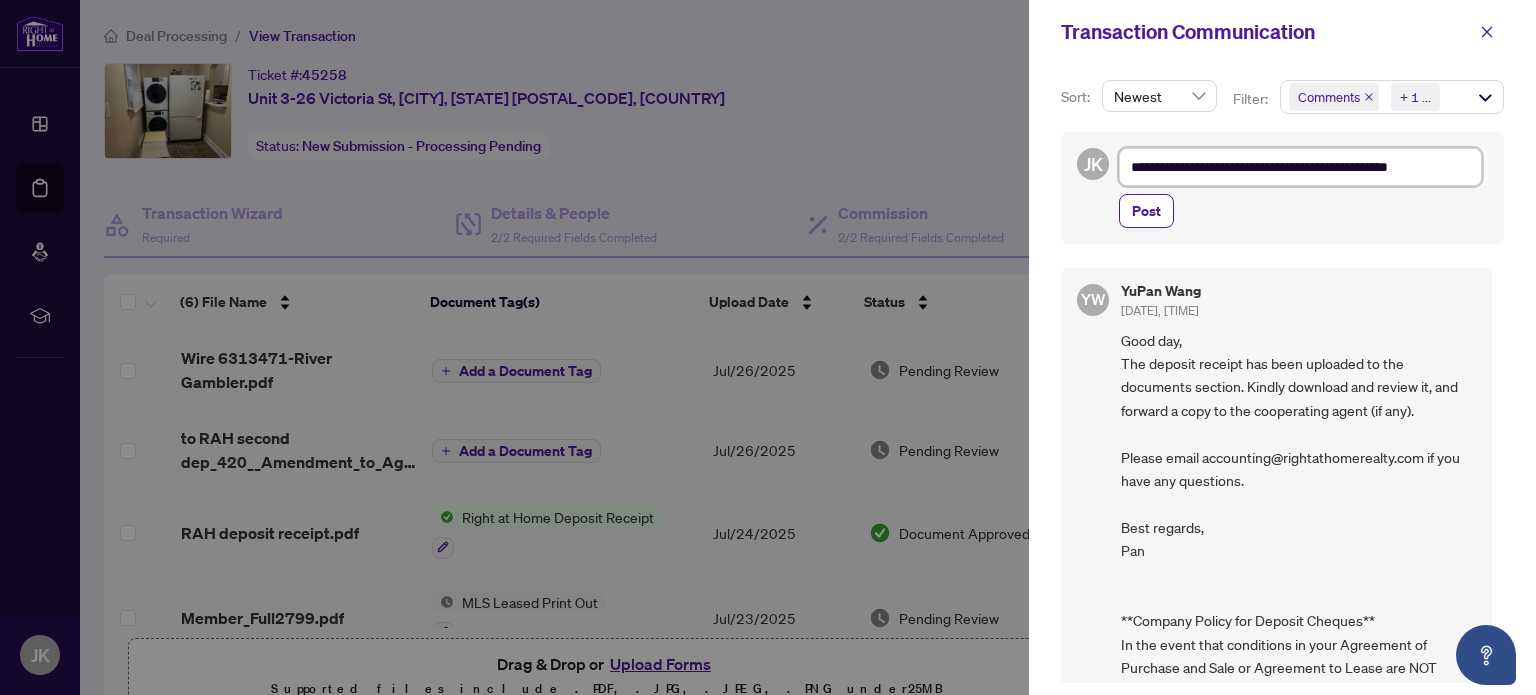 type on "**********" 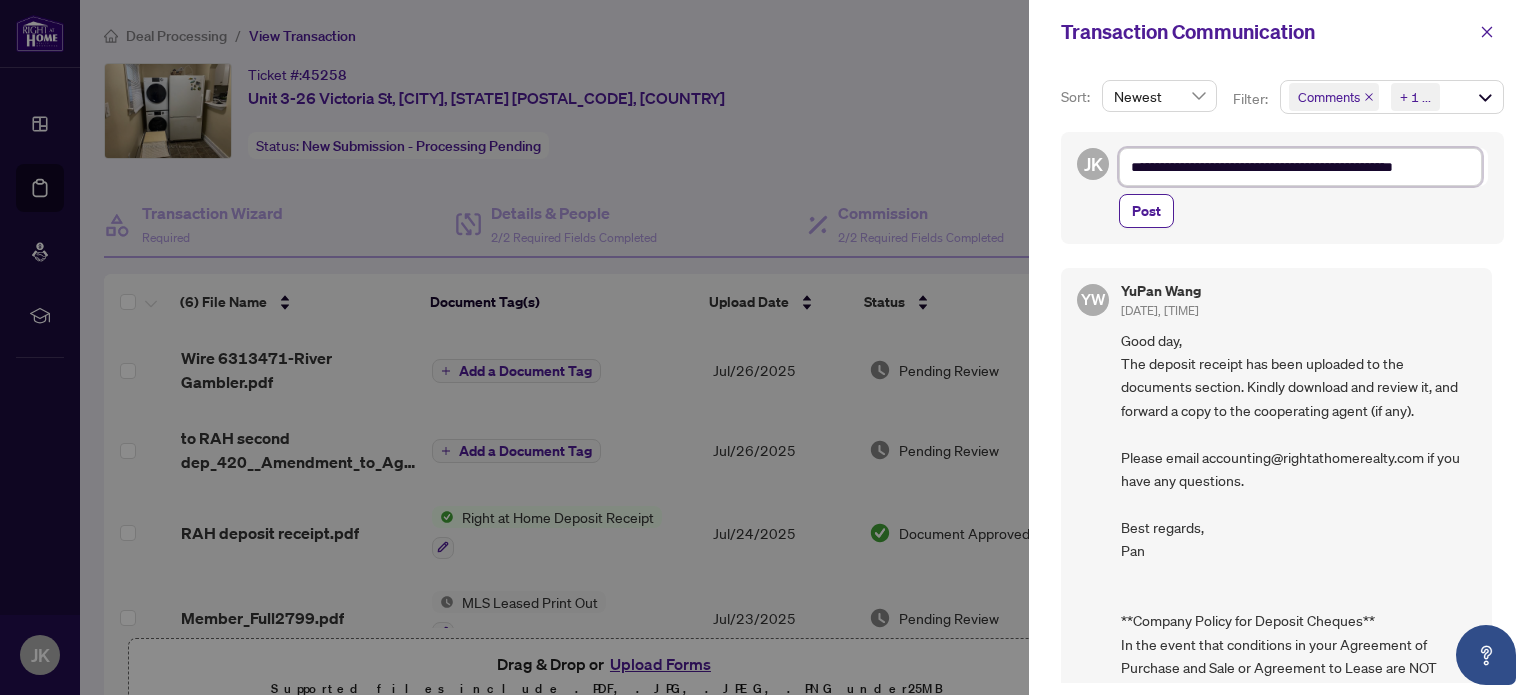 type on "**********" 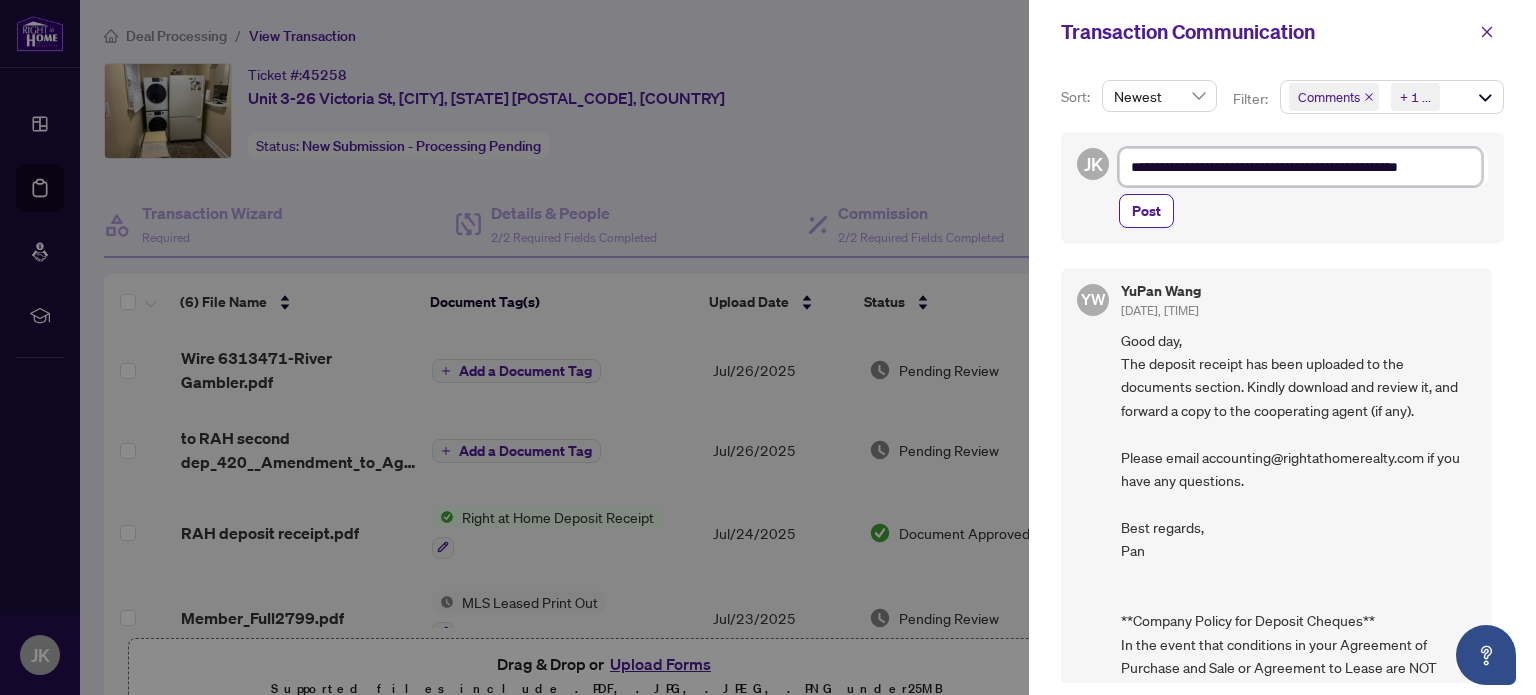 type on "**********" 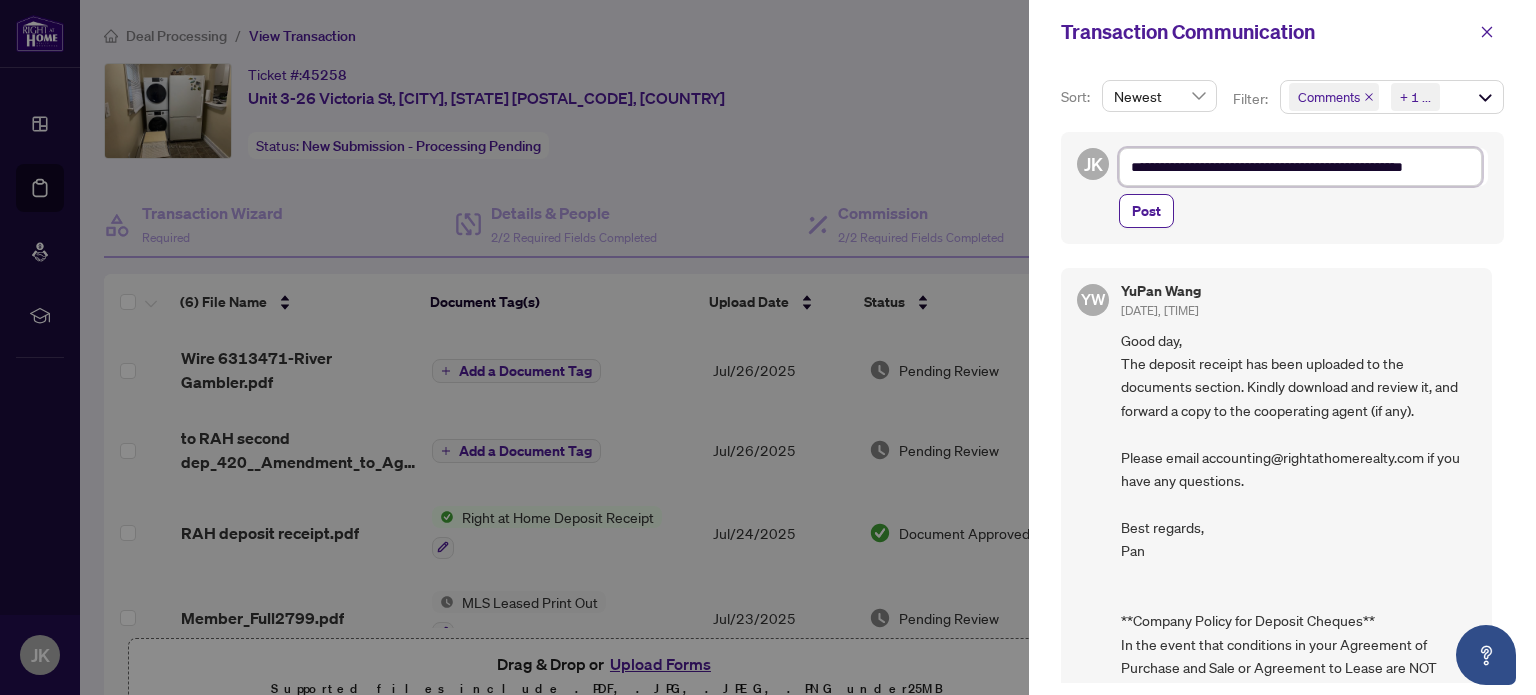 type on "**********" 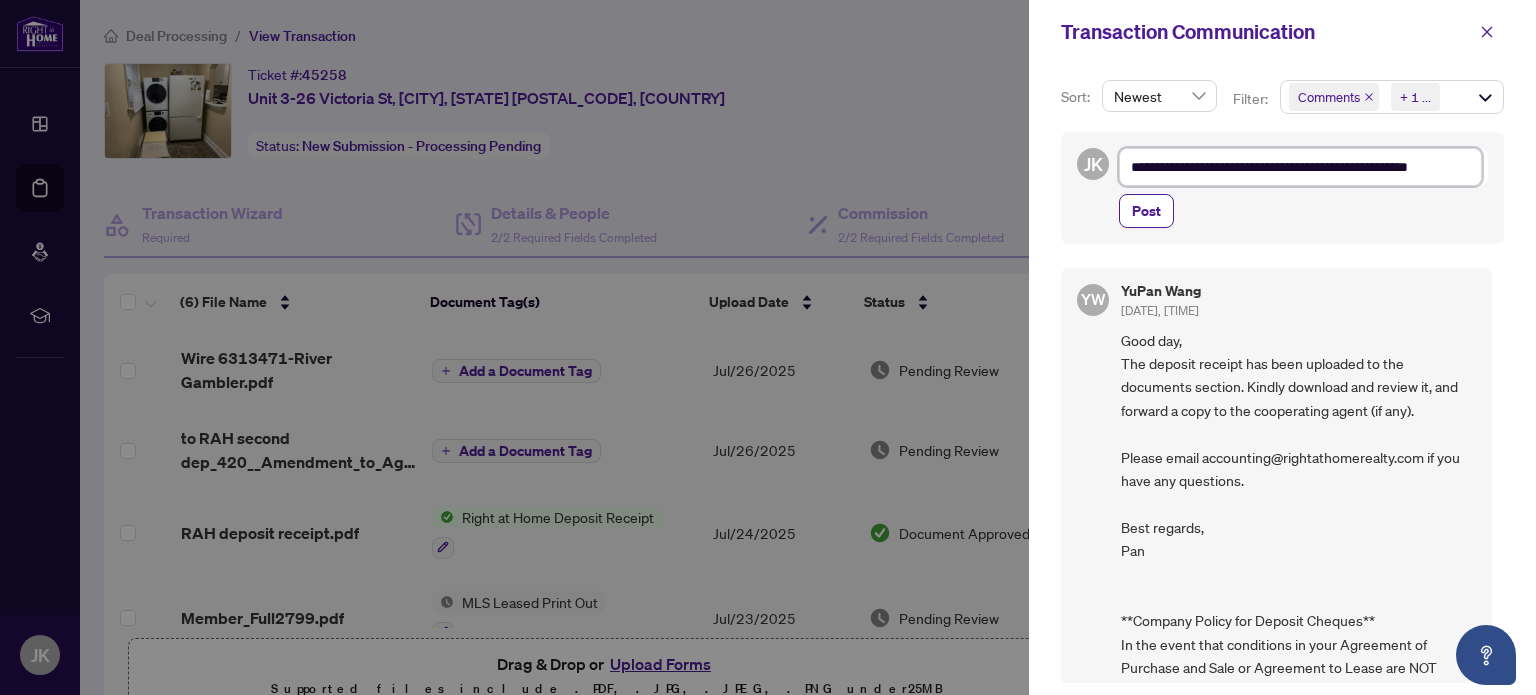 type on "**********" 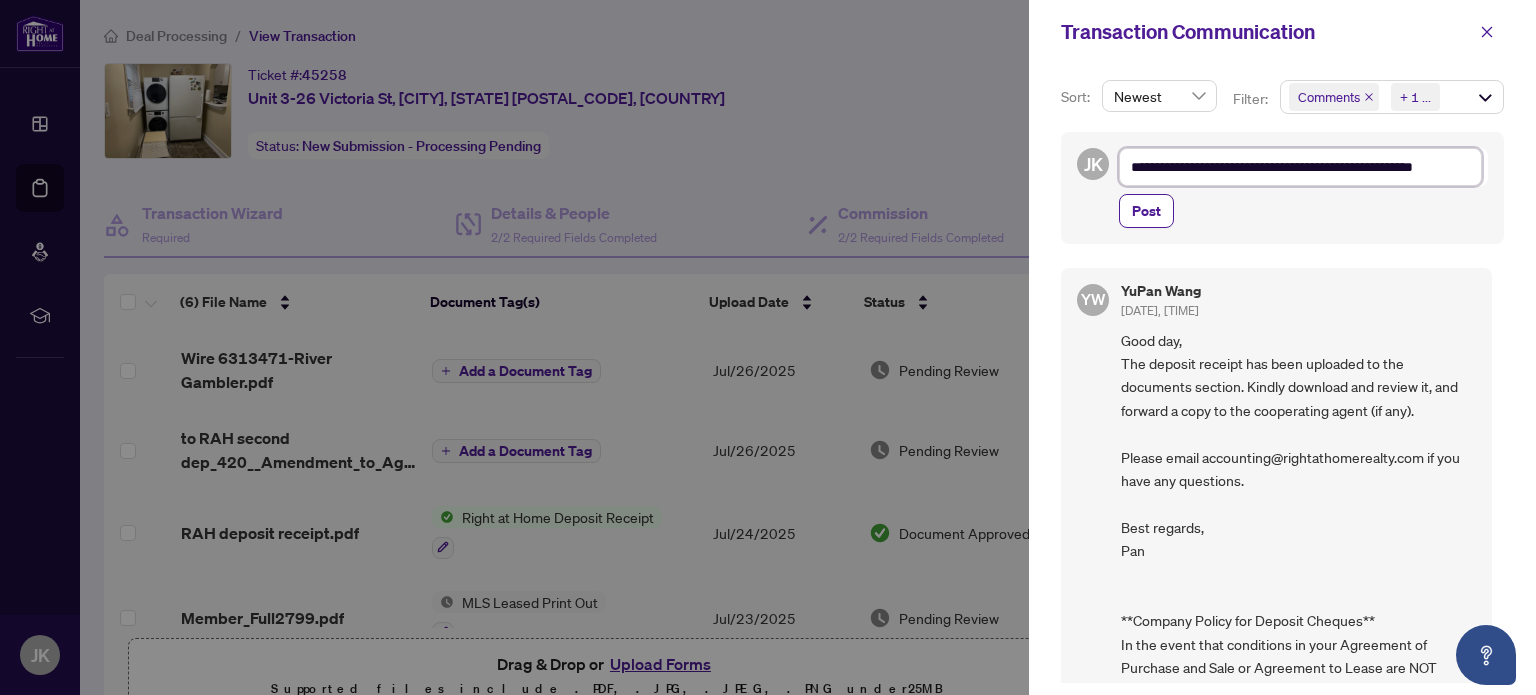 type on "**********" 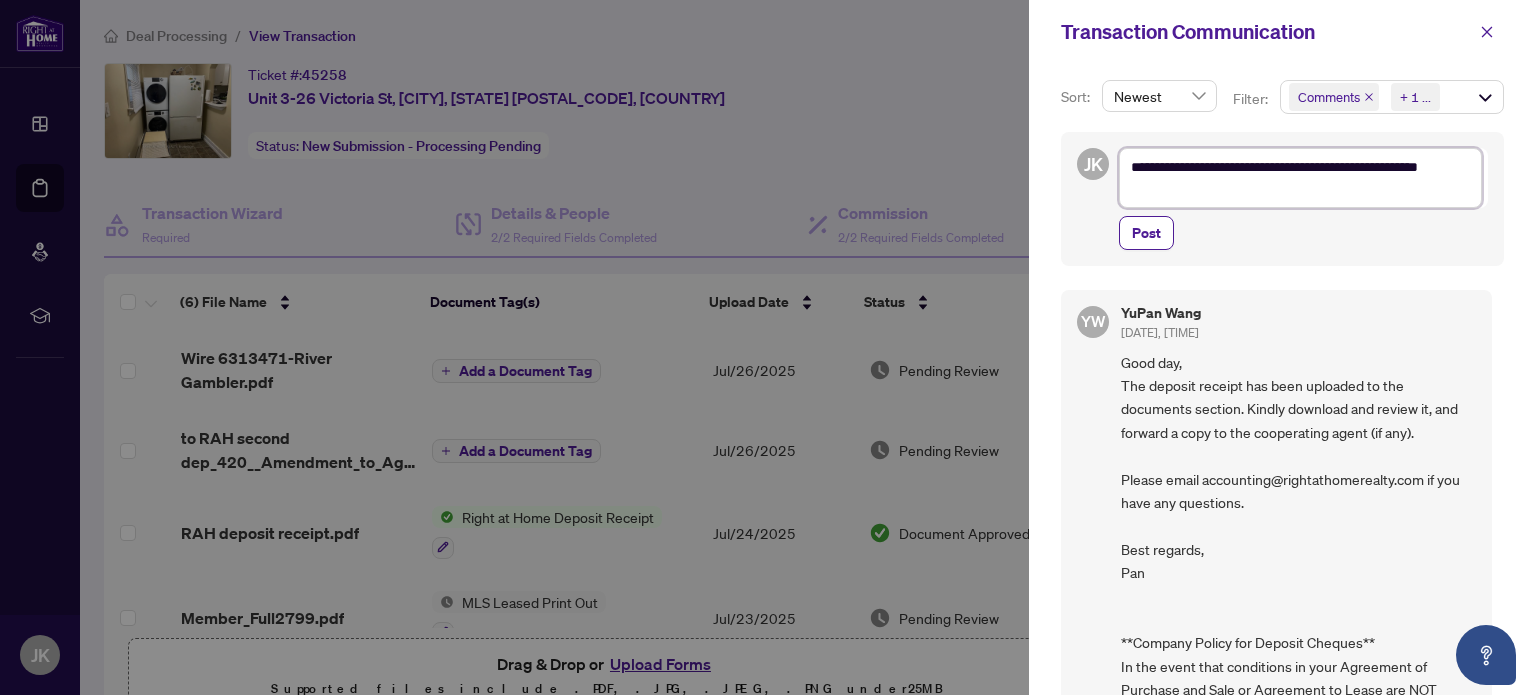 type on "**********" 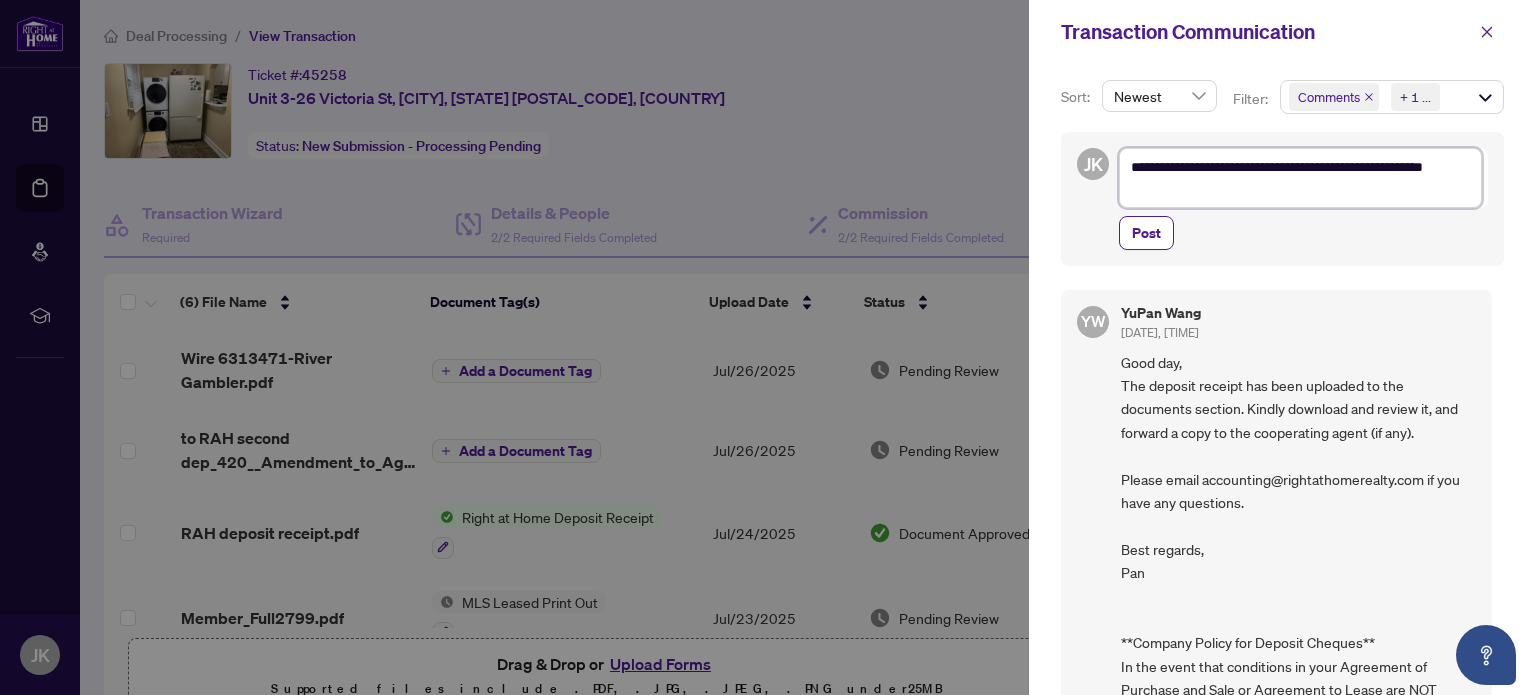 type on "**********" 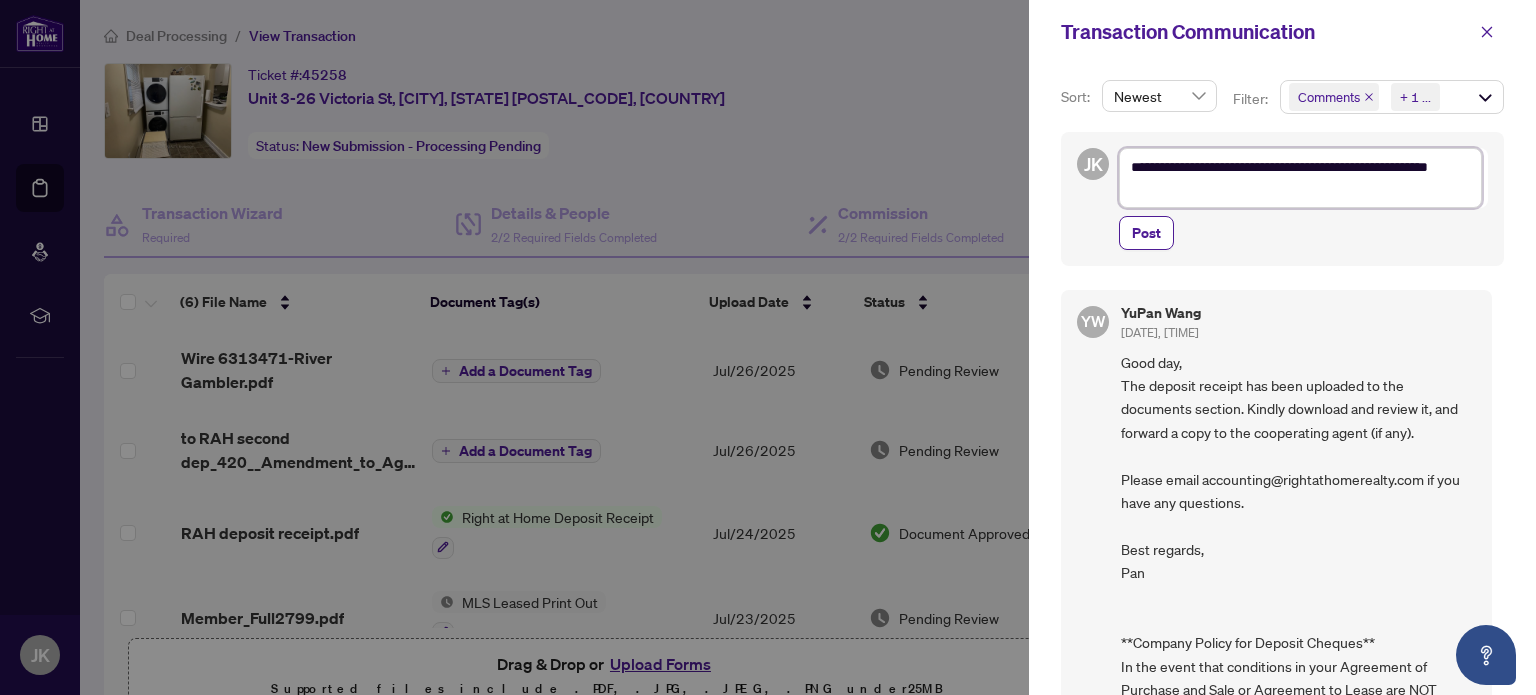 type on "**********" 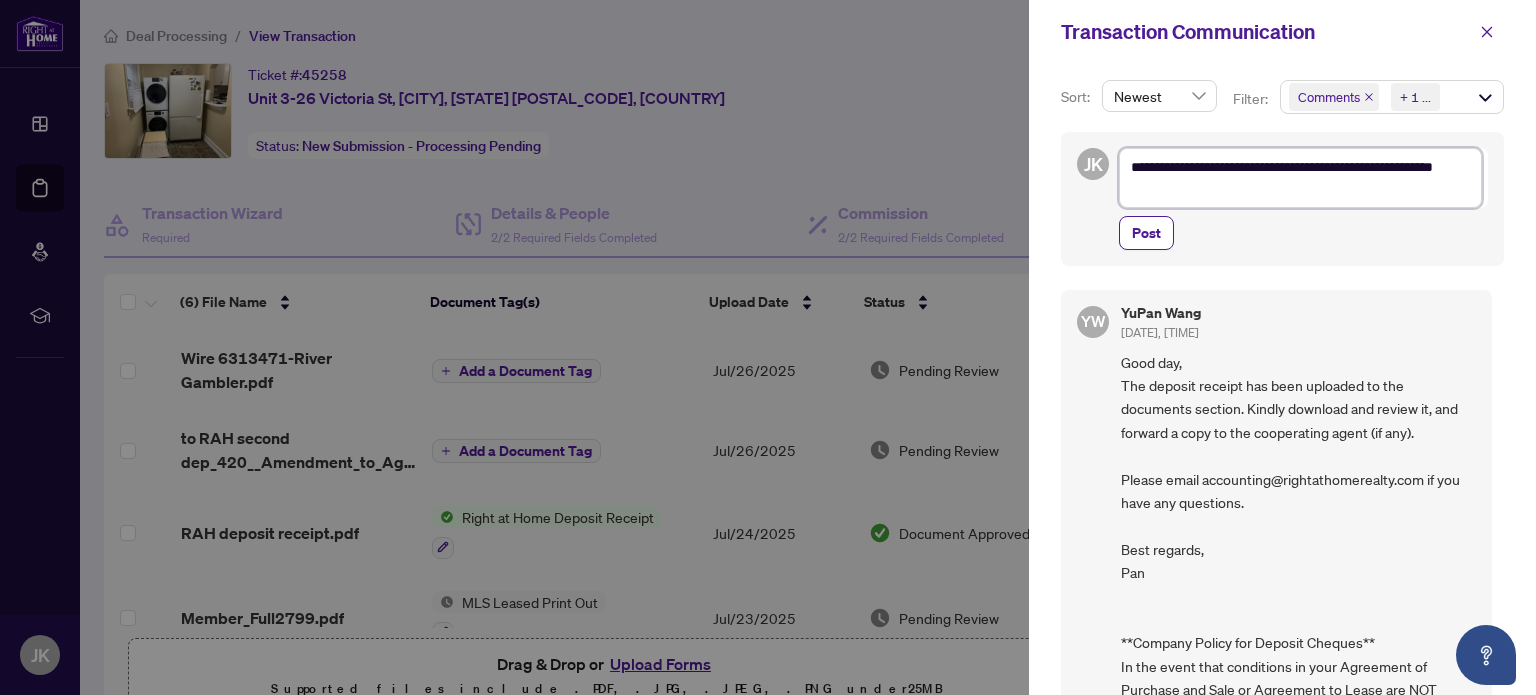 type on "**********" 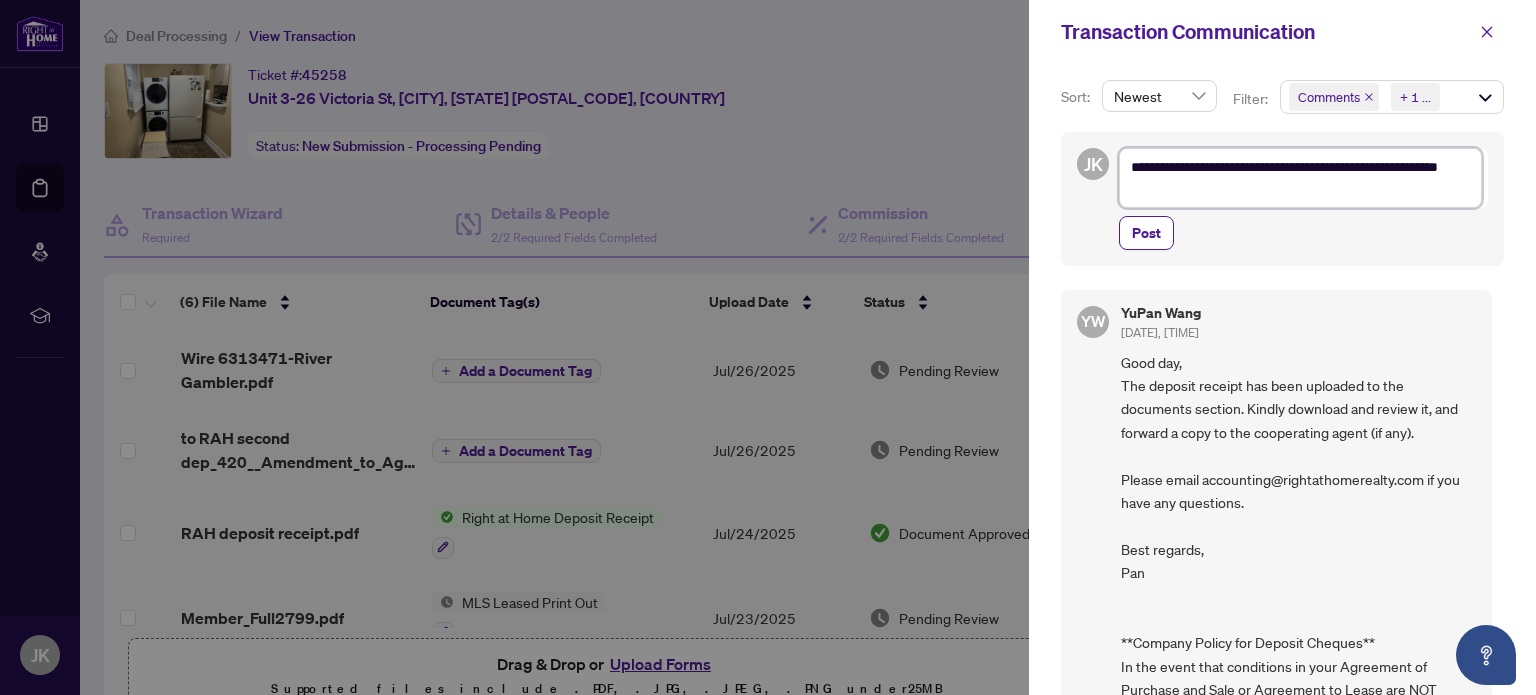 type on "**********" 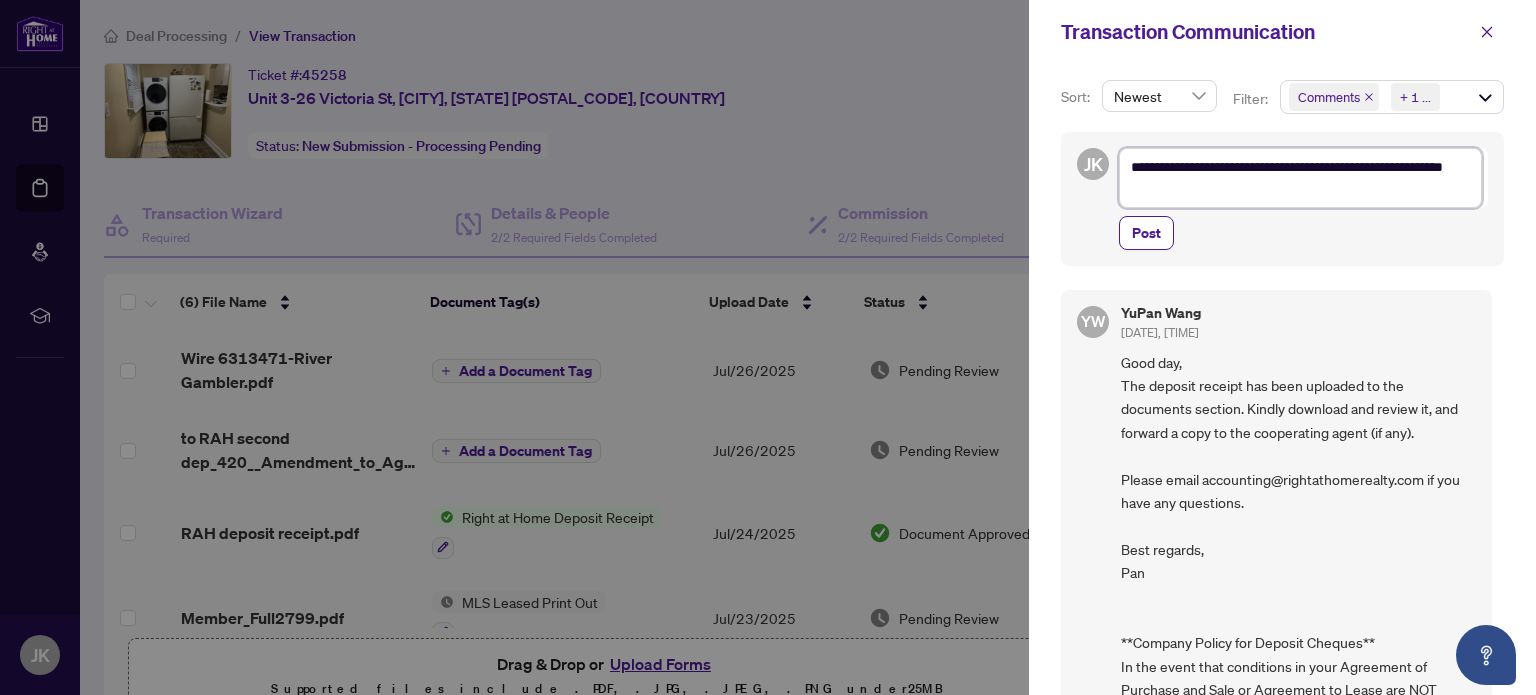 type on "**********" 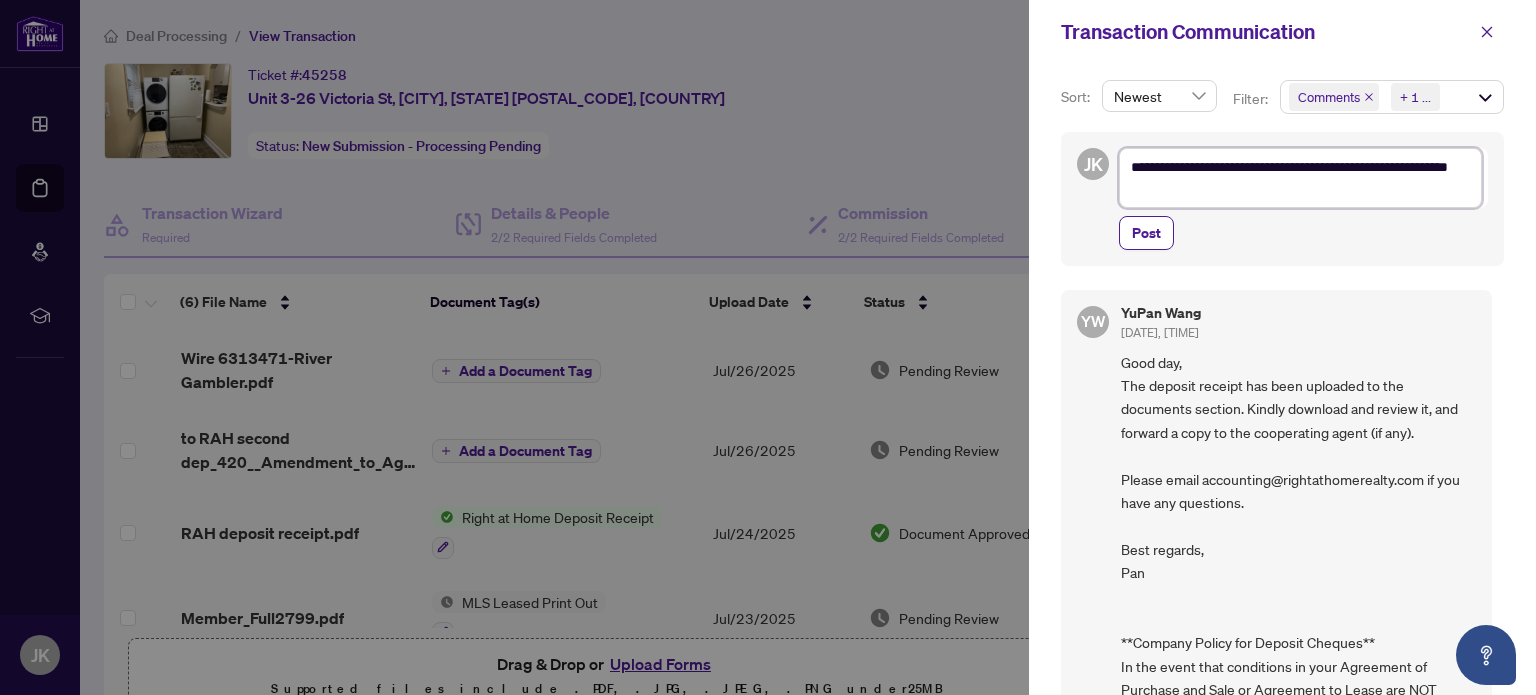 type on "**********" 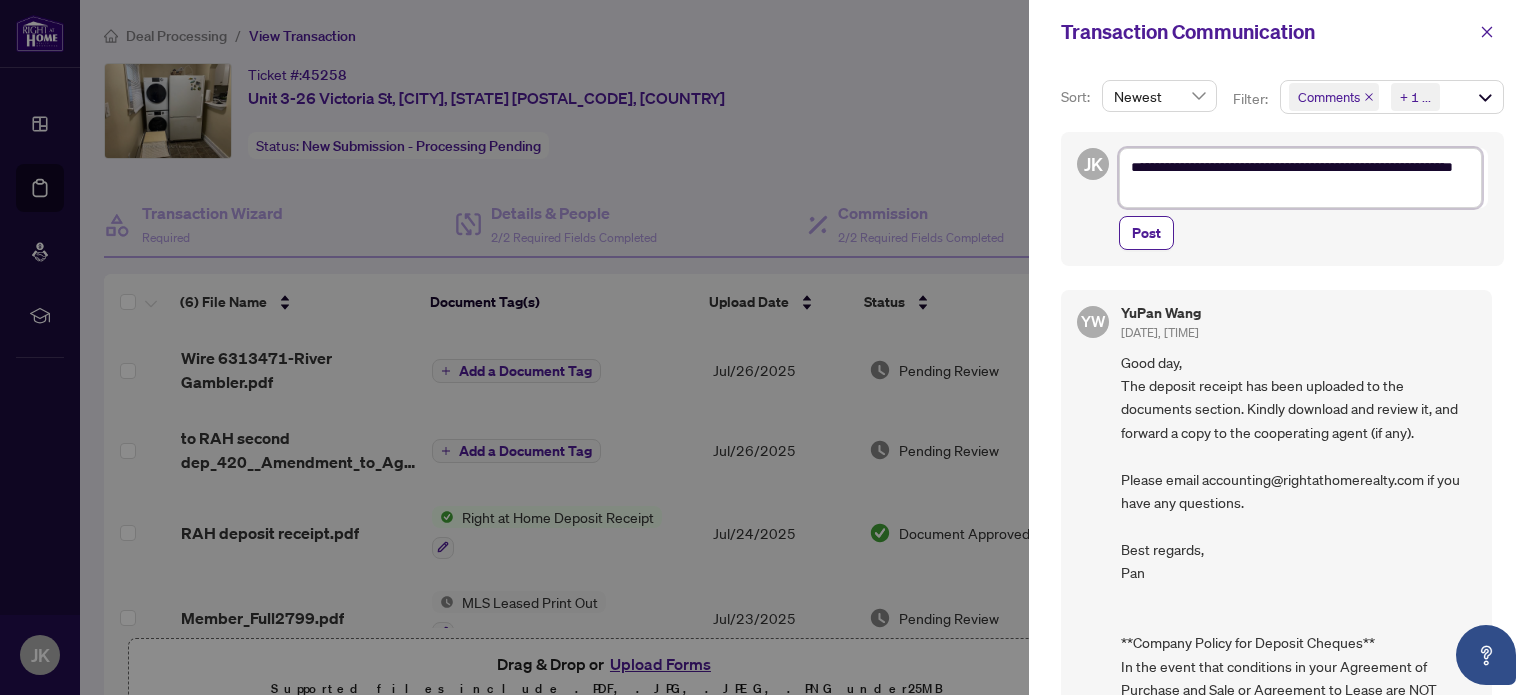 type on "**********" 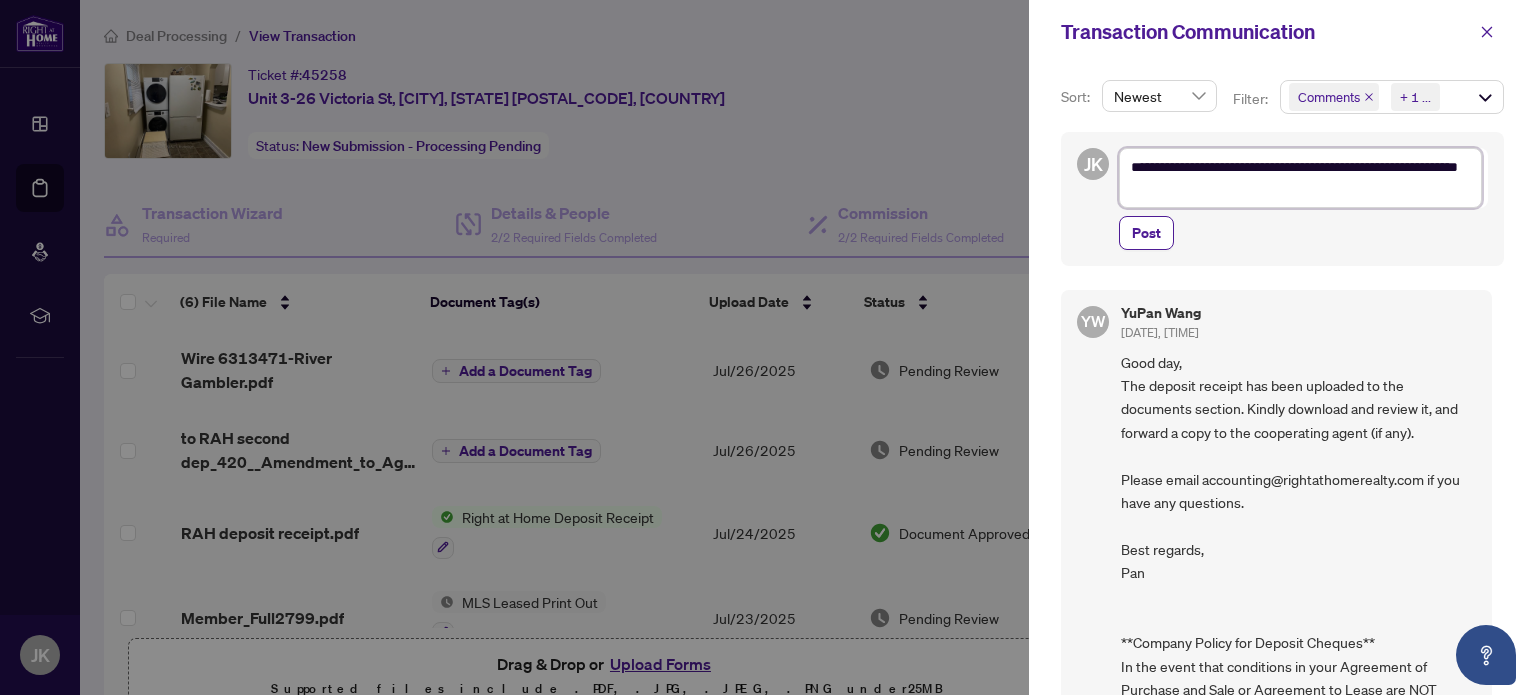 type on "**********" 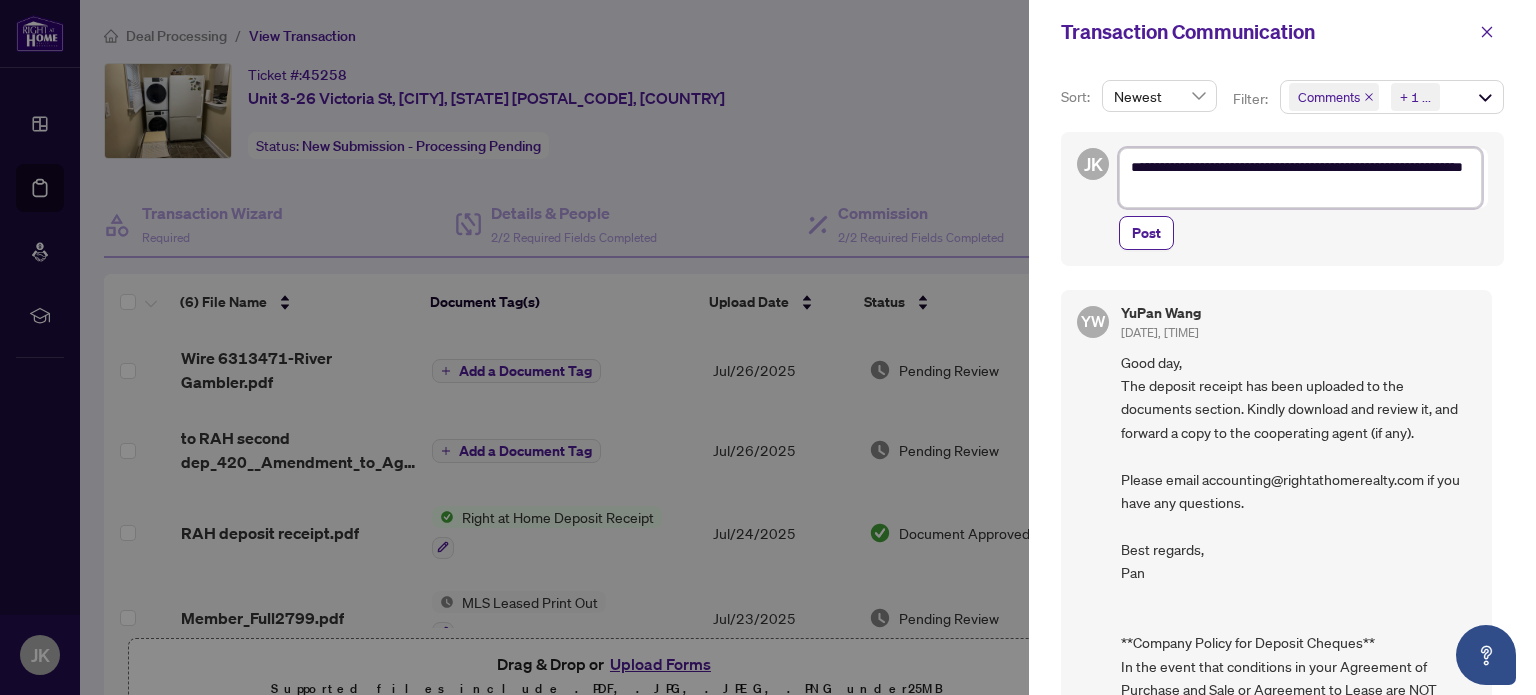 type on "**********" 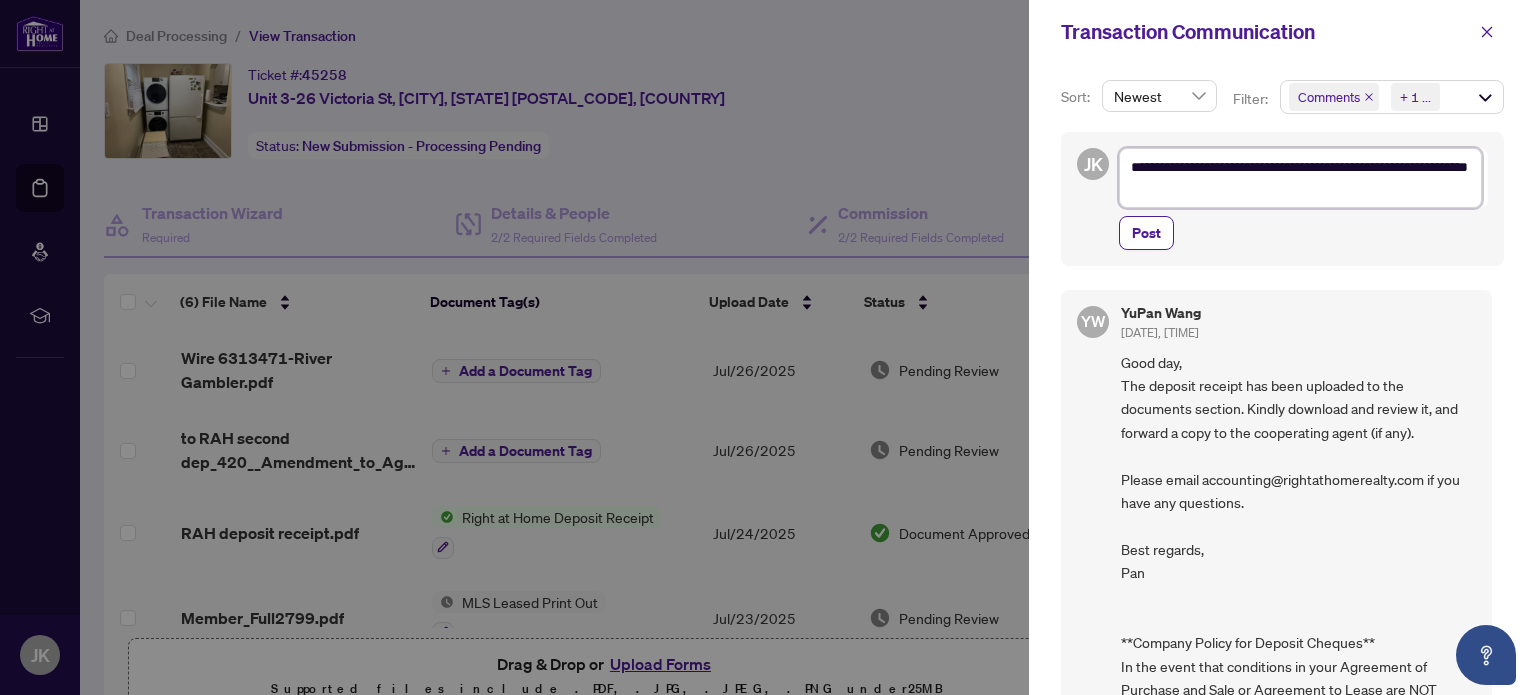 type on "**********" 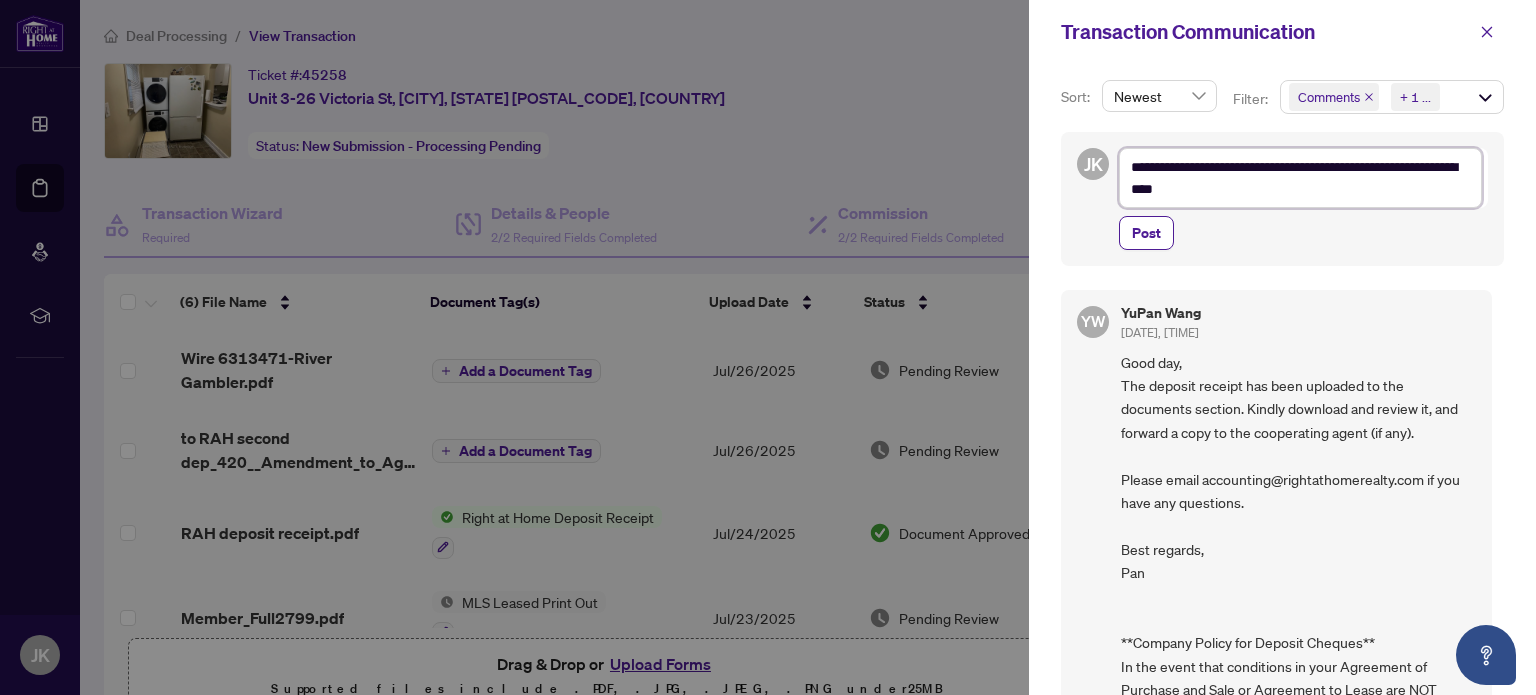 type on "**********" 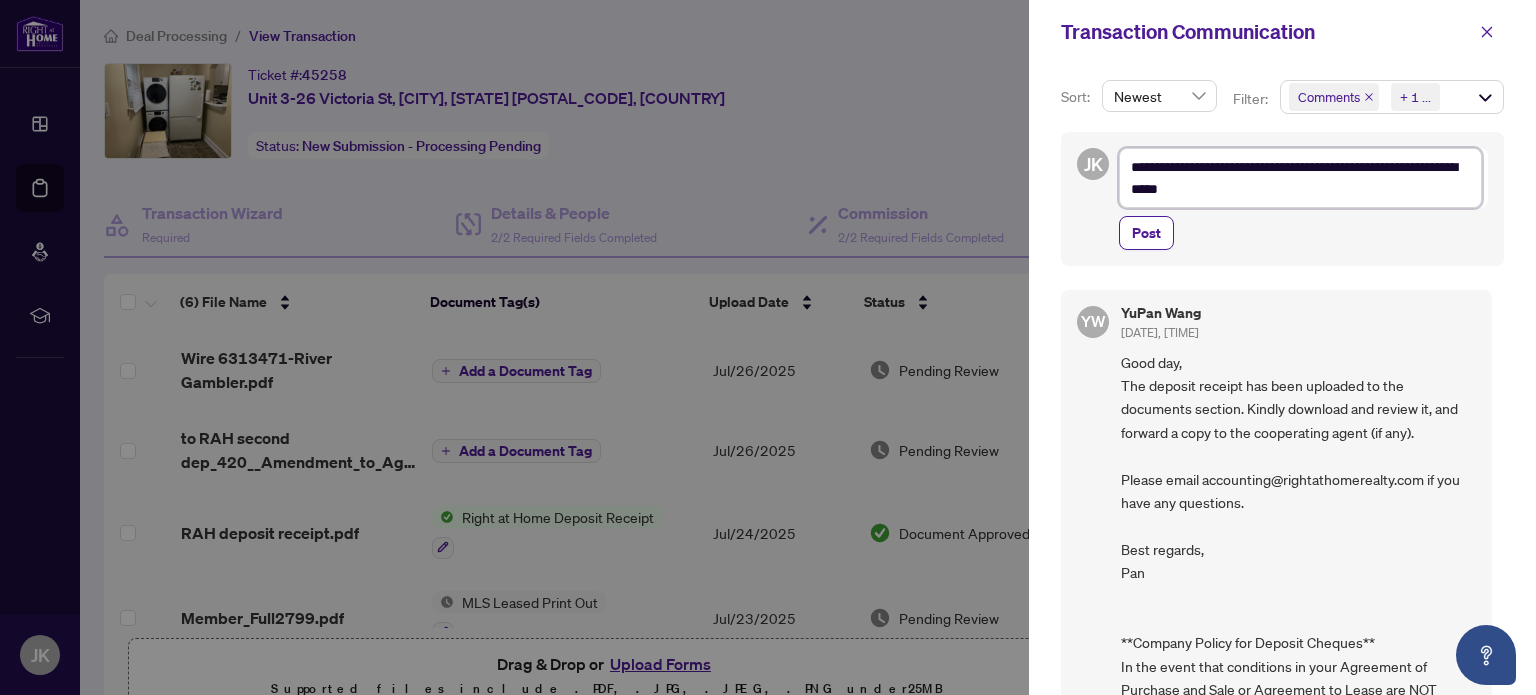 type on "**********" 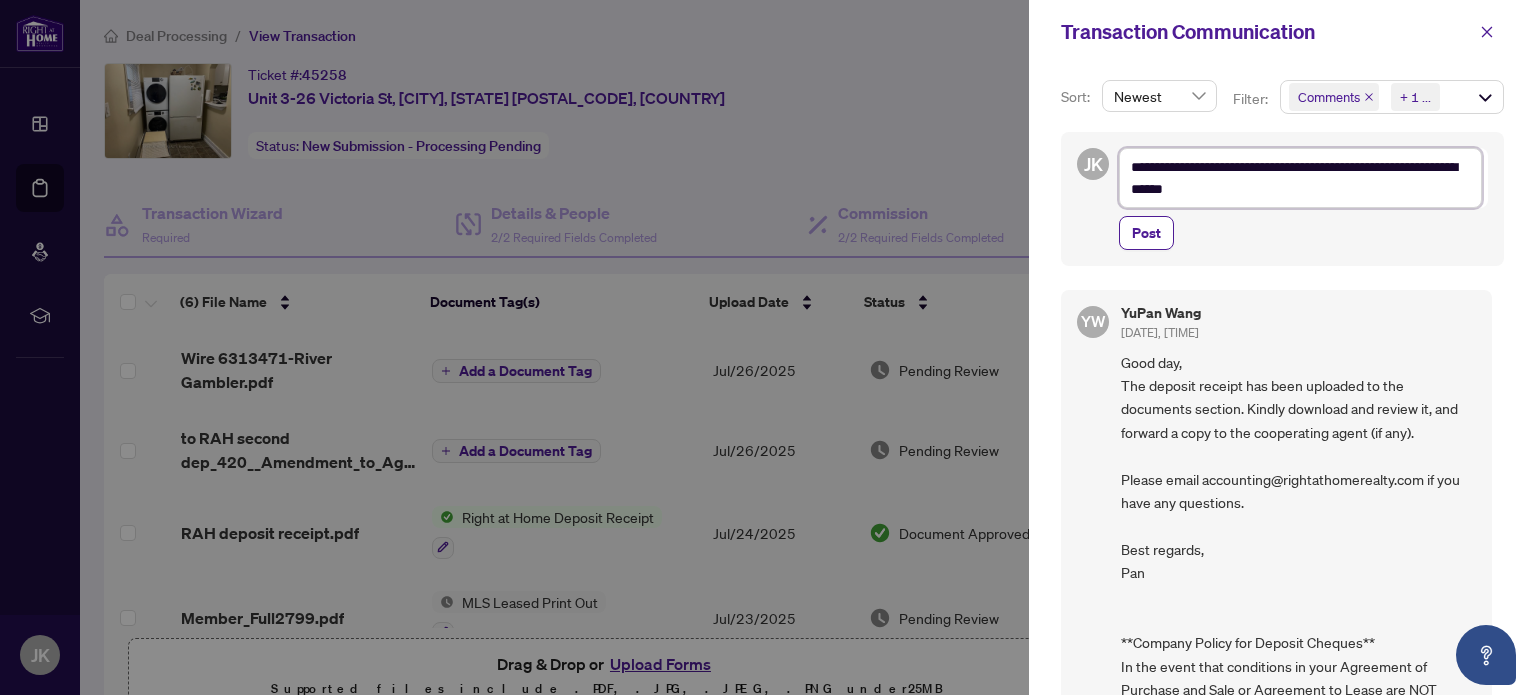 type on "**********" 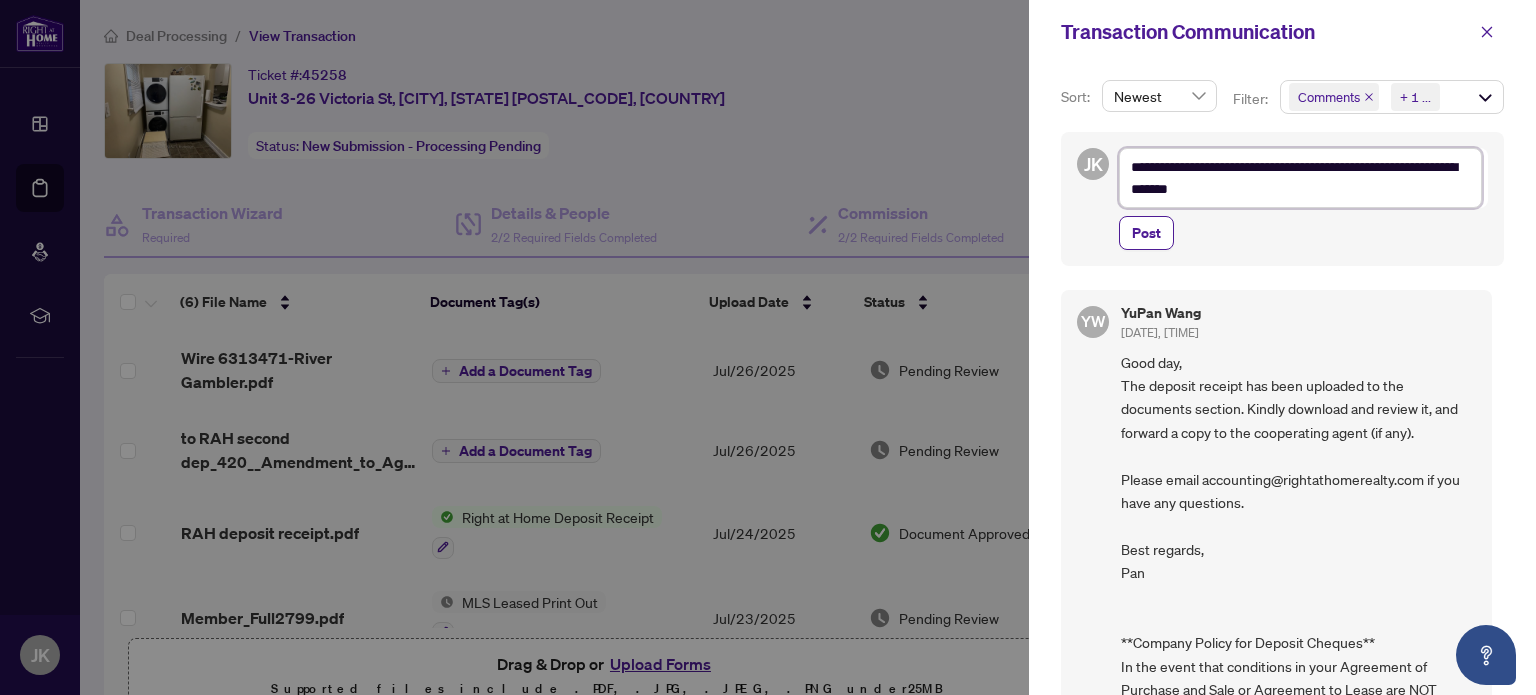 type on "**********" 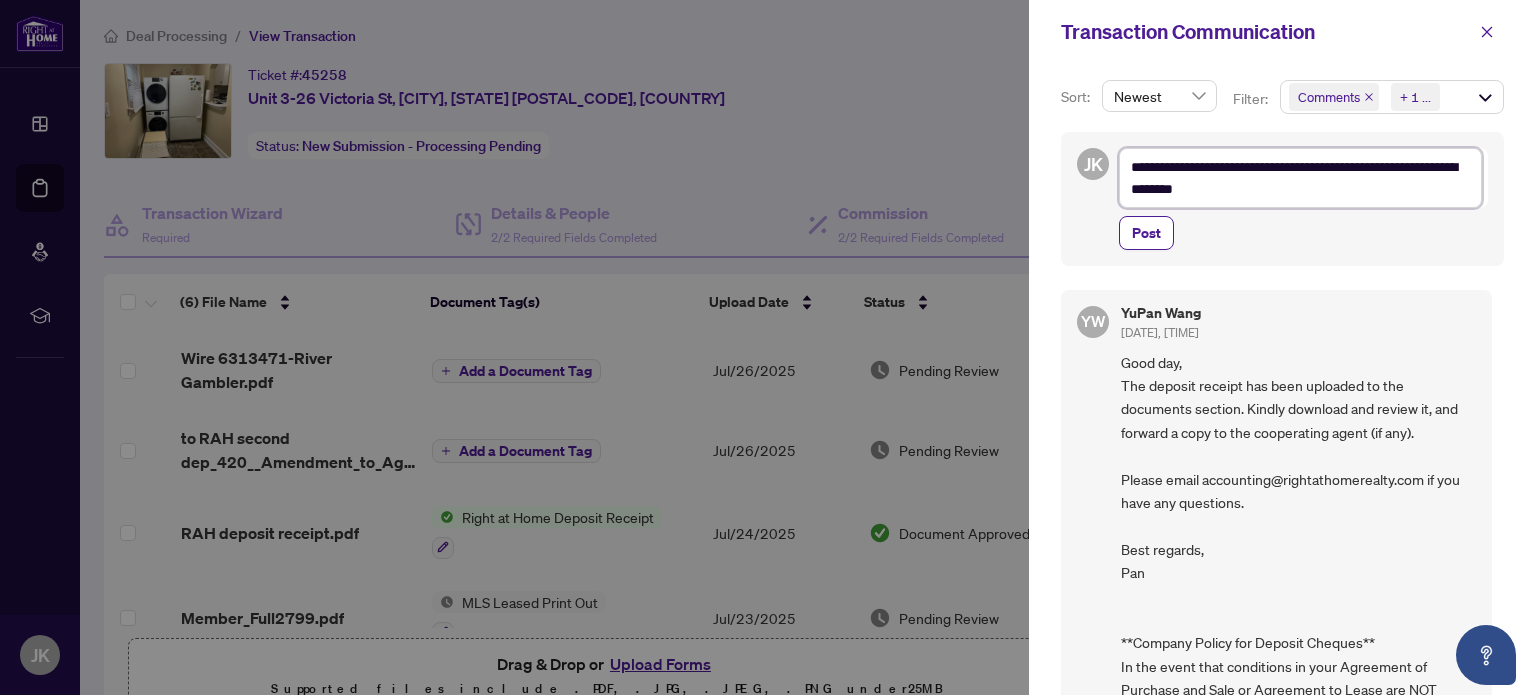 type on "**********" 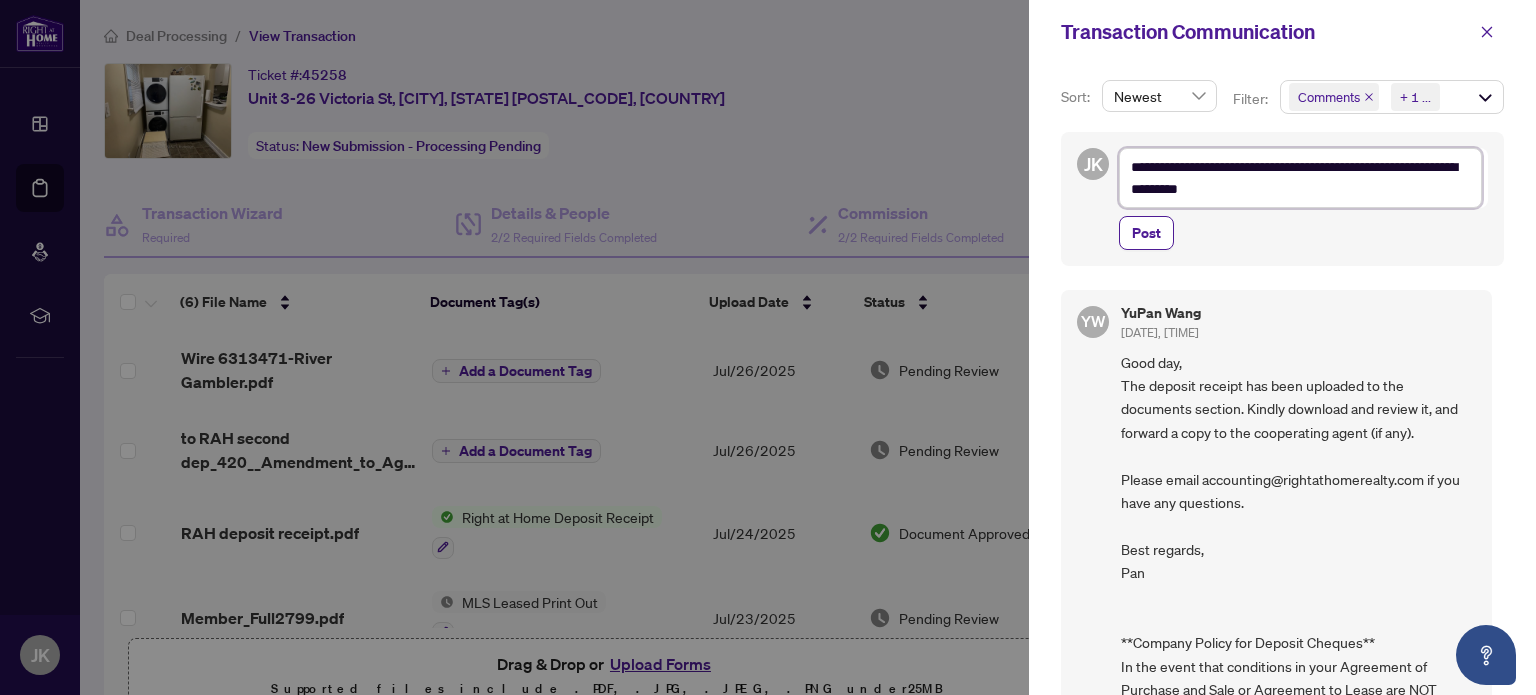 type on "**********" 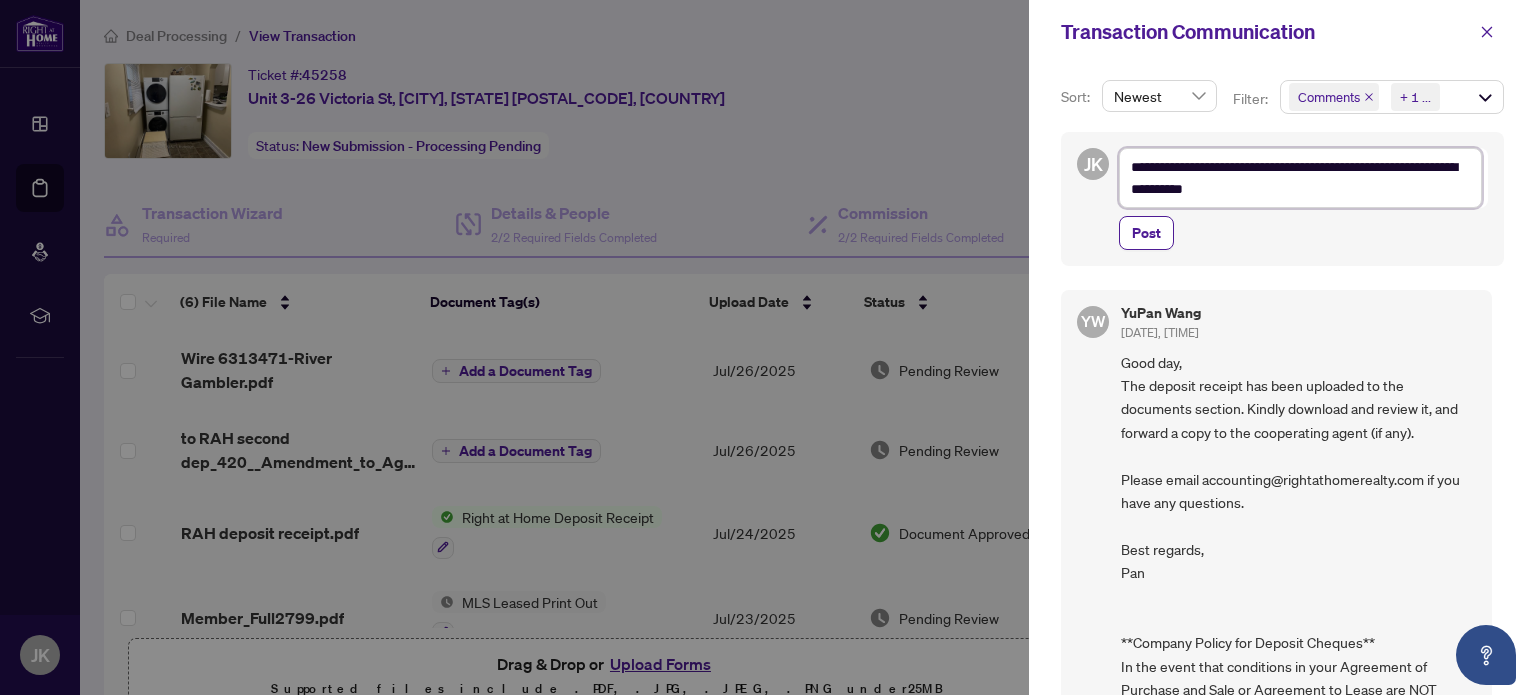 type on "**********" 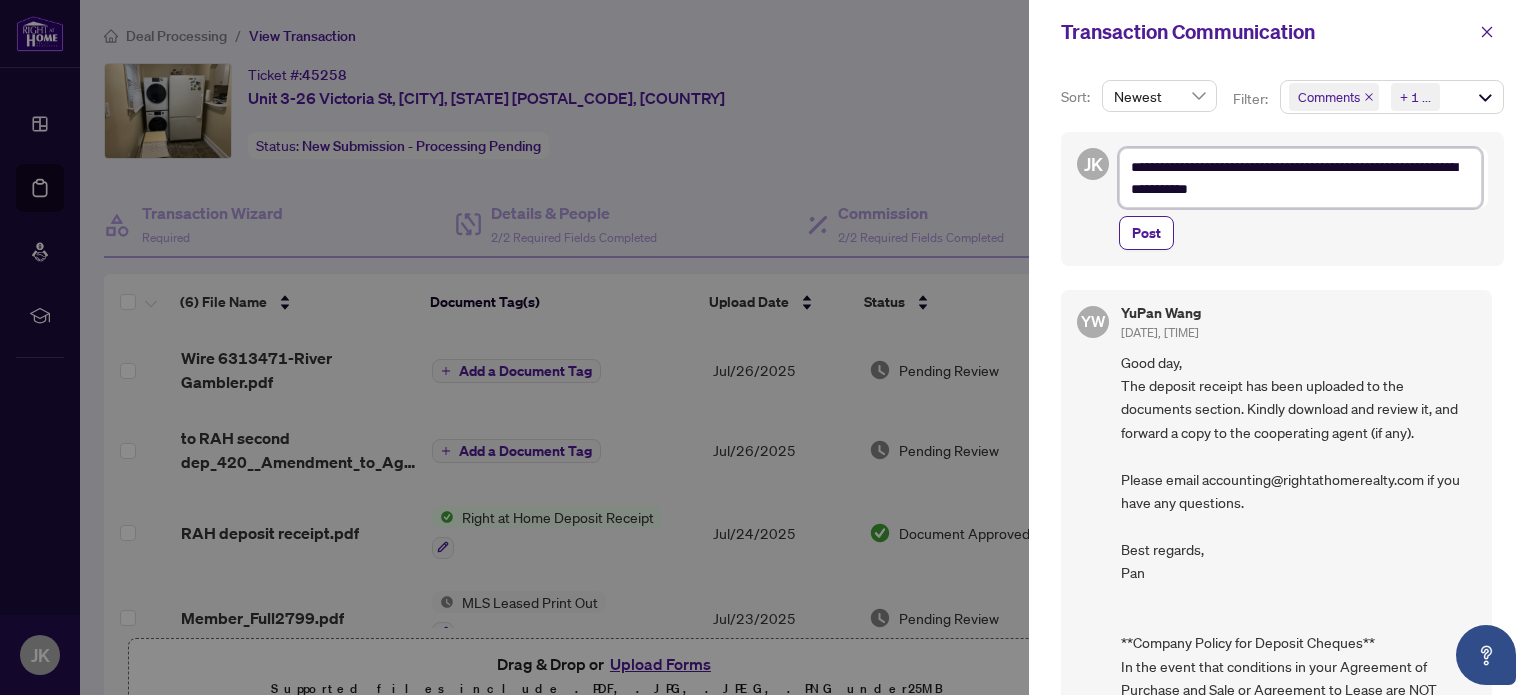 type on "**********" 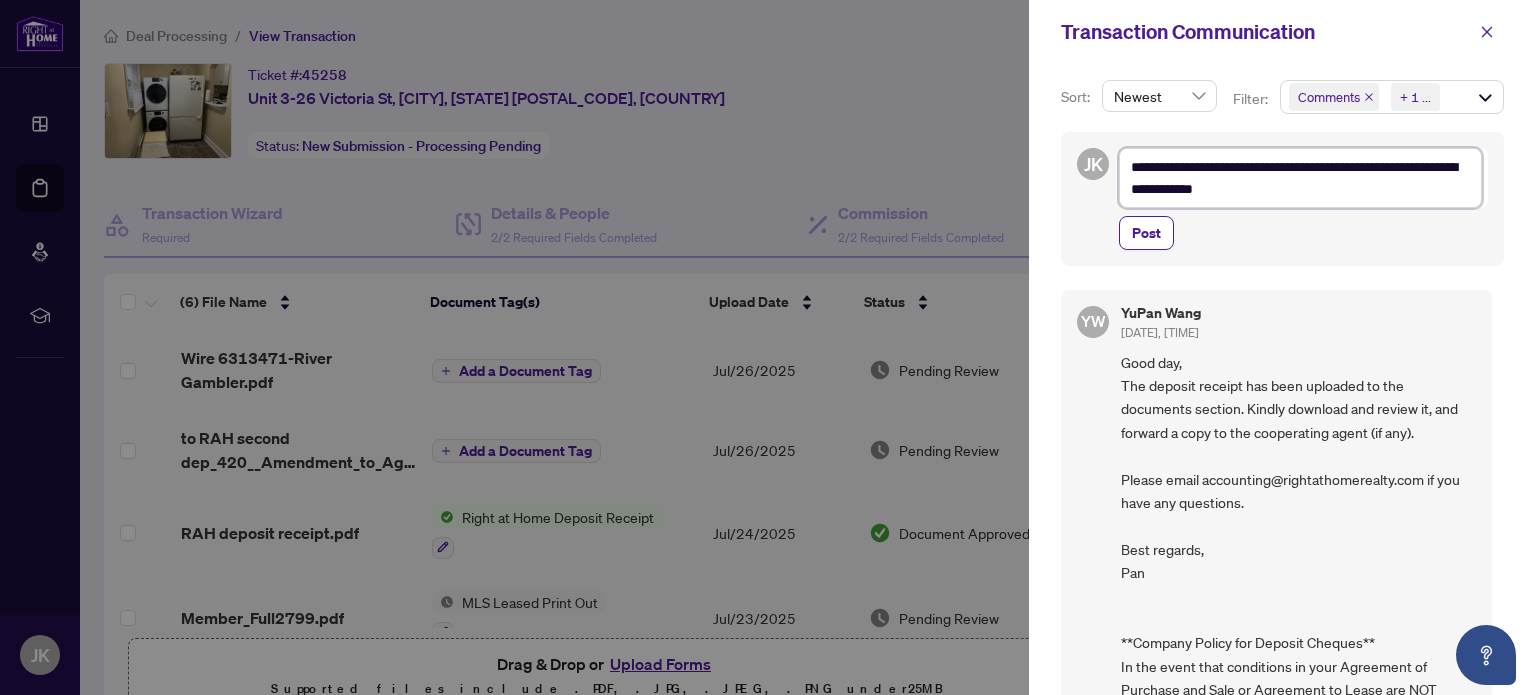 type on "**********" 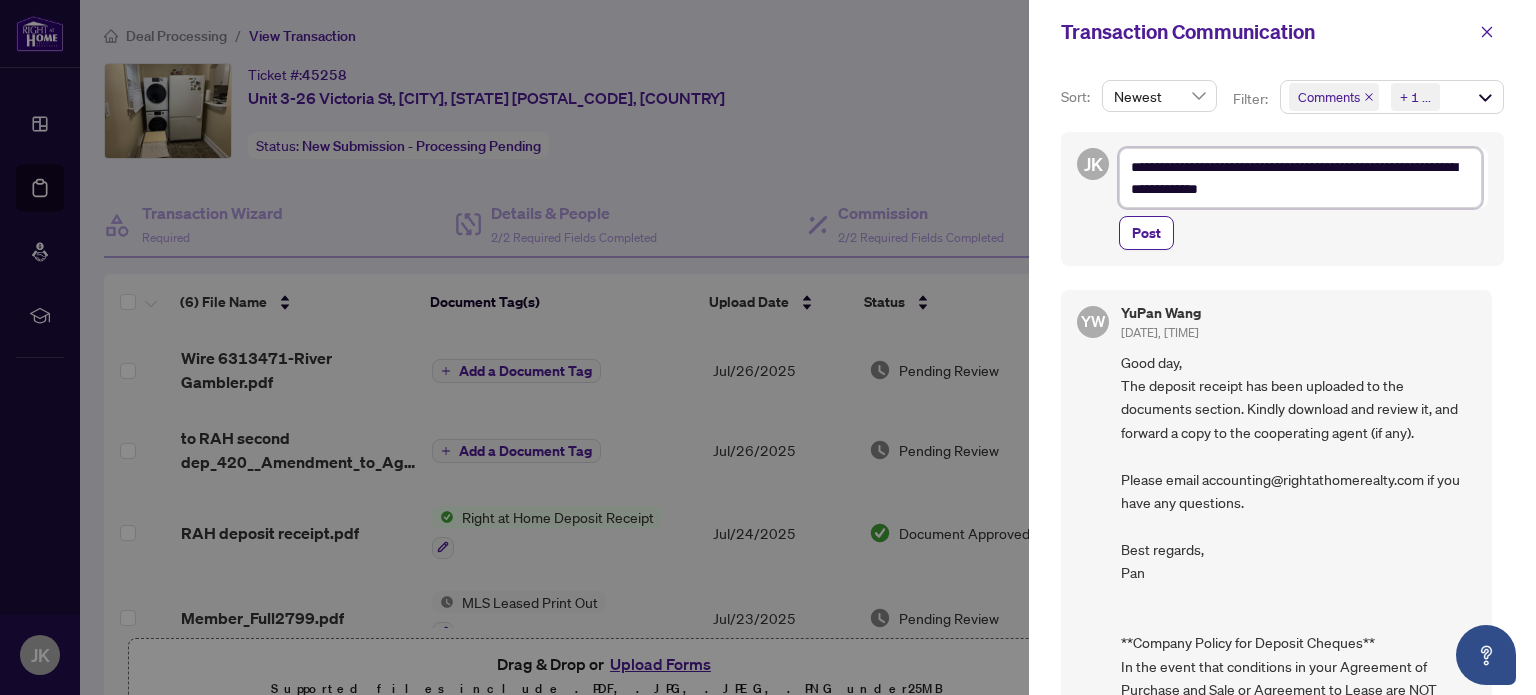 type on "**********" 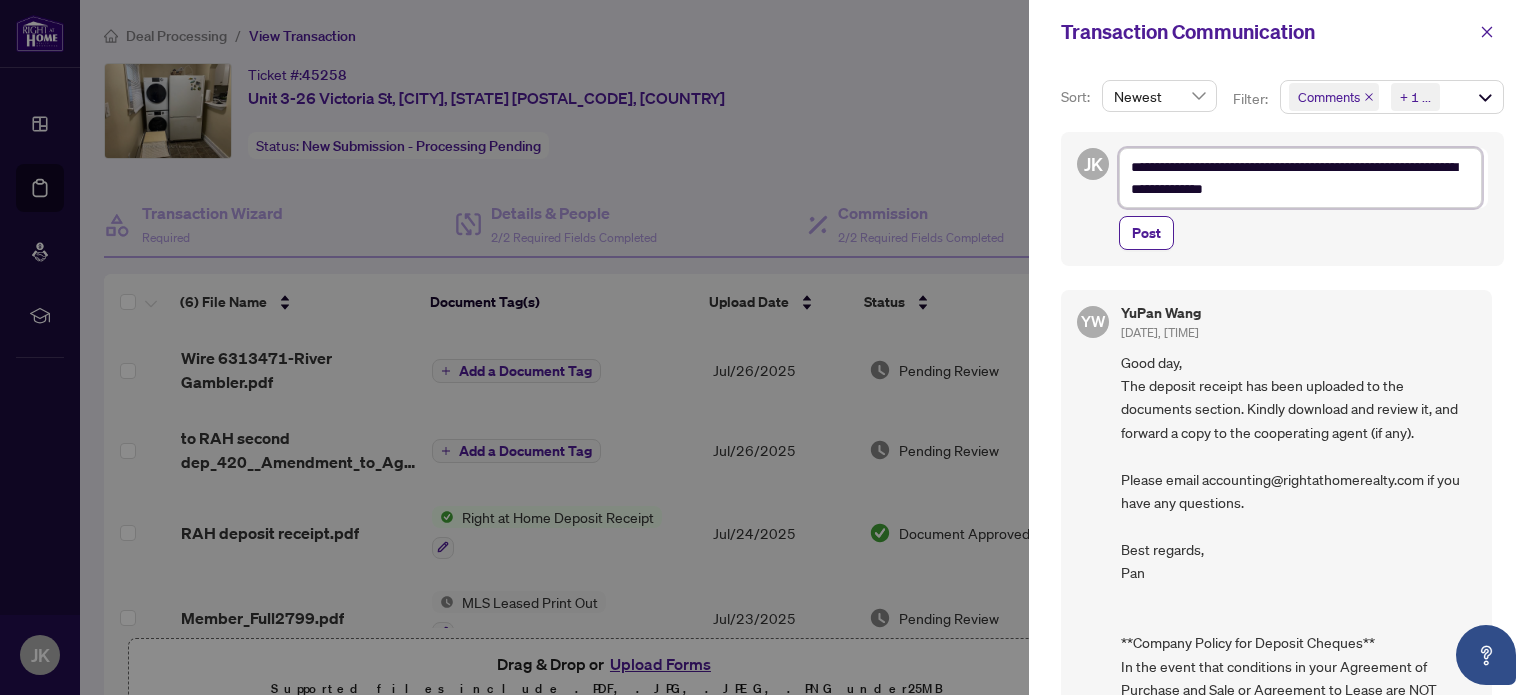 type on "**********" 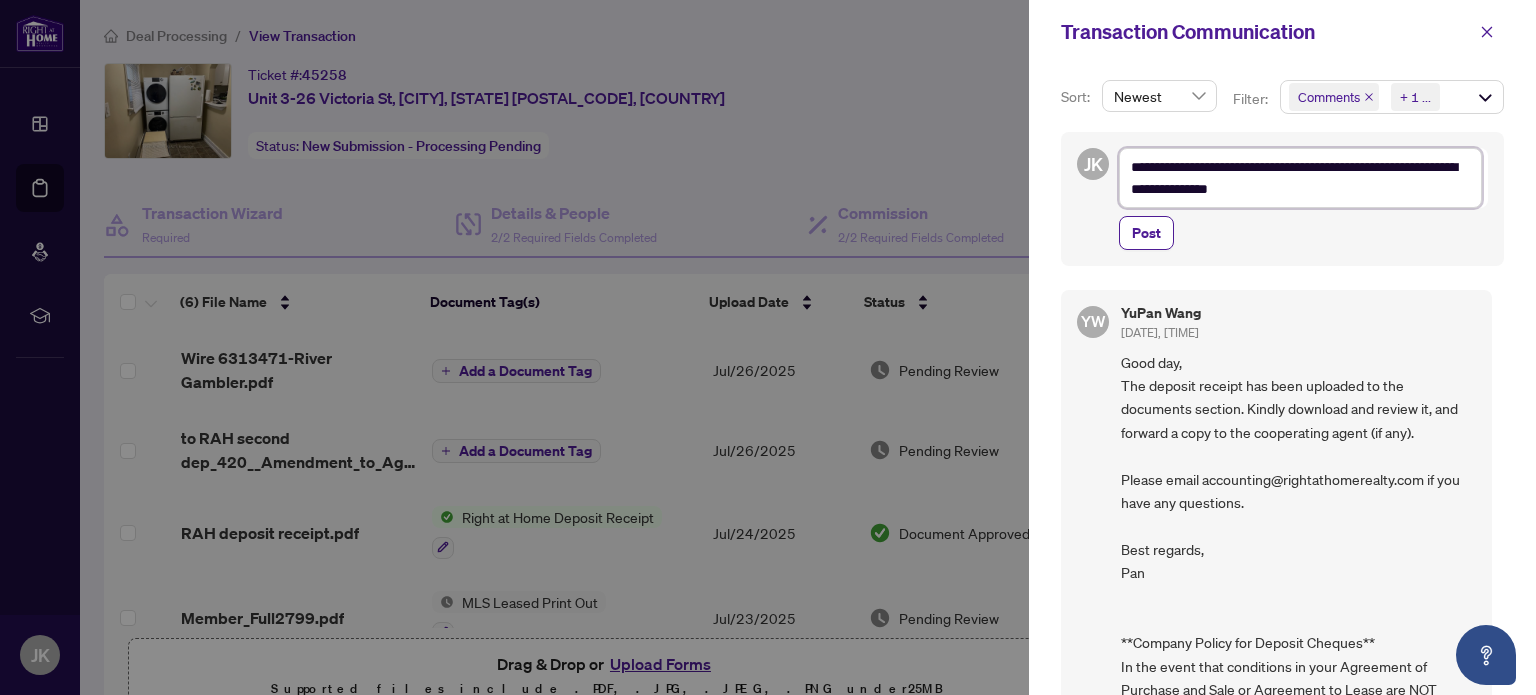 type on "**********" 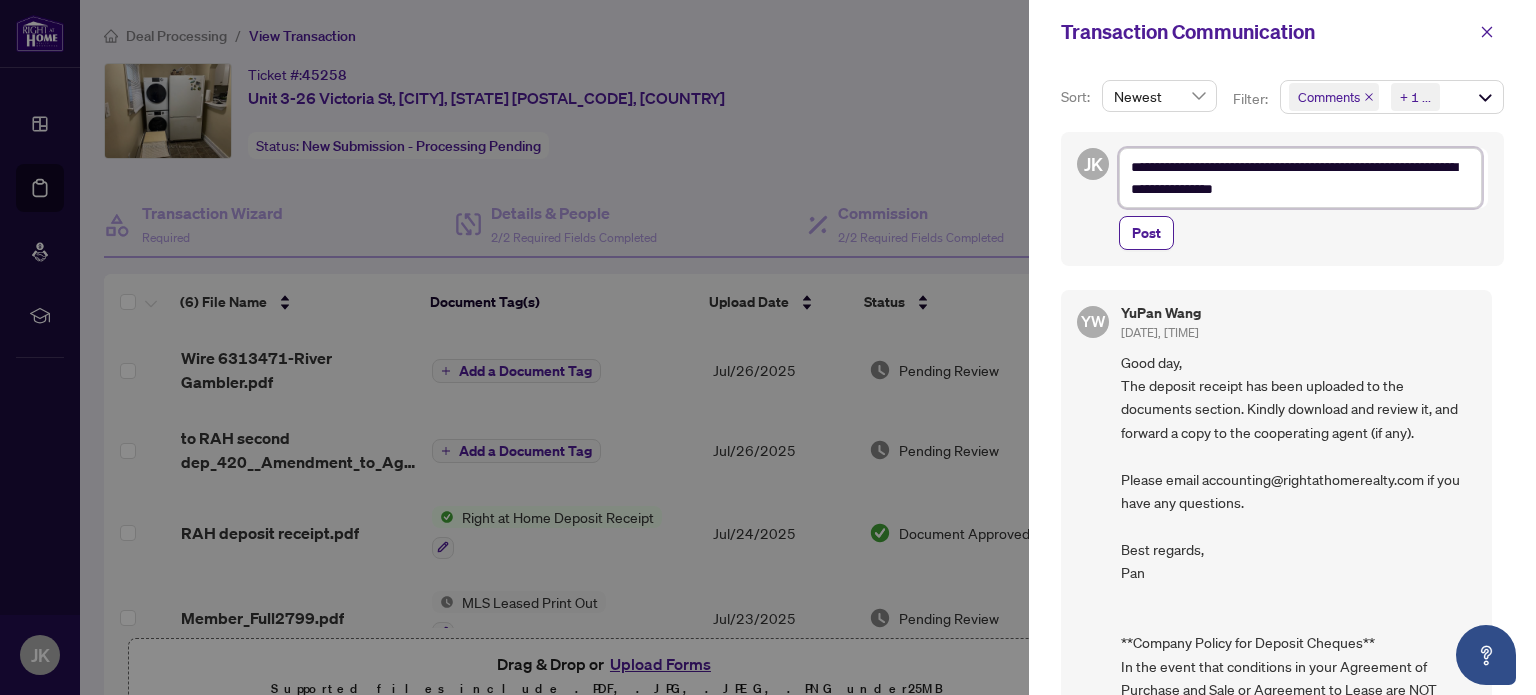 type on "**********" 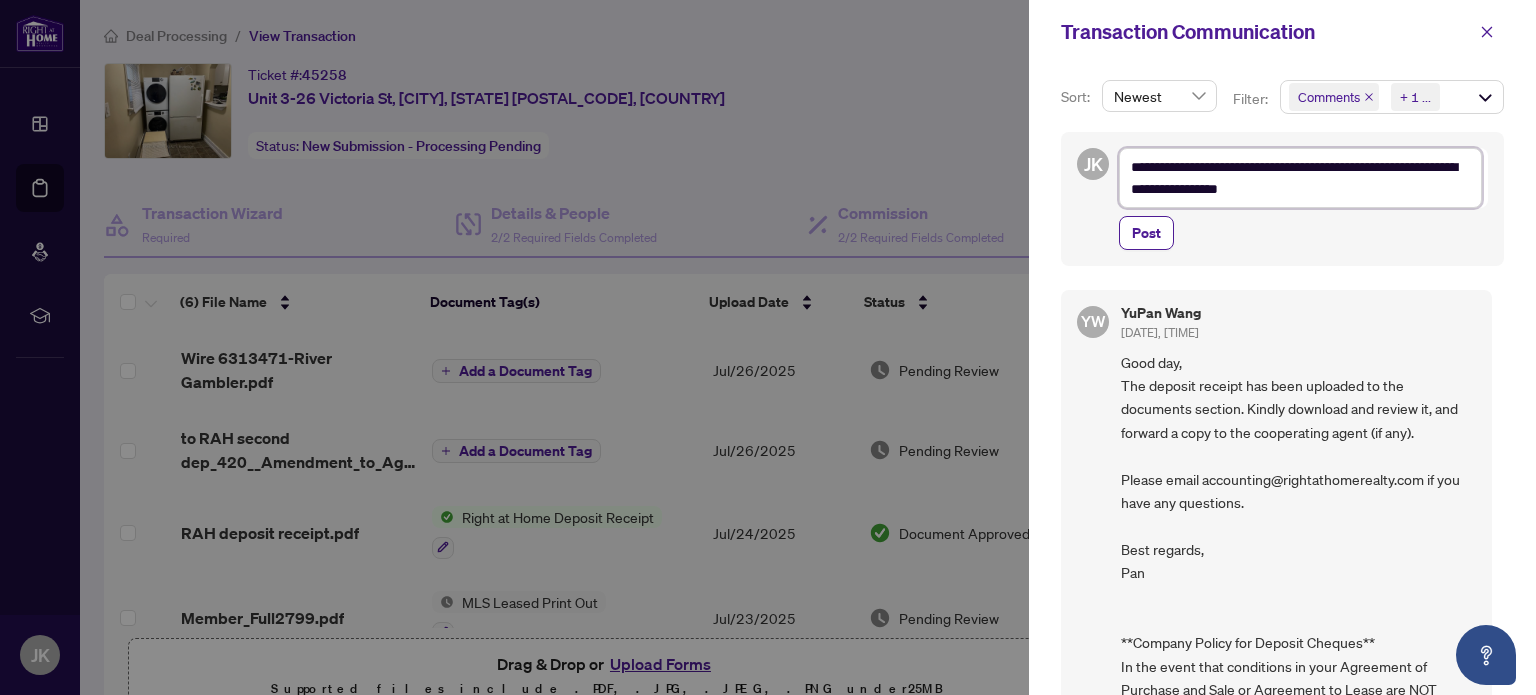 type on "**********" 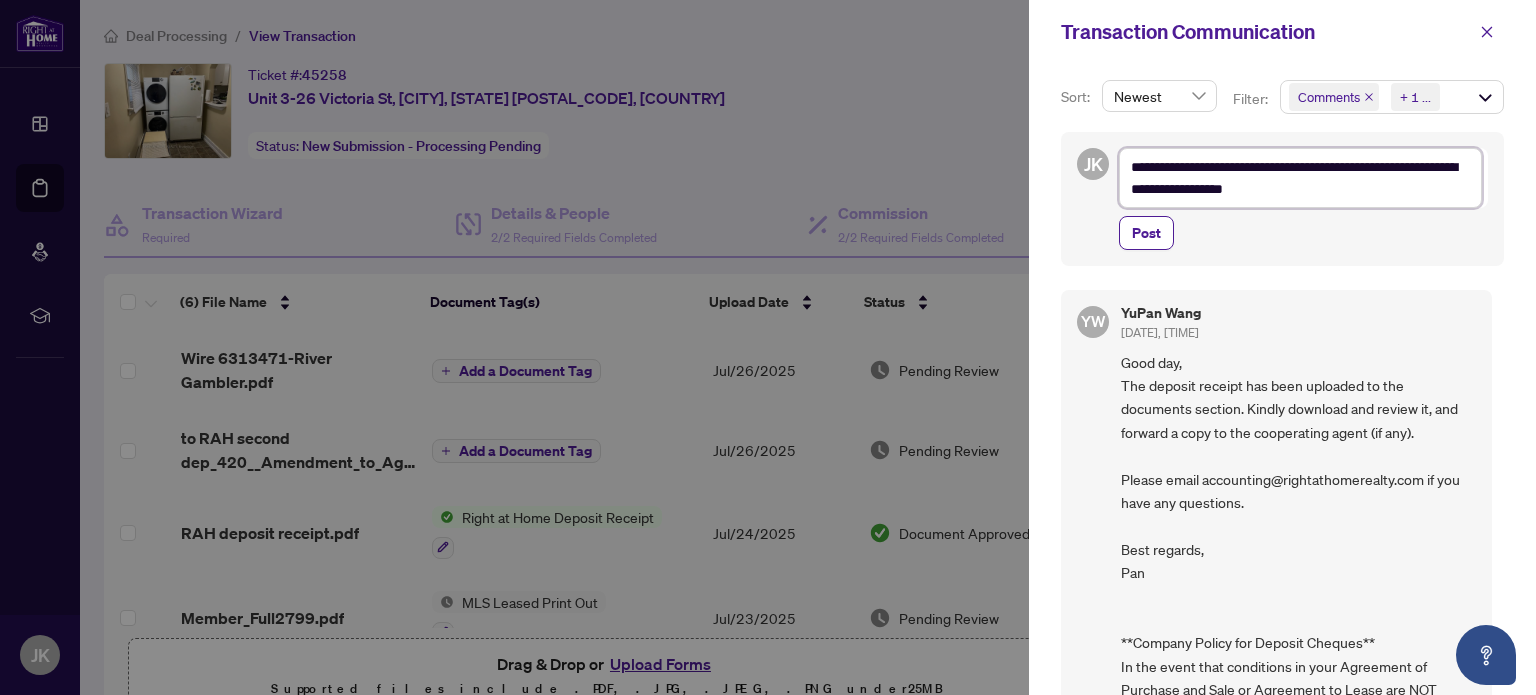 type on "**********" 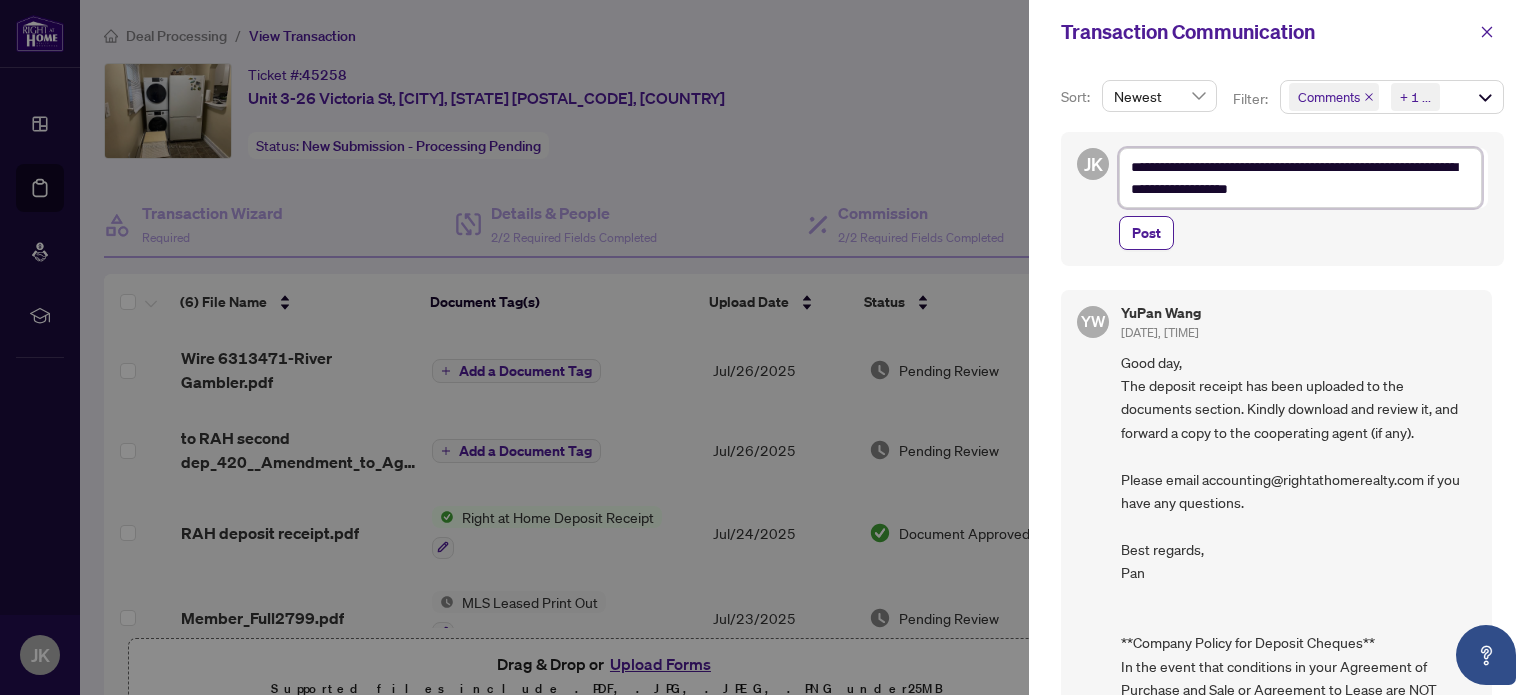 type on "**********" 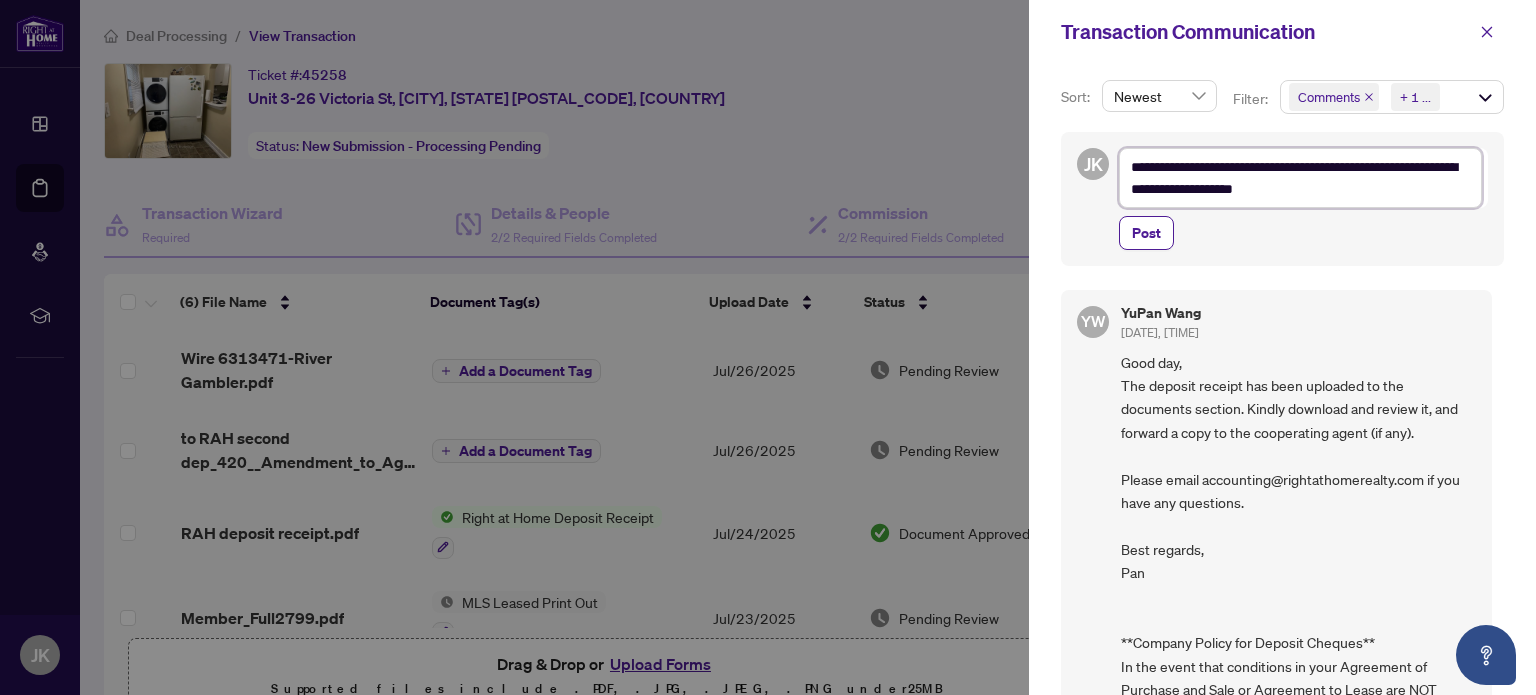 type on "**********" 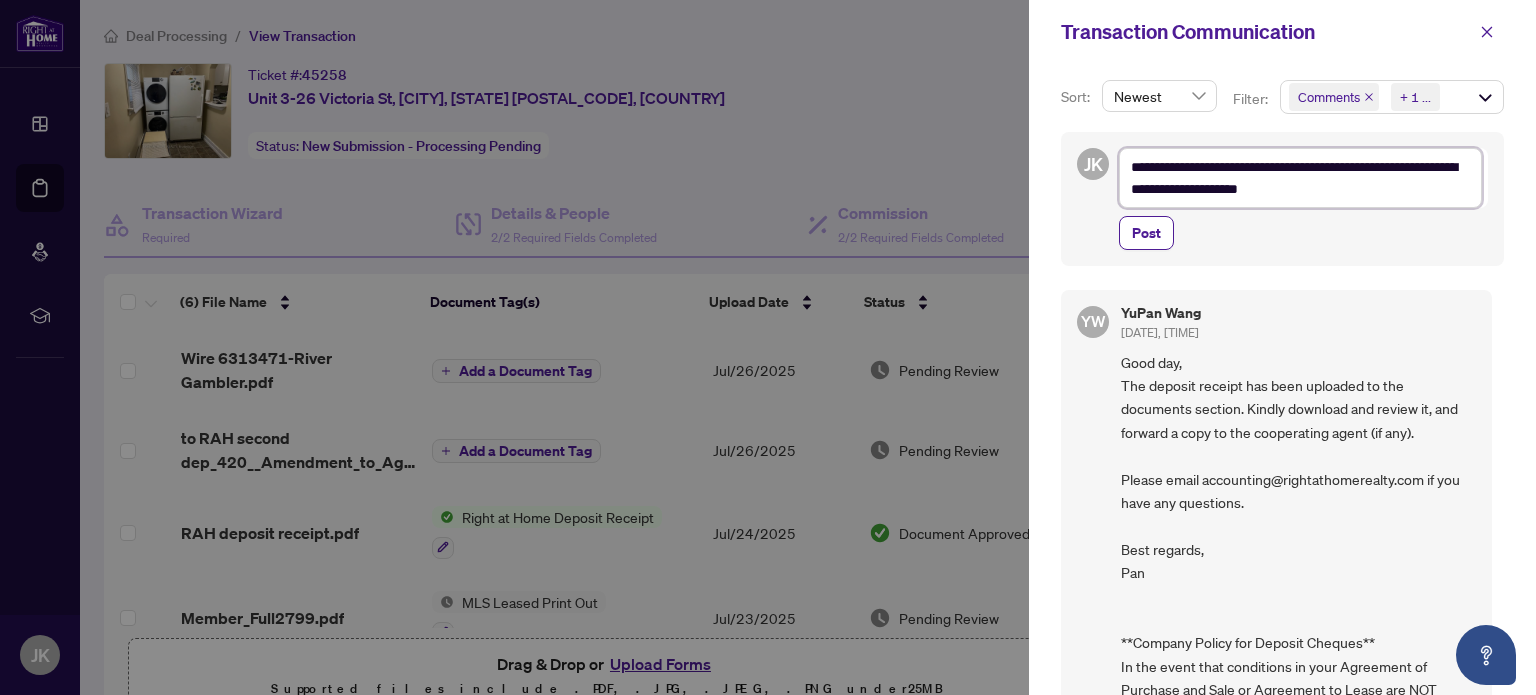 type on "**********" 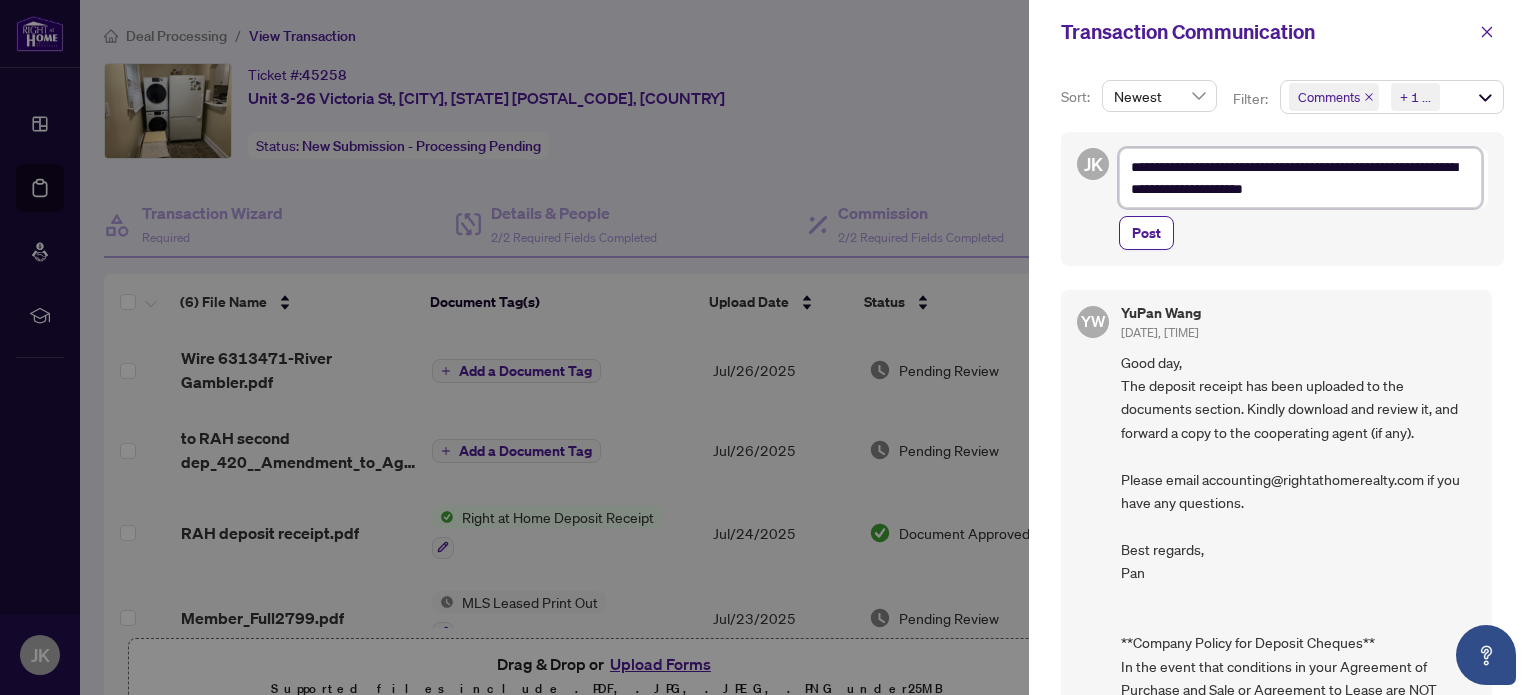 type on "**********" 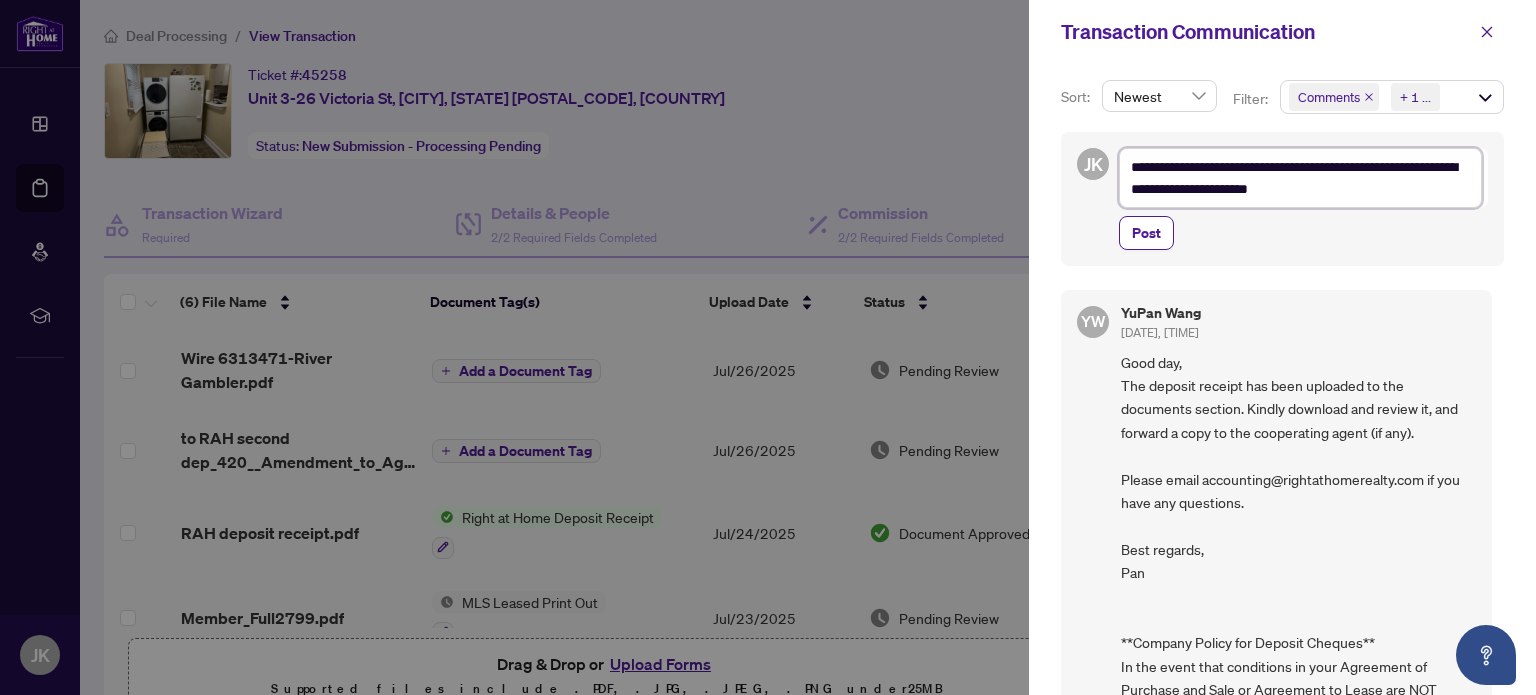 type on "**********" 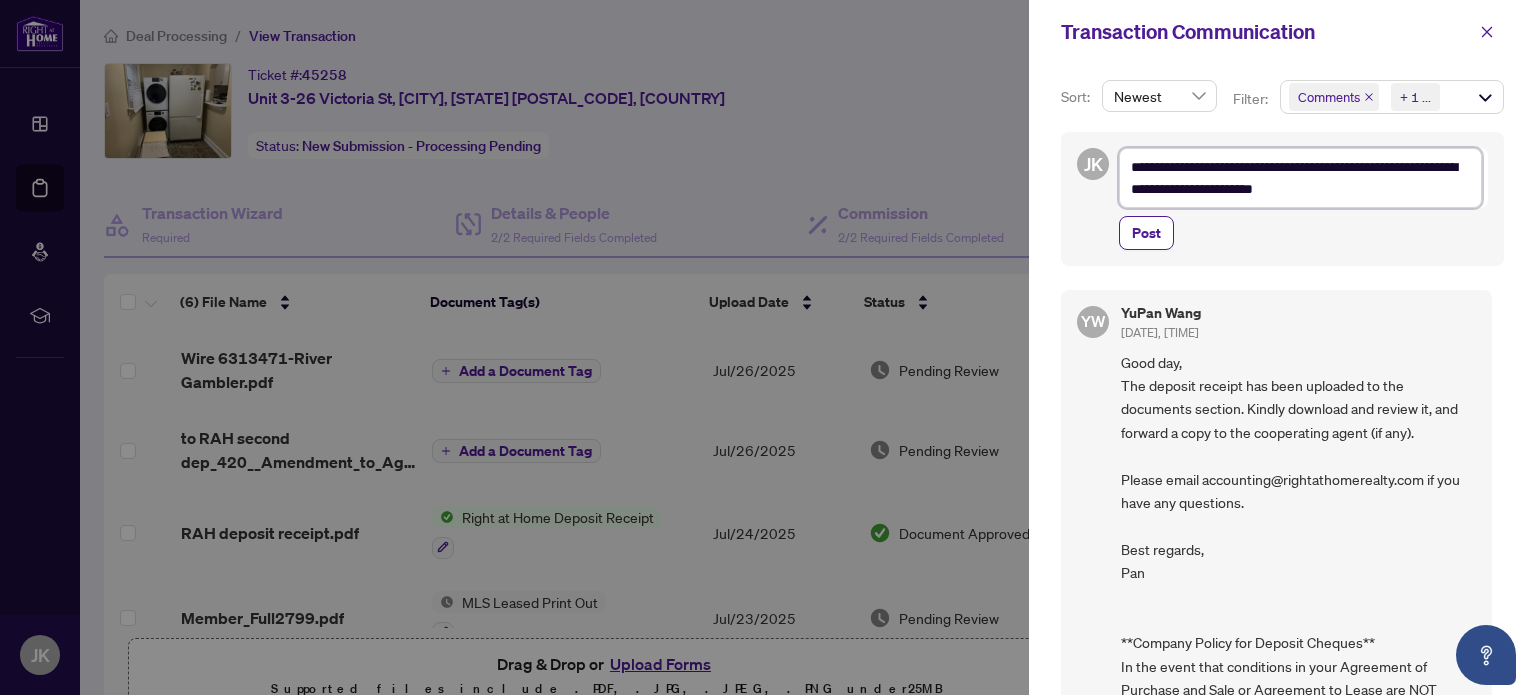type on "**********" 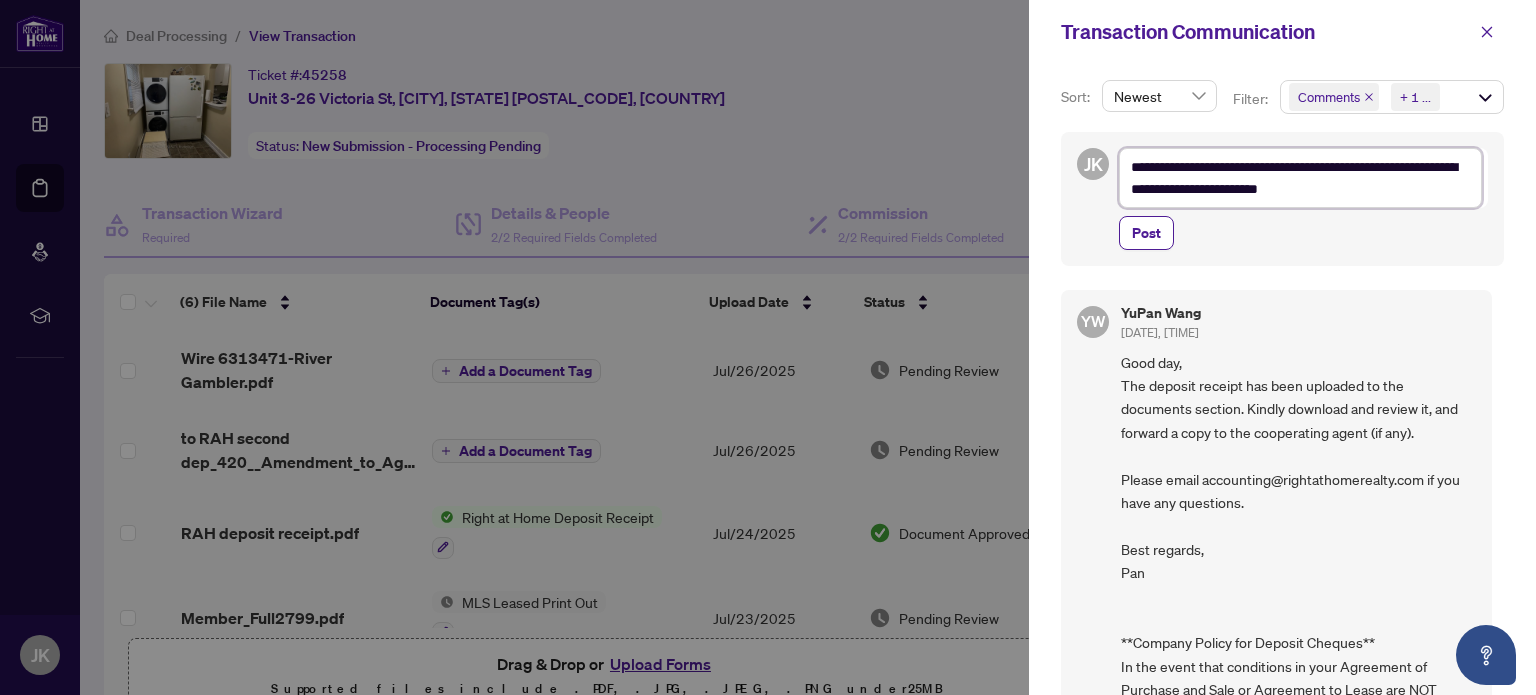 type on "**********" 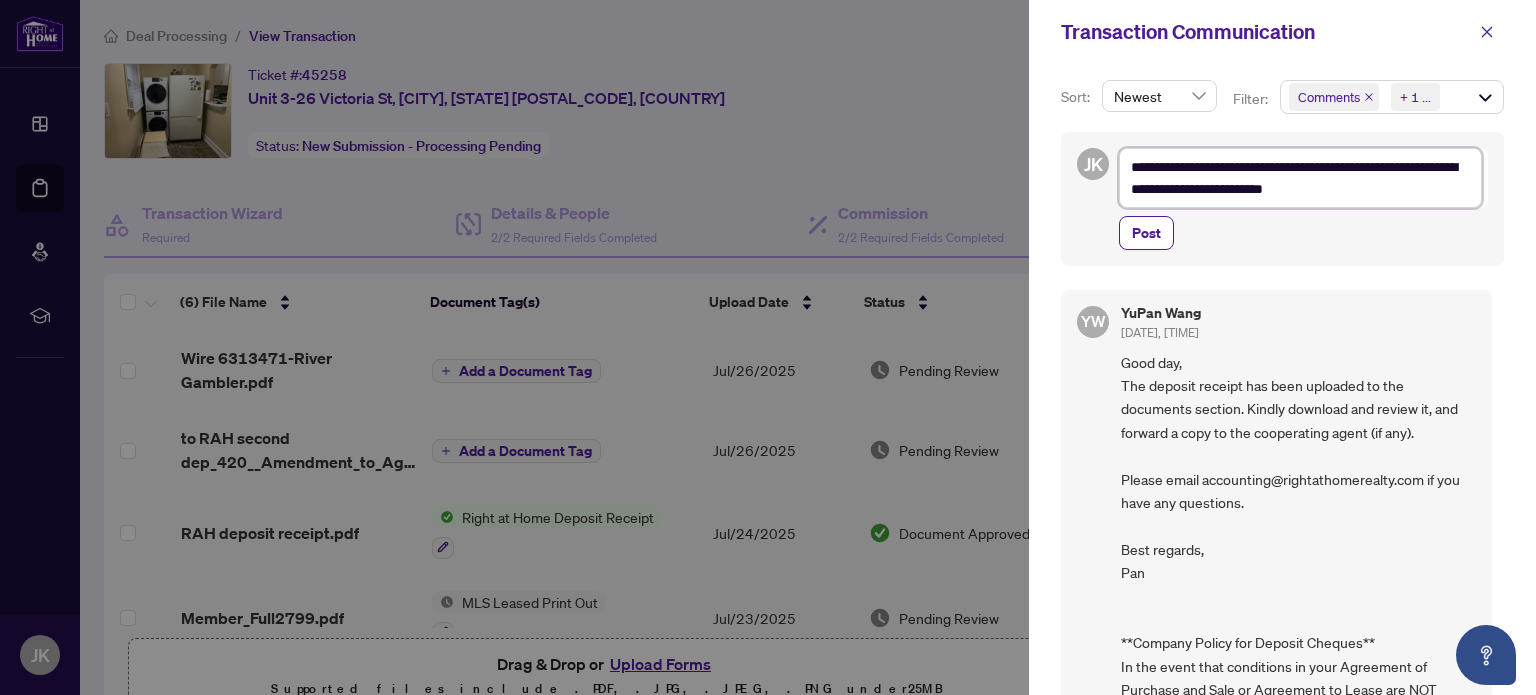type on "**********" 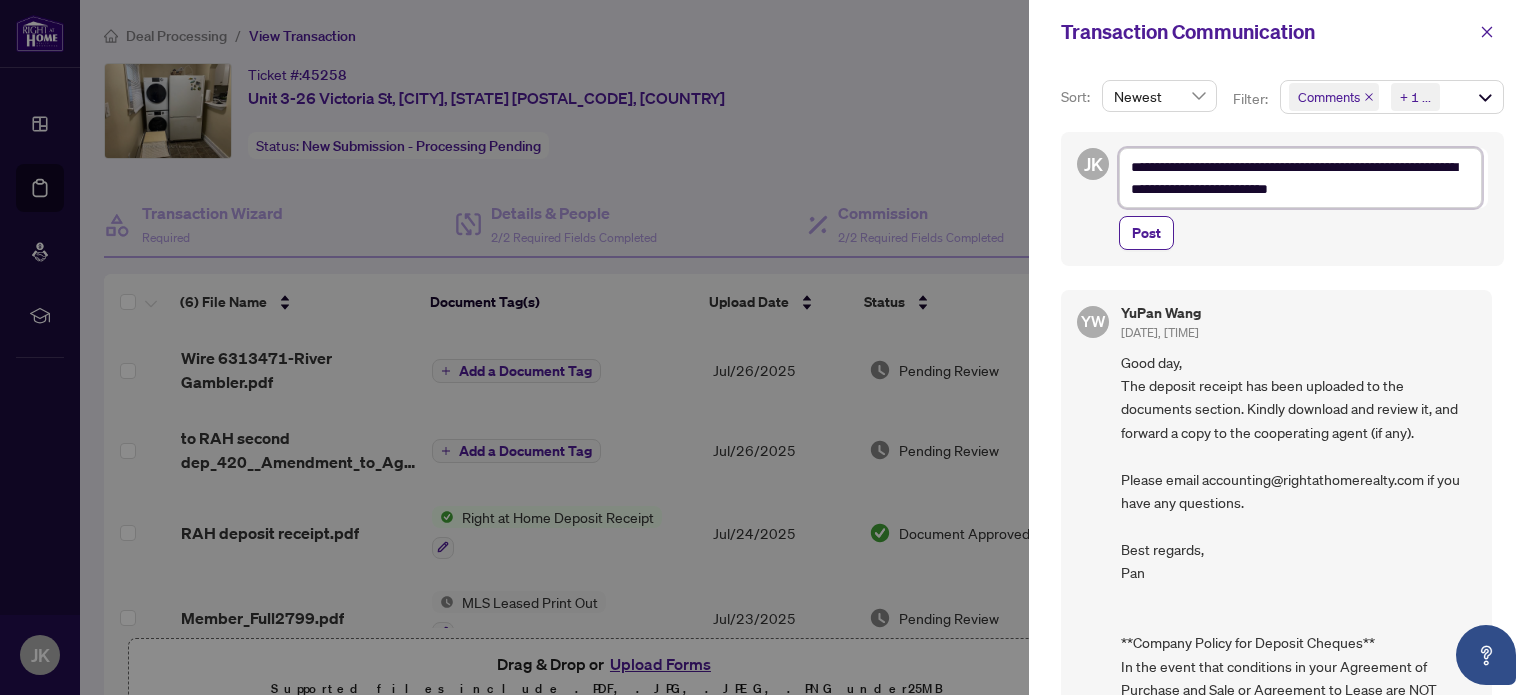 type on "**********" 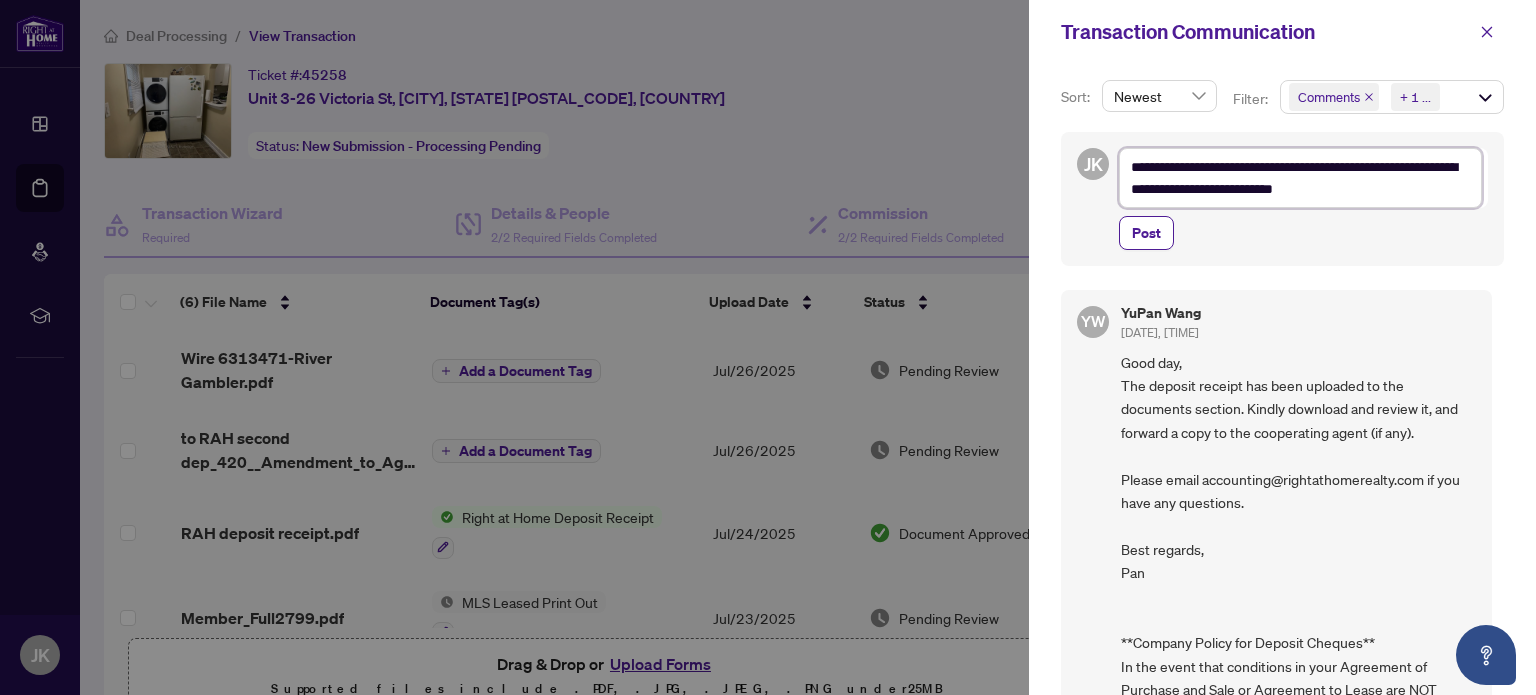 type on "**********" 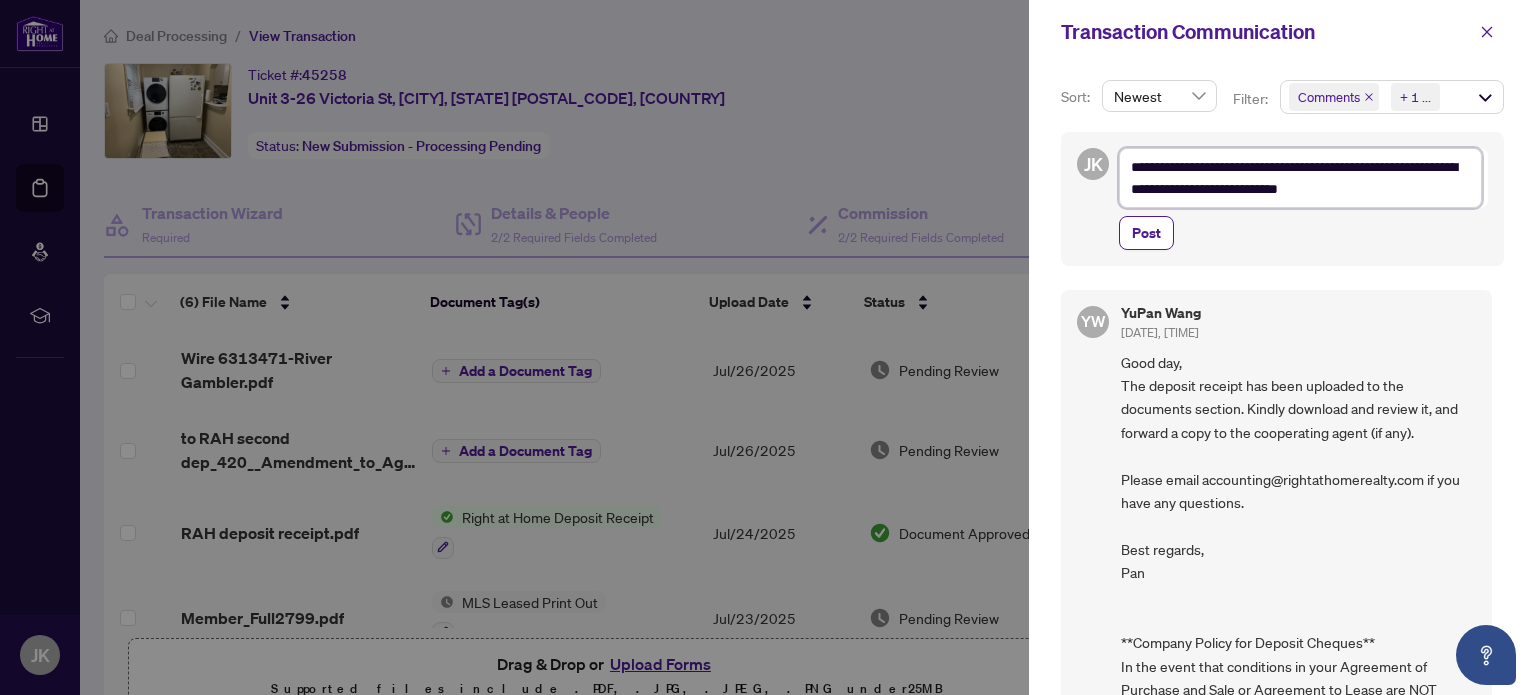 type on "**********" 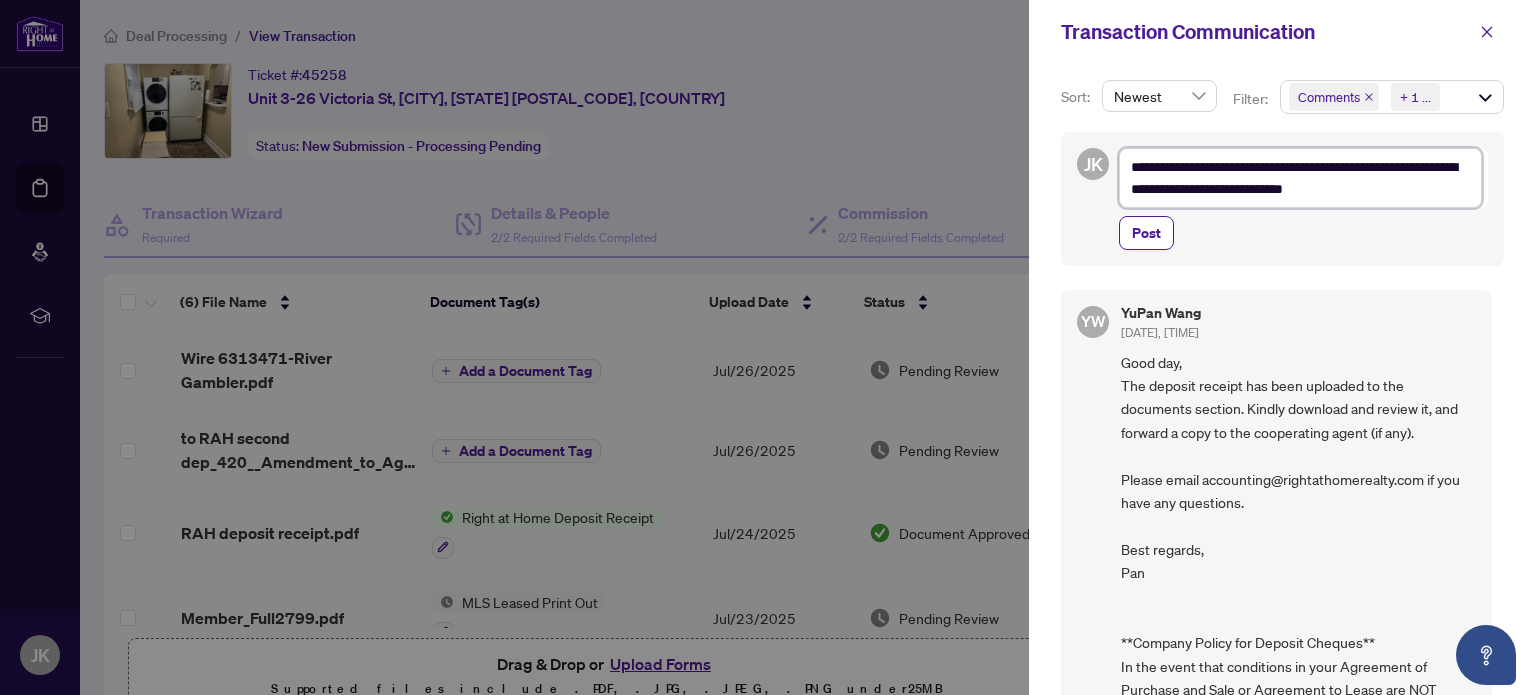 type on "**********" 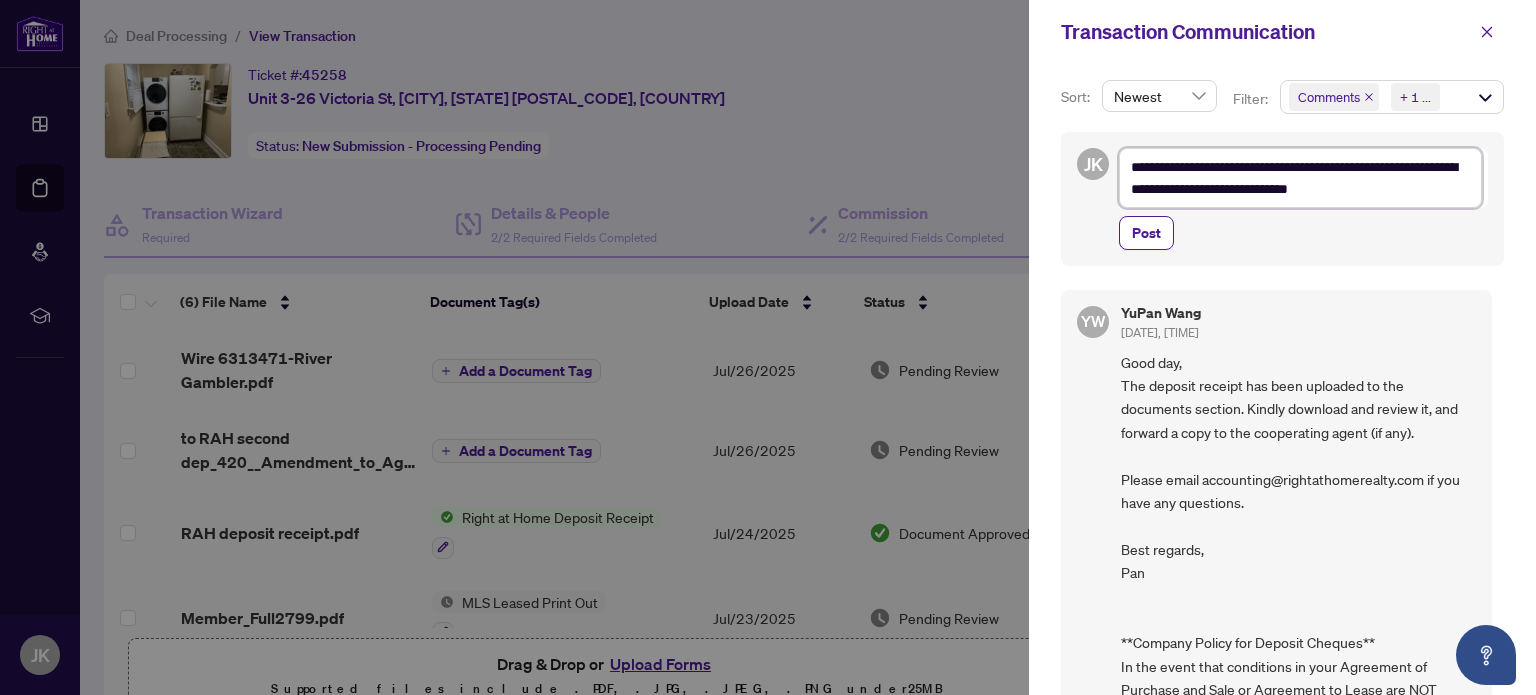 type on "**********" 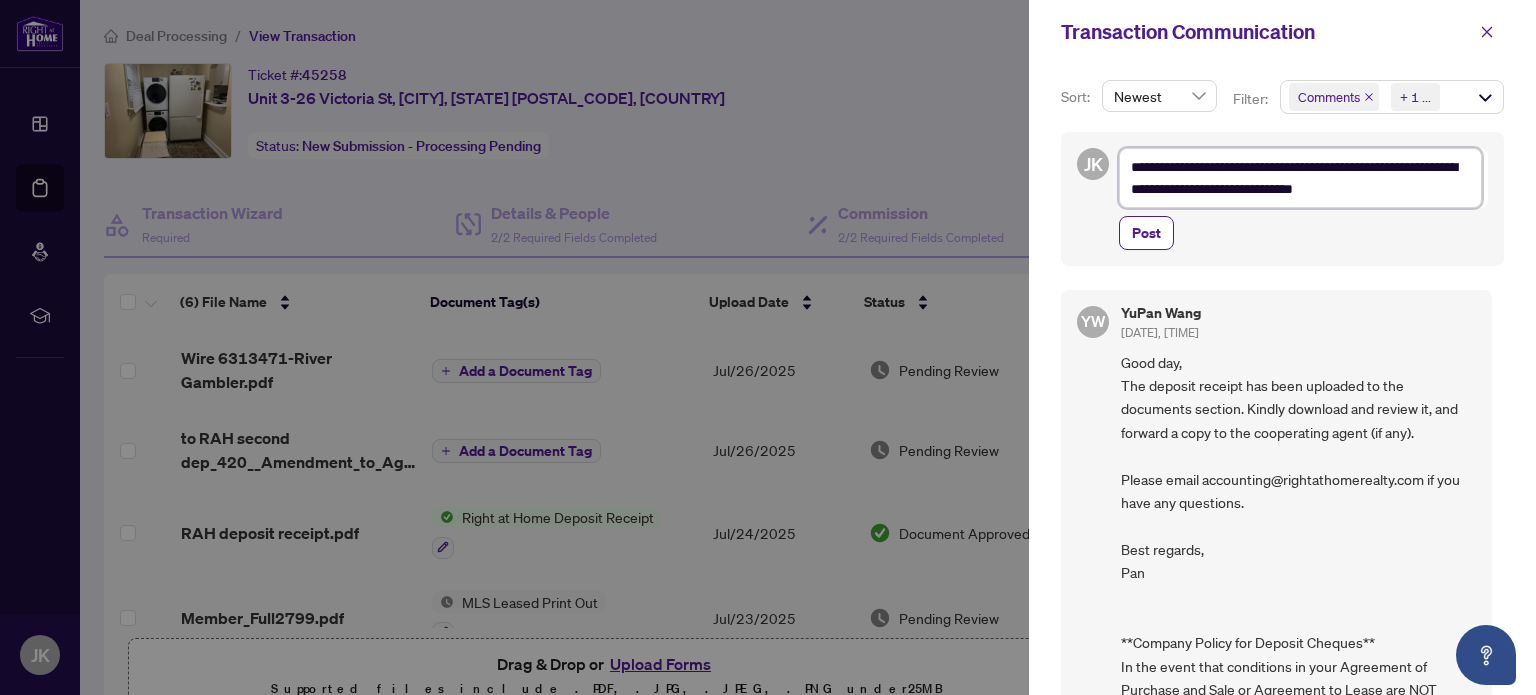 type on "**********" 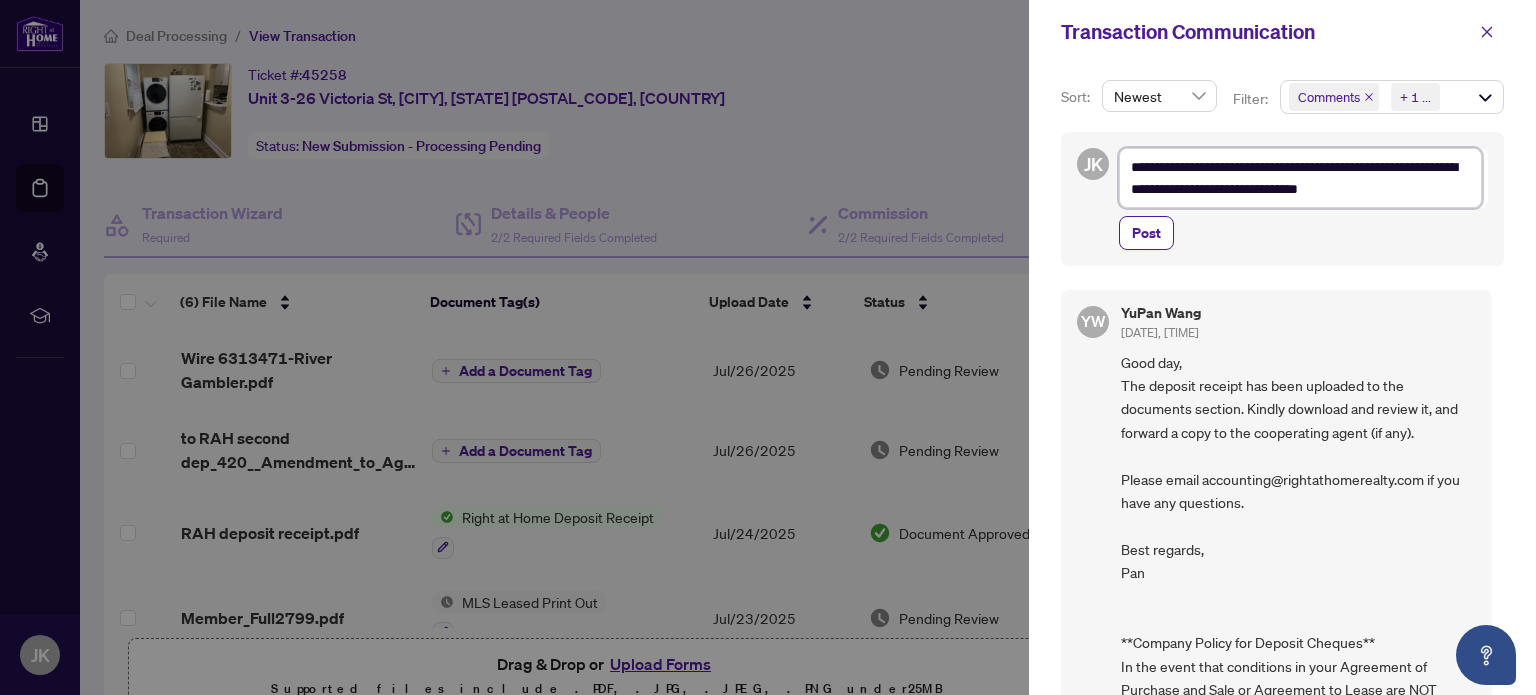 type 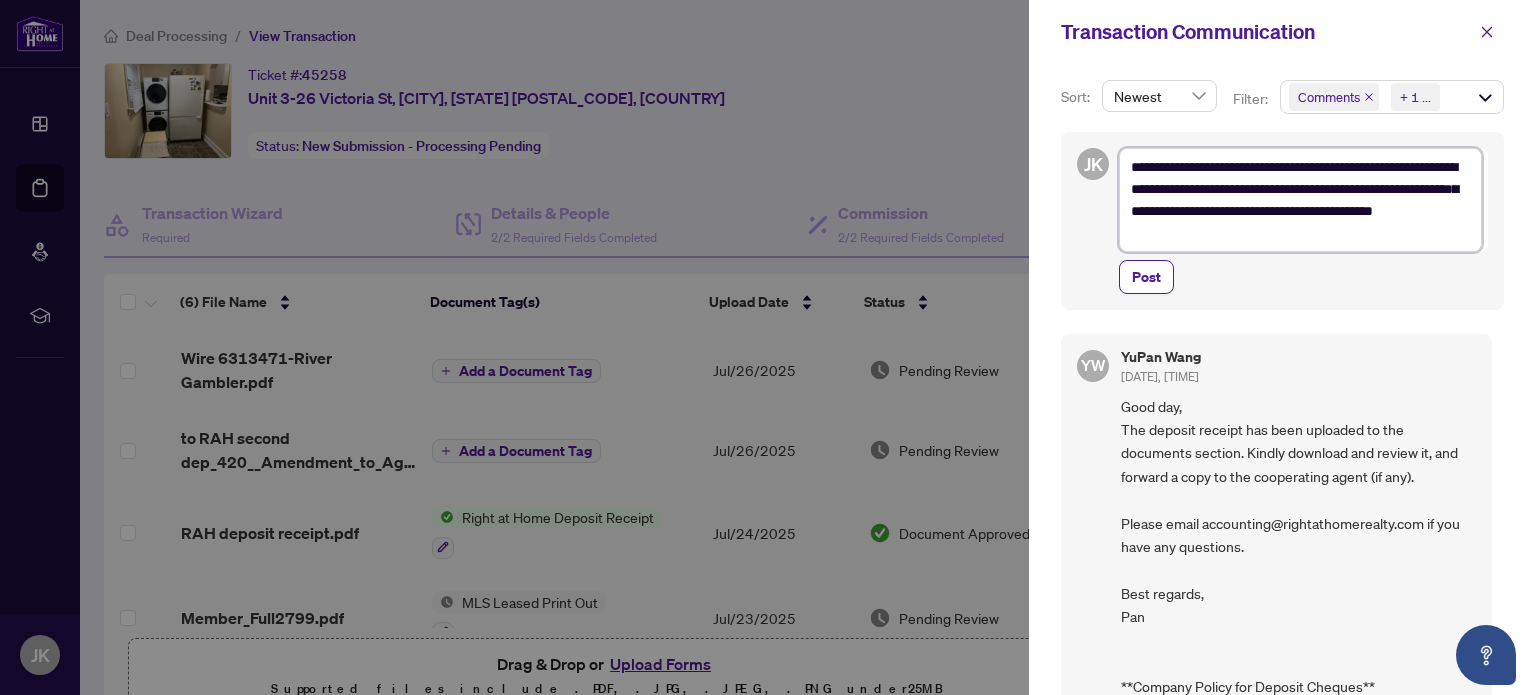 click on "**********" at bounding box center [1300, 200] 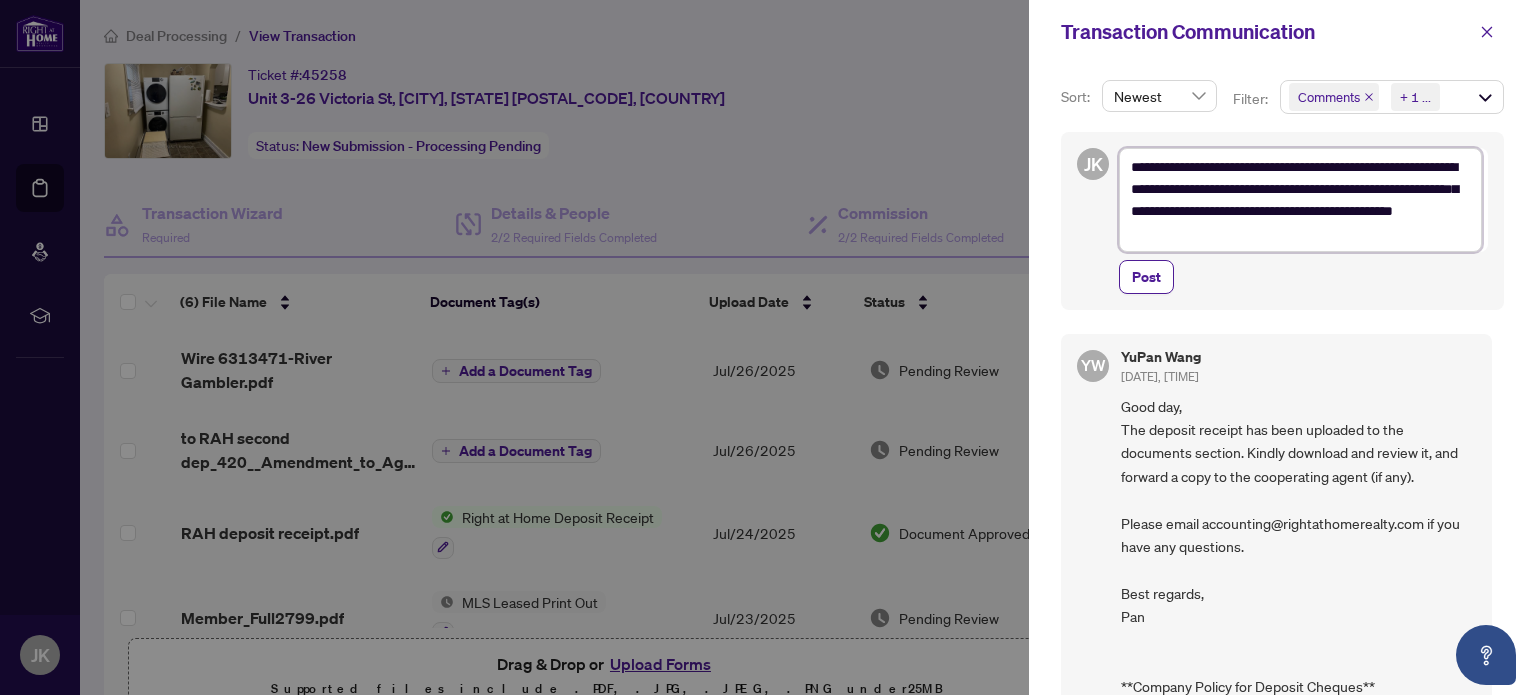 click on "**********" at bounding box center [1300, 200] 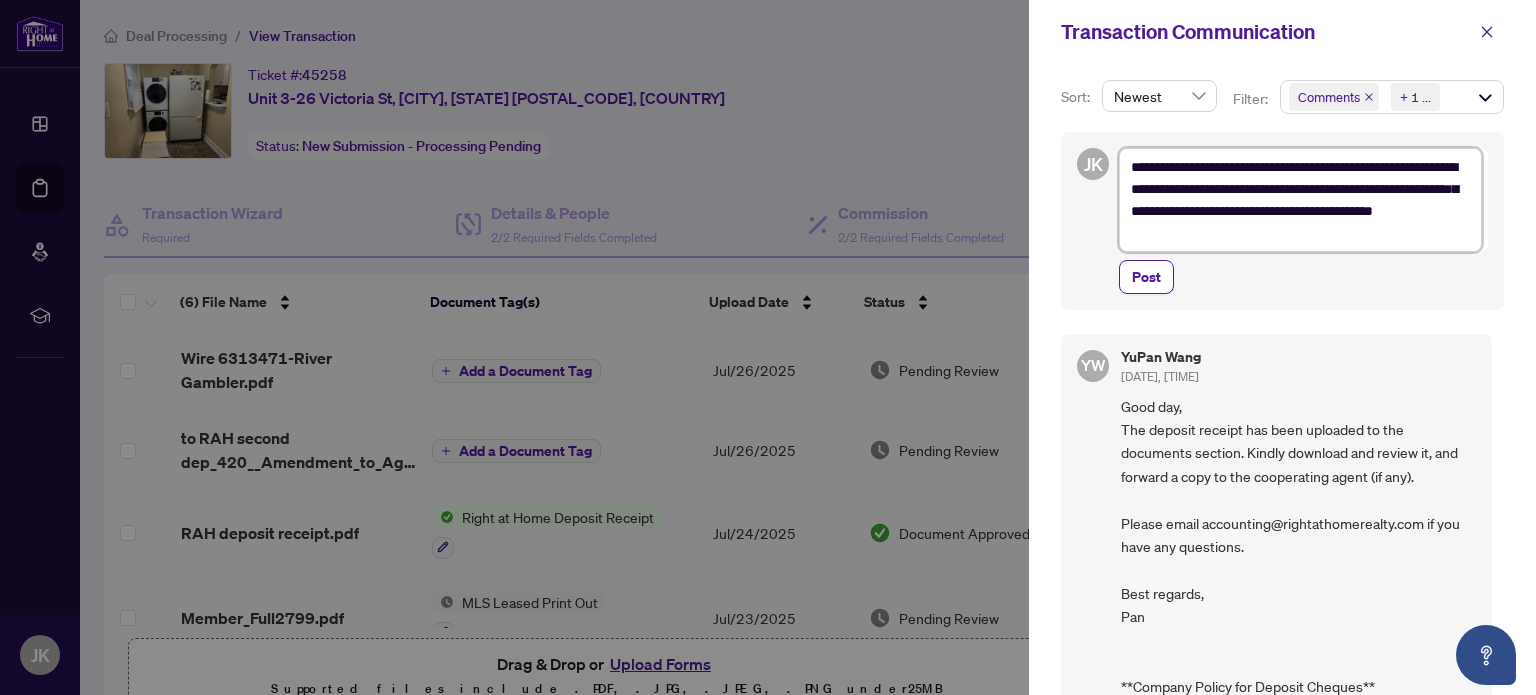 click on "**********" at bounding box center [1300, 200] 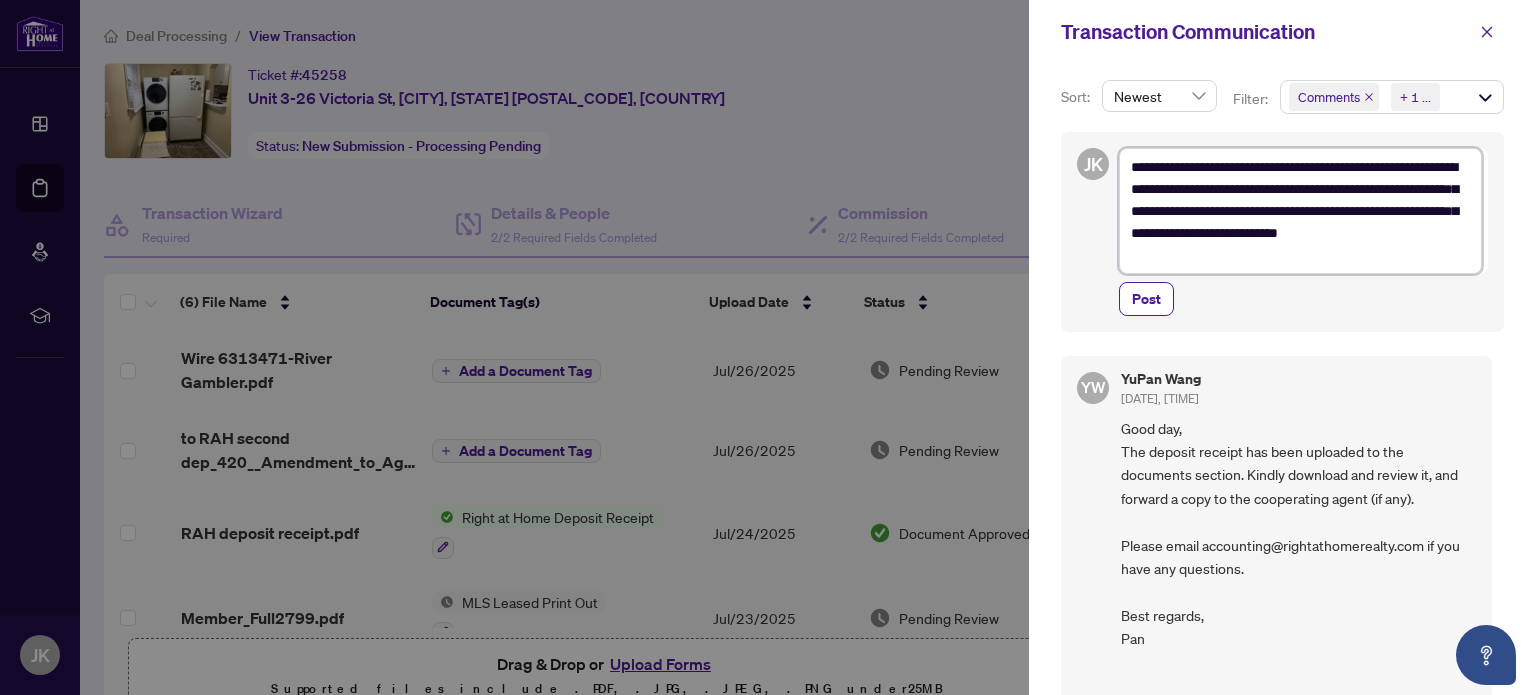 click on "**********" at bounding box center (1300, 211) 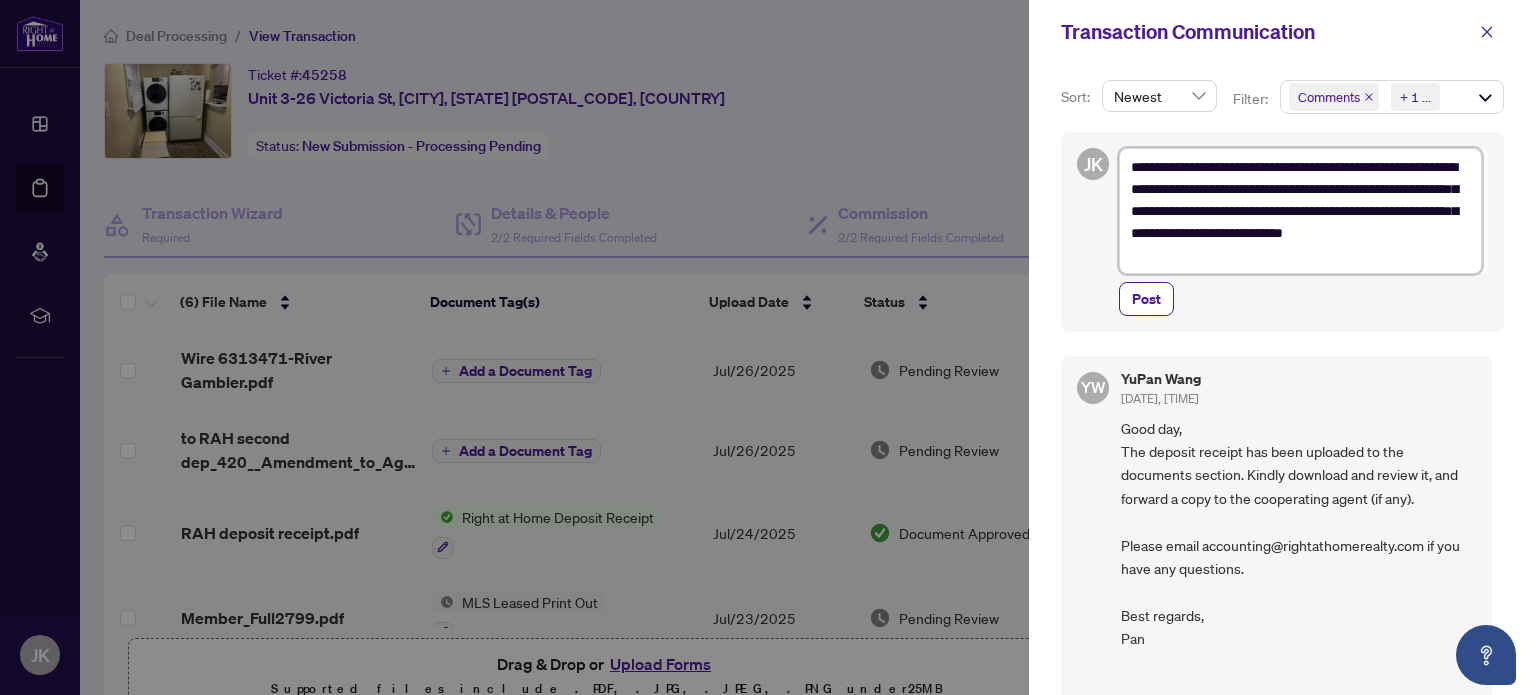 click on "**********" at bounding box center [1300, 211] 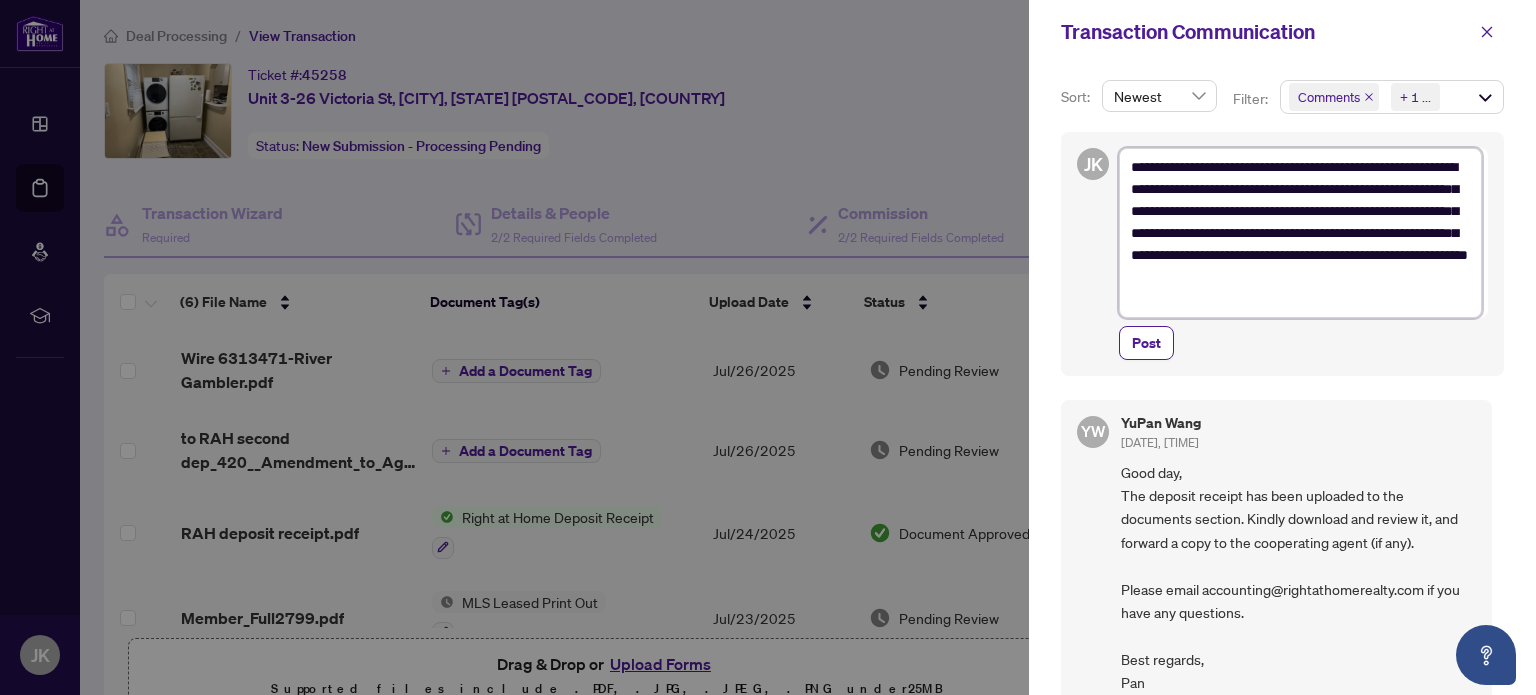 click on "**********" at bounding box center [1300, 233] 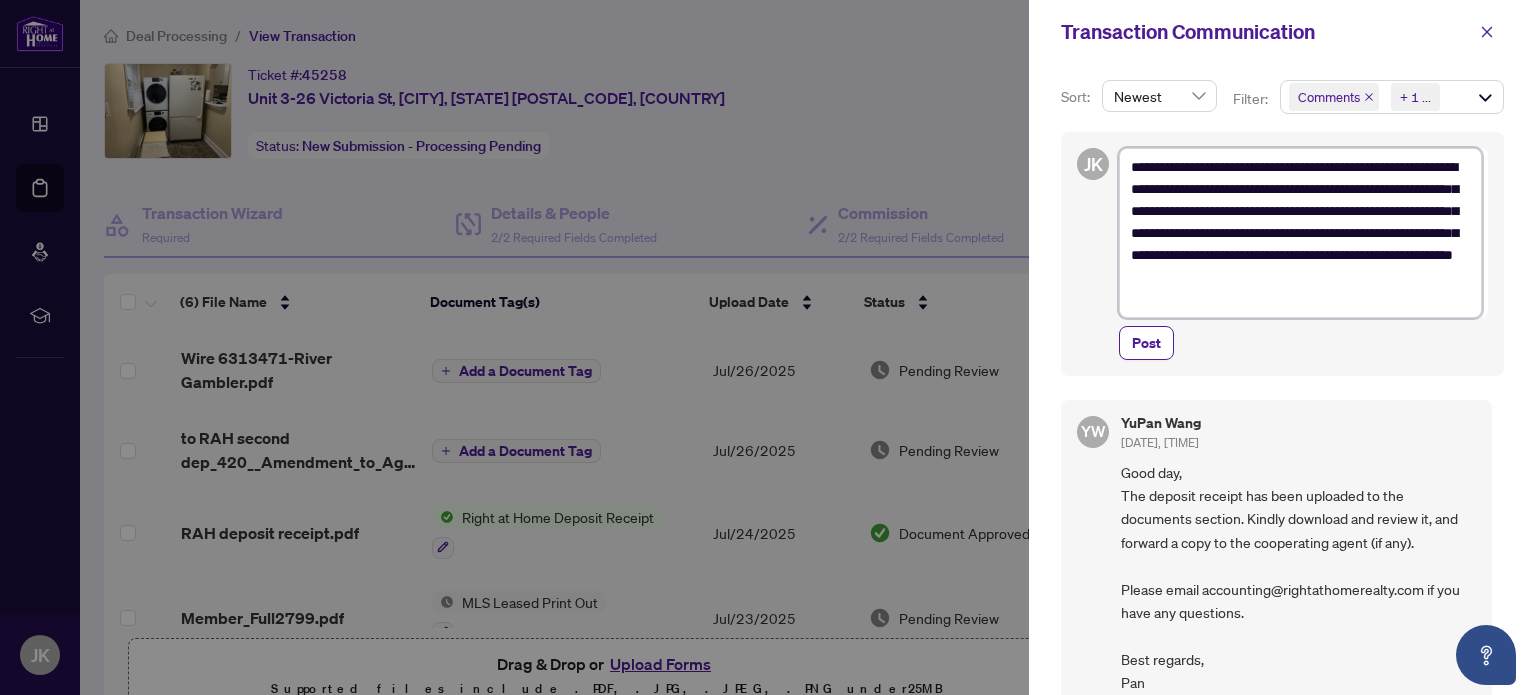 click on "**********" at bounding box center (1300, 233) 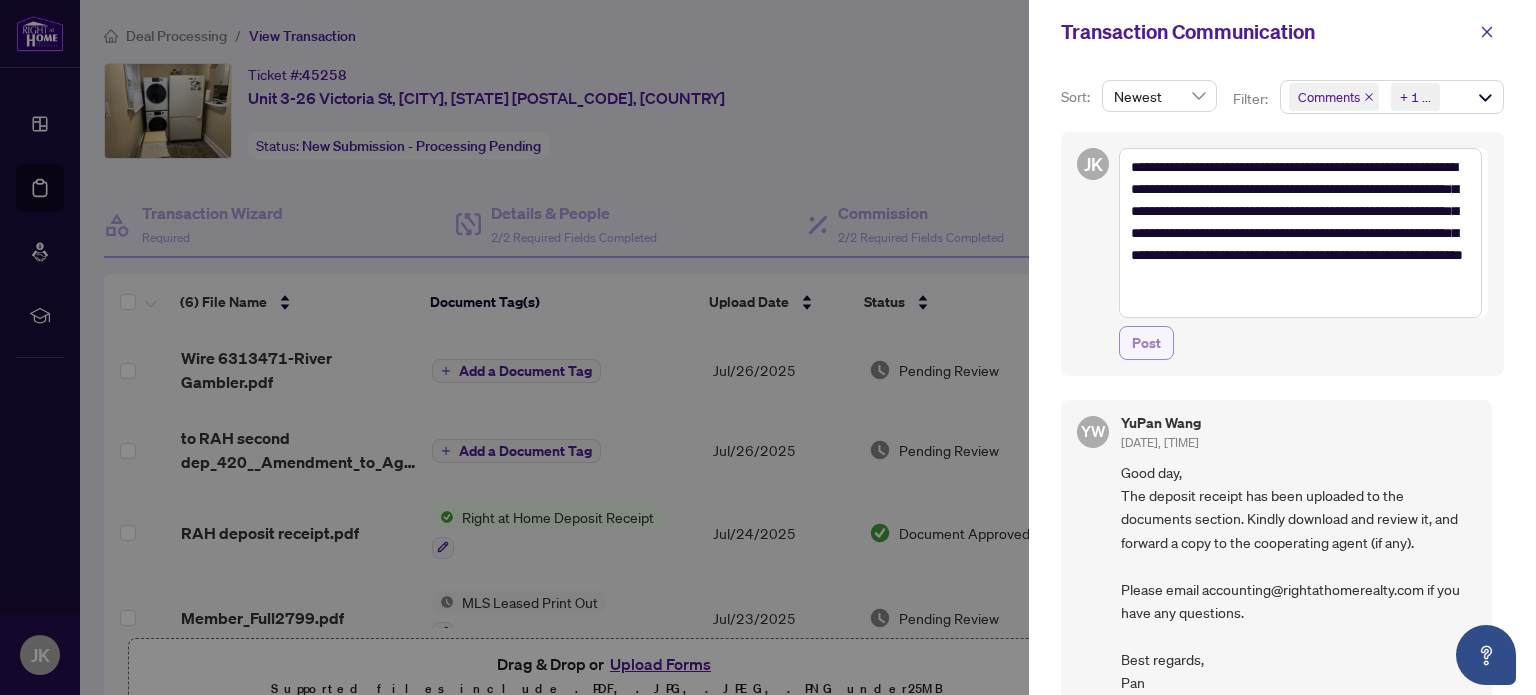 click on "Post" at bounding box center (1146, 343) 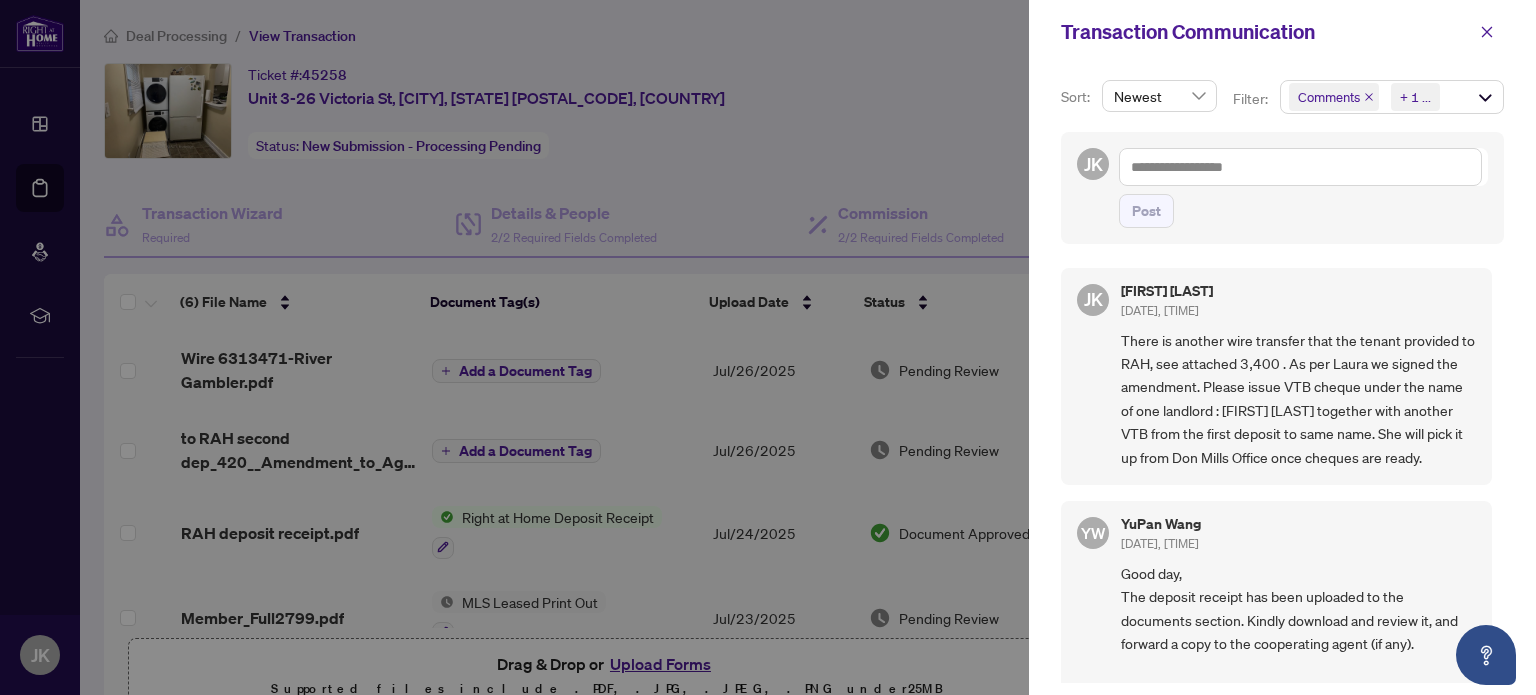 scroll, scrollTop: 3, scrollLeft: 0, axis: vertical 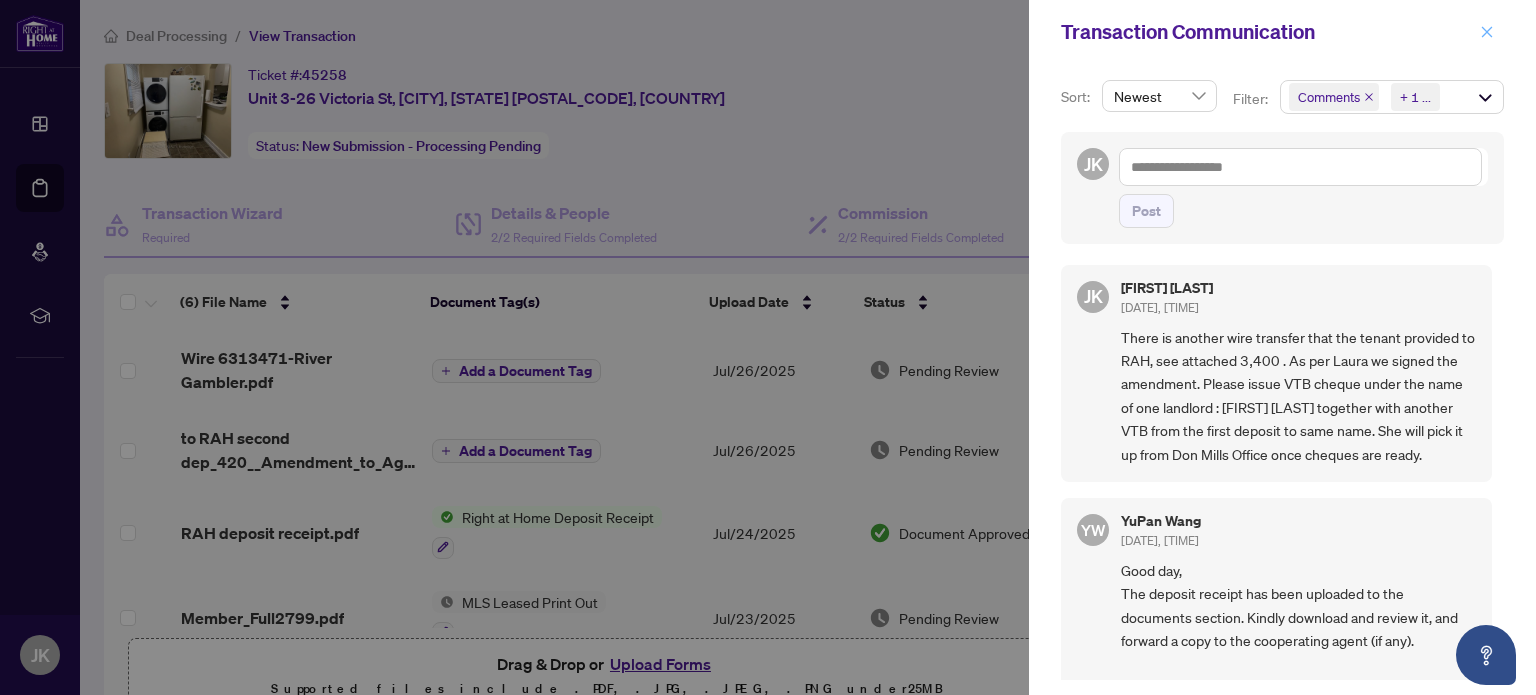 click 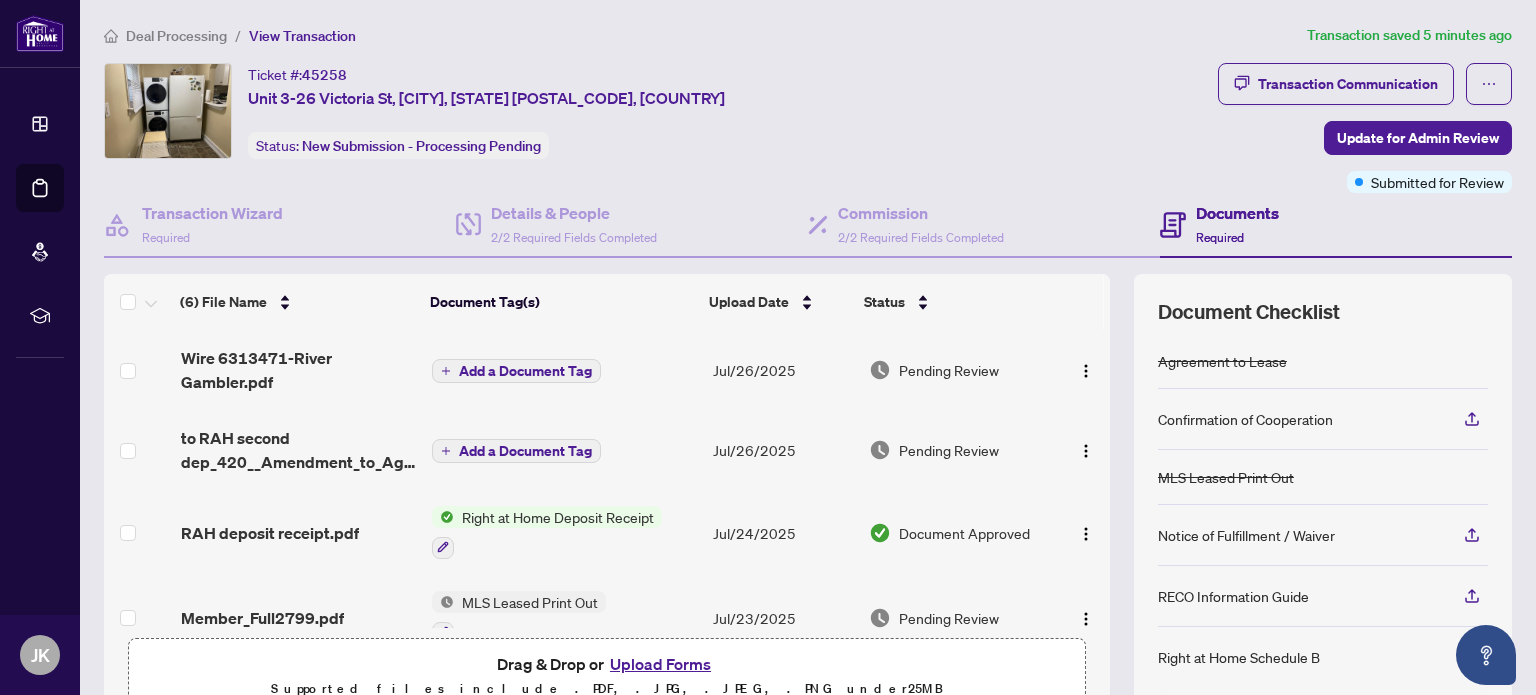 click on "Upload Forms" at bounding box center (660, 664) 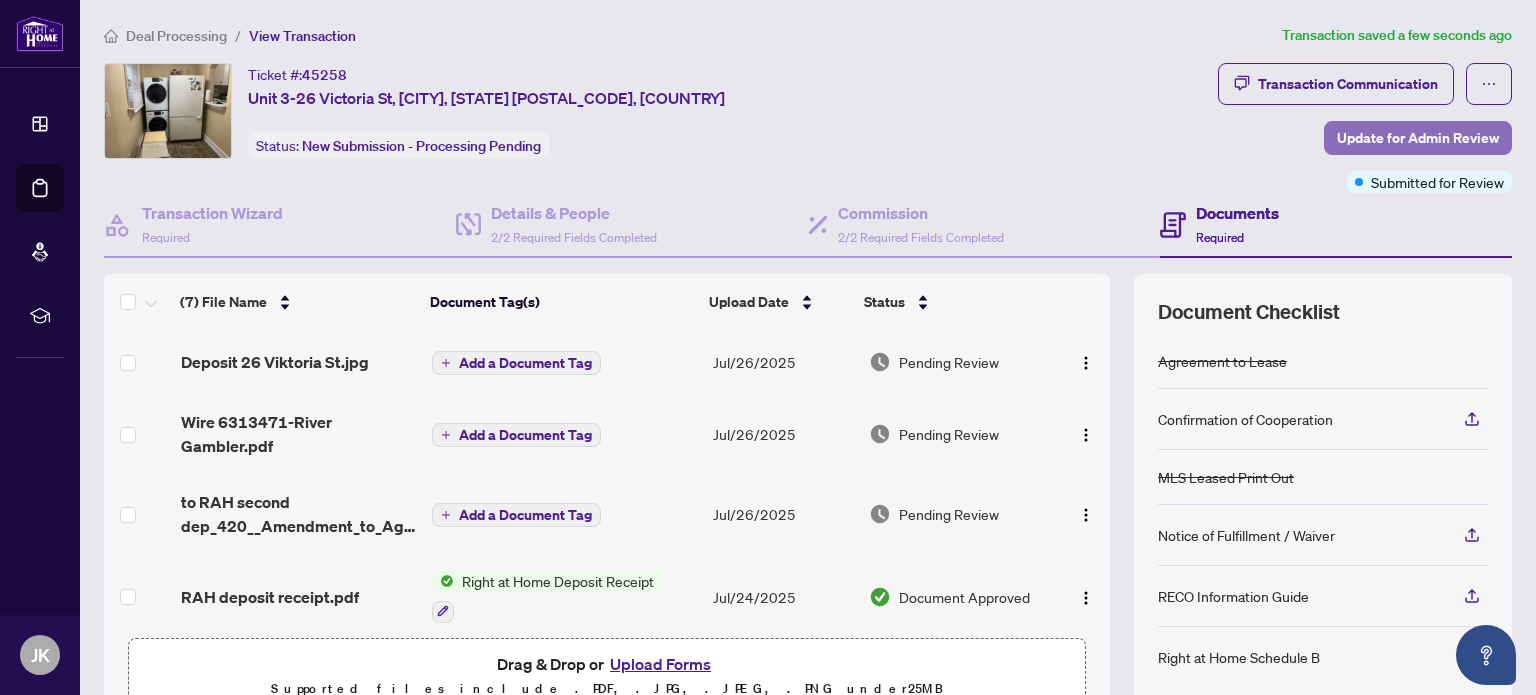 click on "Update for Admin Review" at bounding box center (1418, 138) 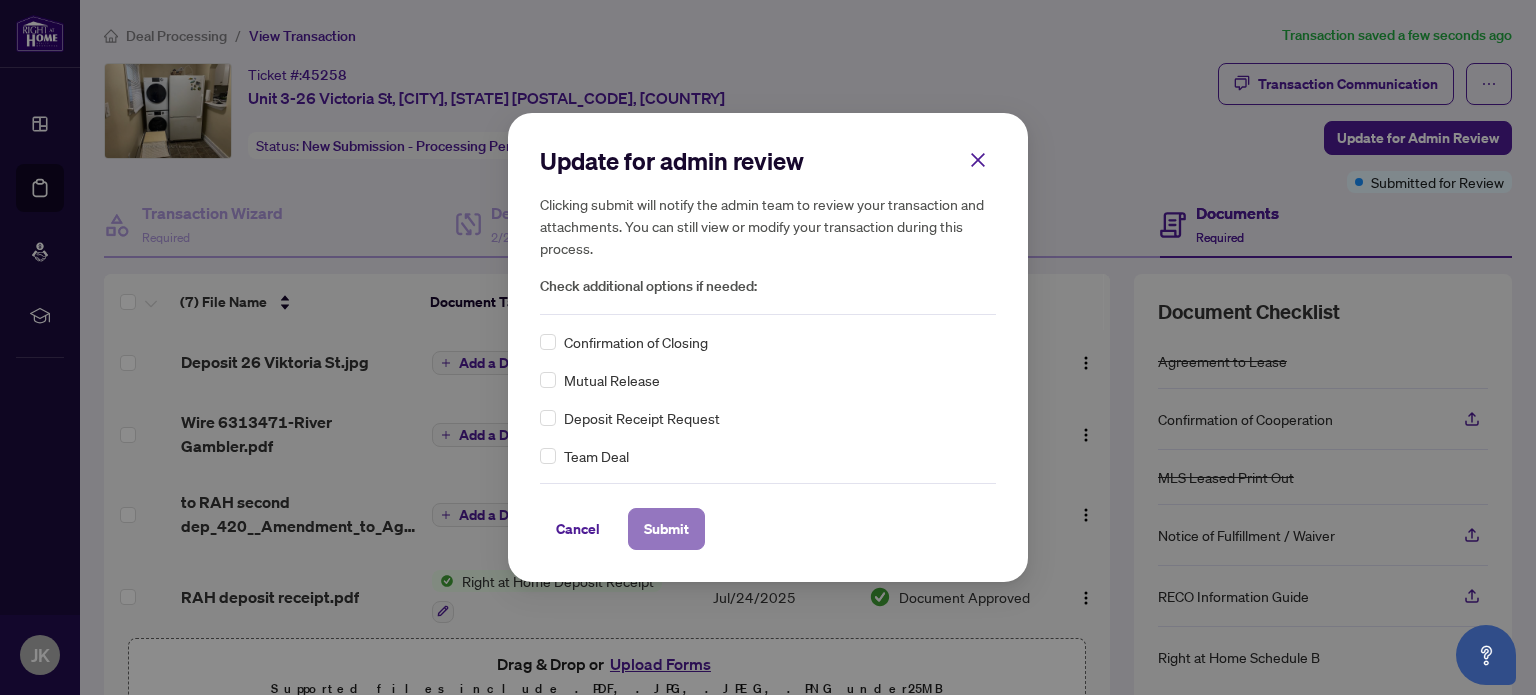 click on "Submit" at bounding box center [666, 529] 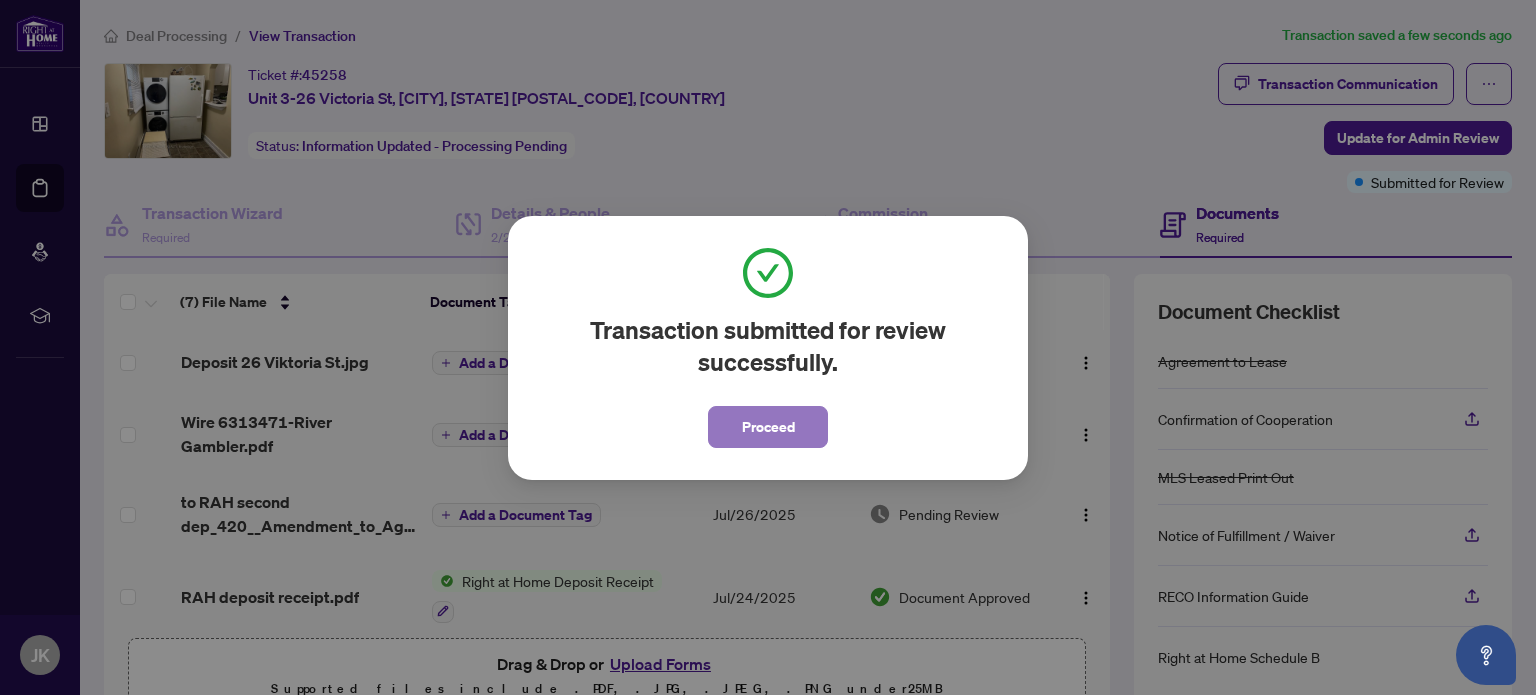 click on "Proceed" at bounding box center (768, 427) 